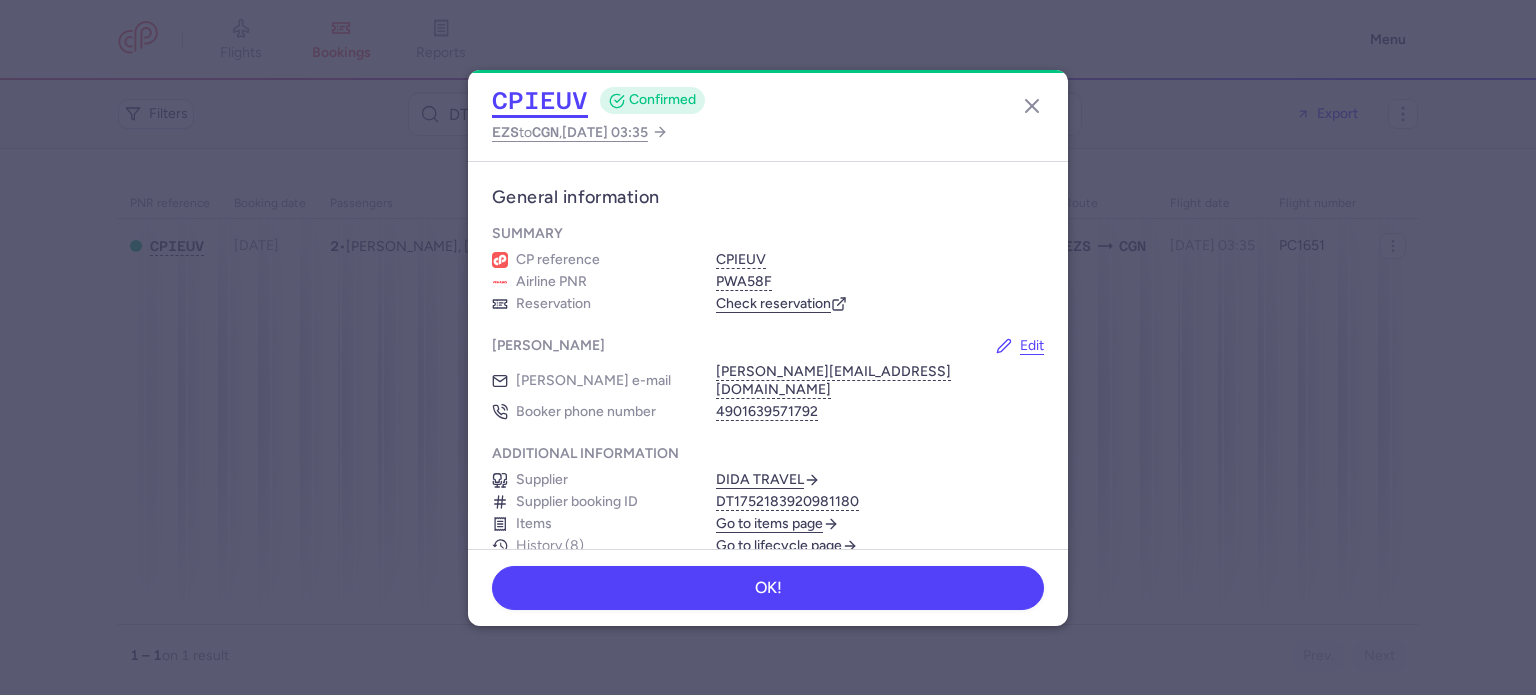 scroll, scrollTop: 0, scrollLeft: 0, axis: both 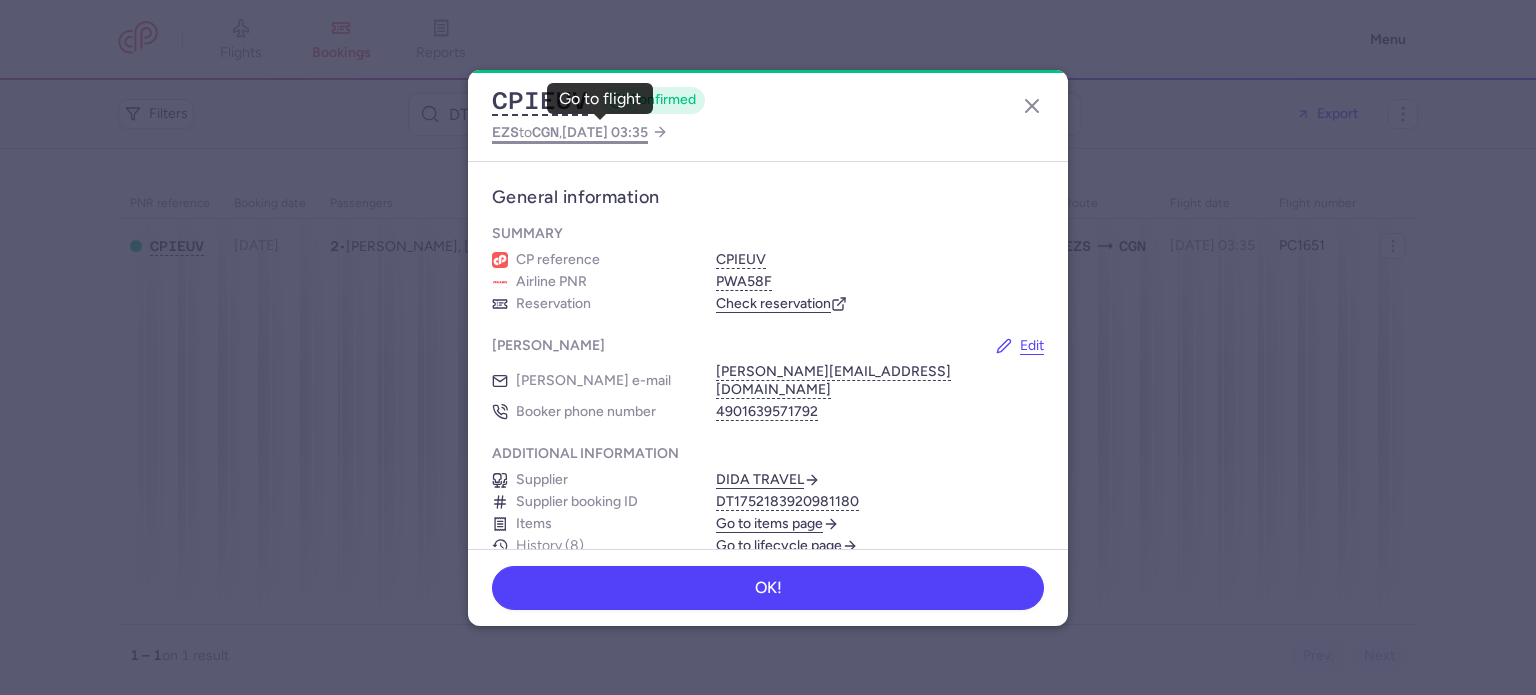 click on "EZS  to  CGN ,  2025 Jul 17, 03:35" at bounding box center (570, 132) 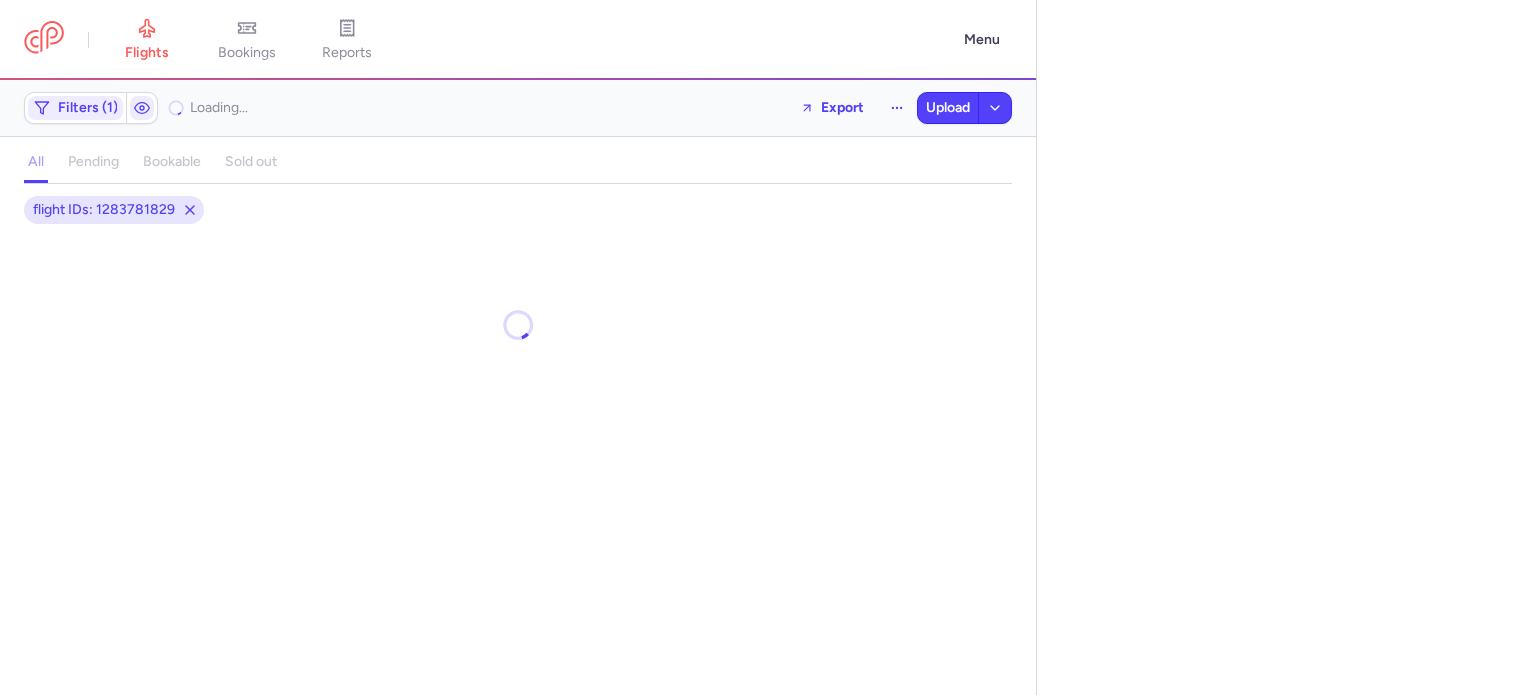 select on "days" 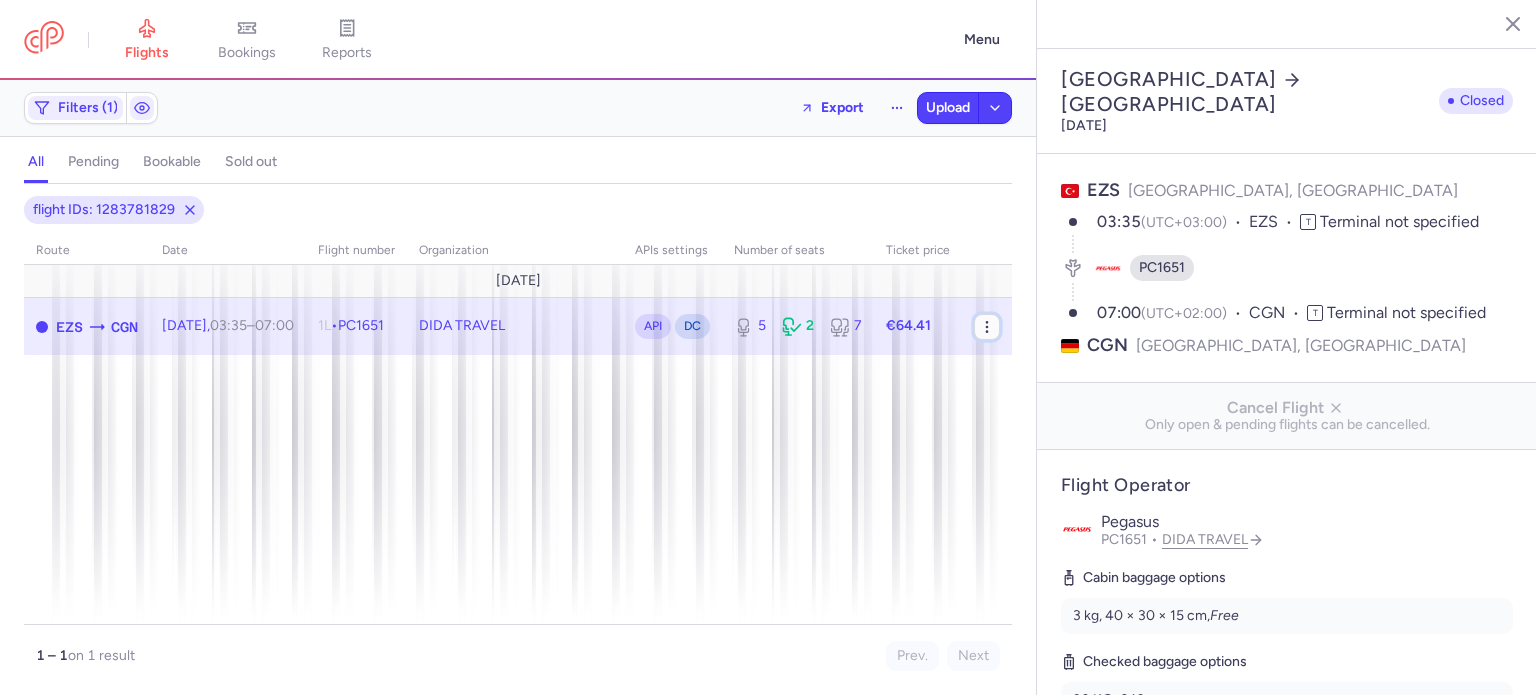click 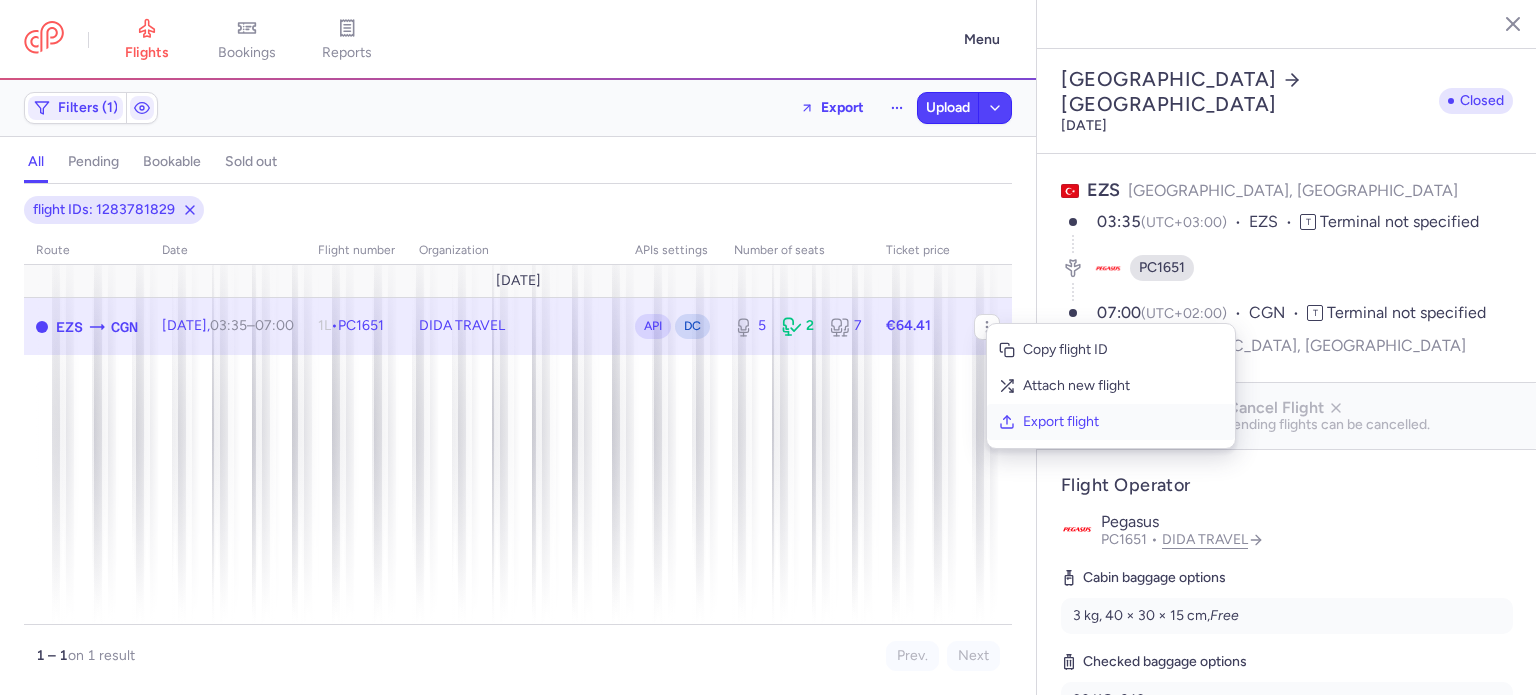 click on "Export flight" at bounding box center (1123, 422) 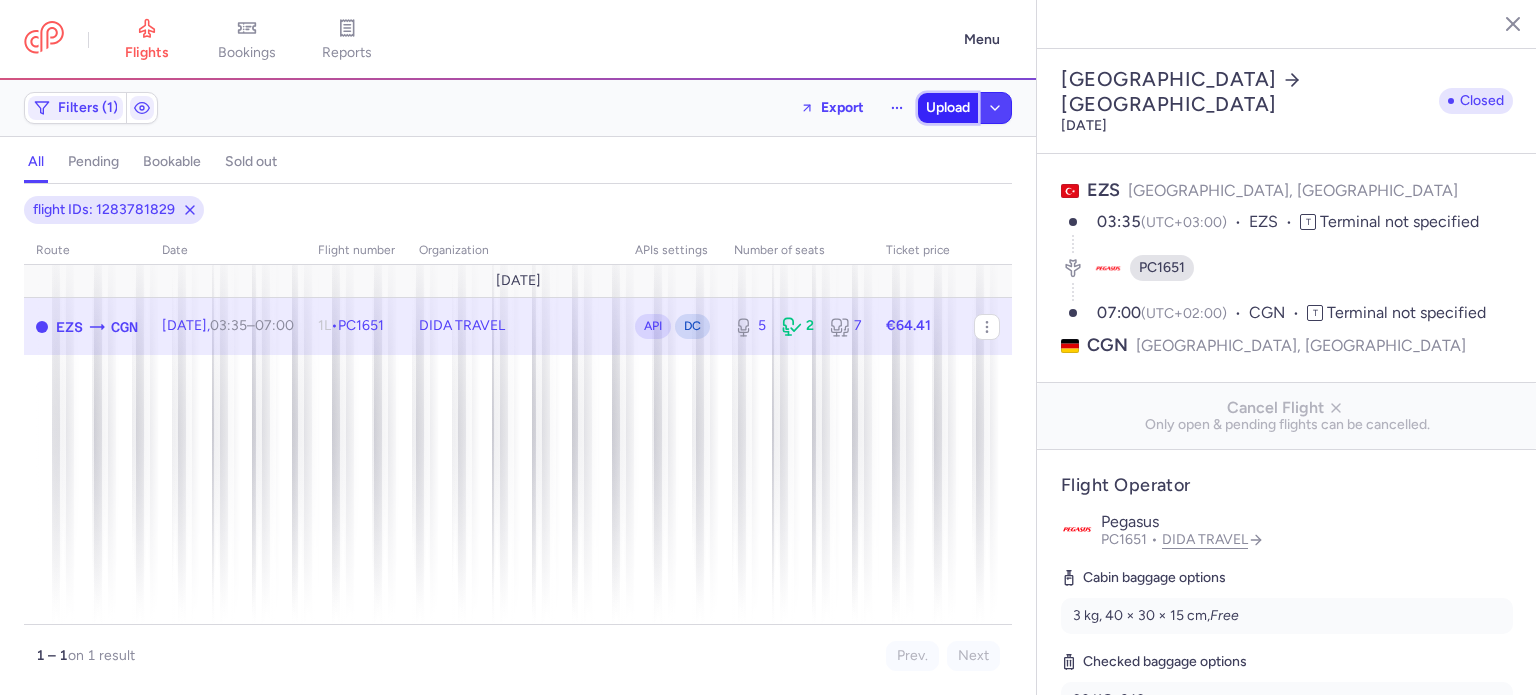 click on "Upload" at bounding box center (948, 108) 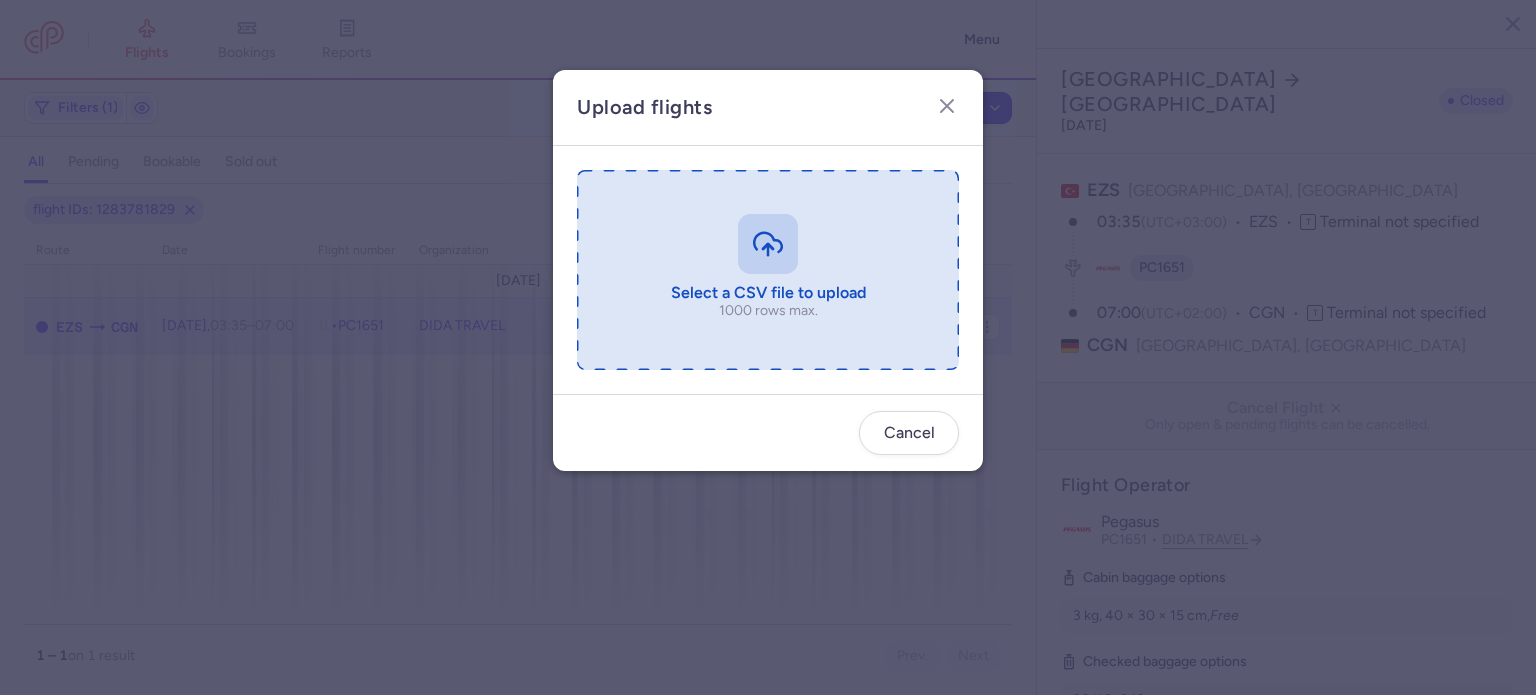 click at bounding box center (768, 270) 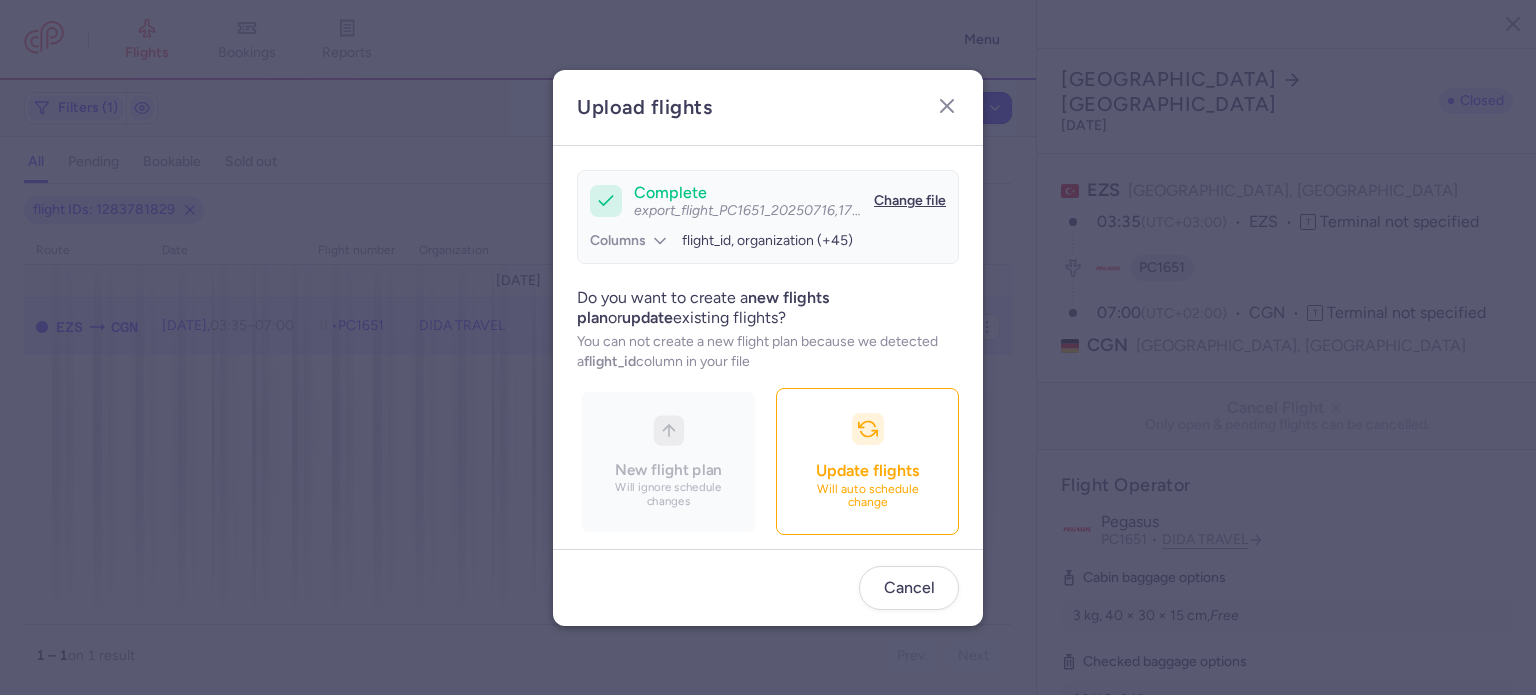 scroll, scrollTop: 172, scrollLeft: 0, axis: vertical 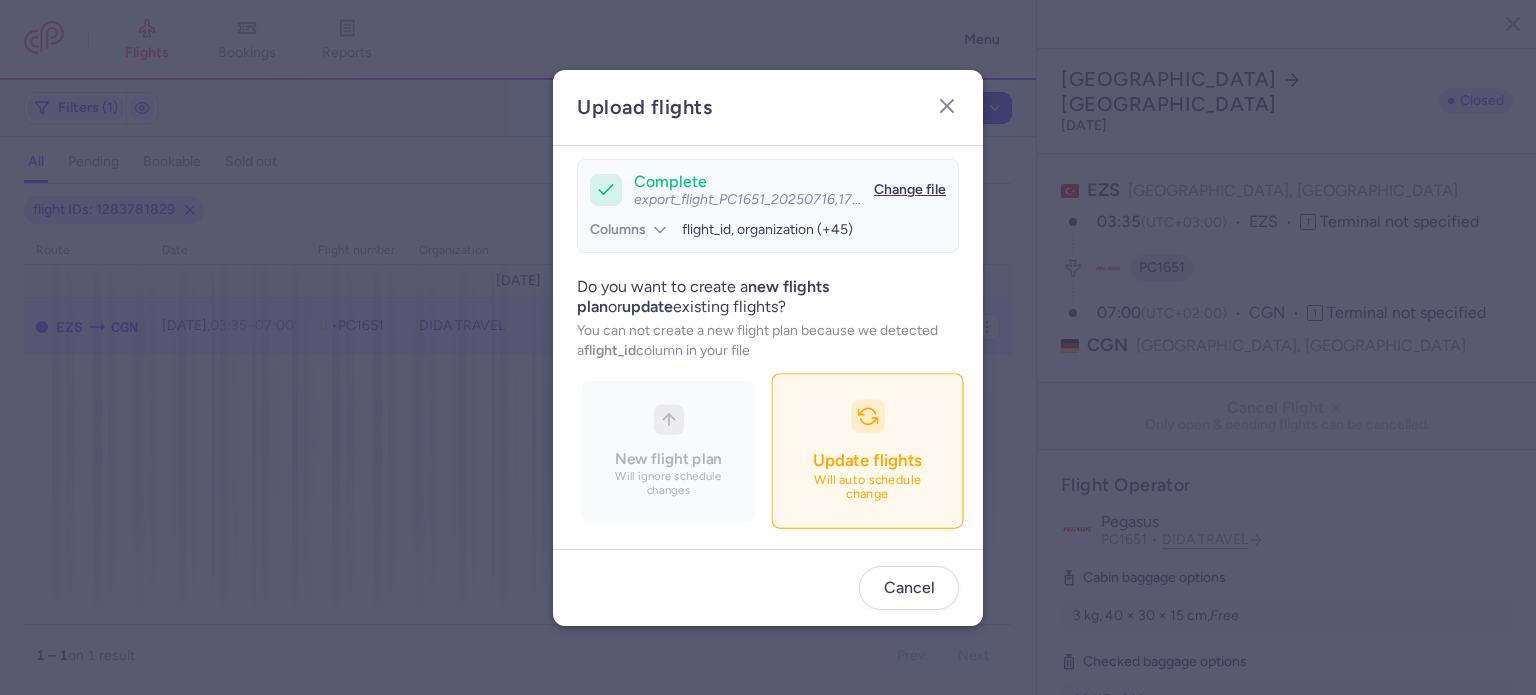 click on "Update flights Will auto schedule change" at bounding box center (867, 450) 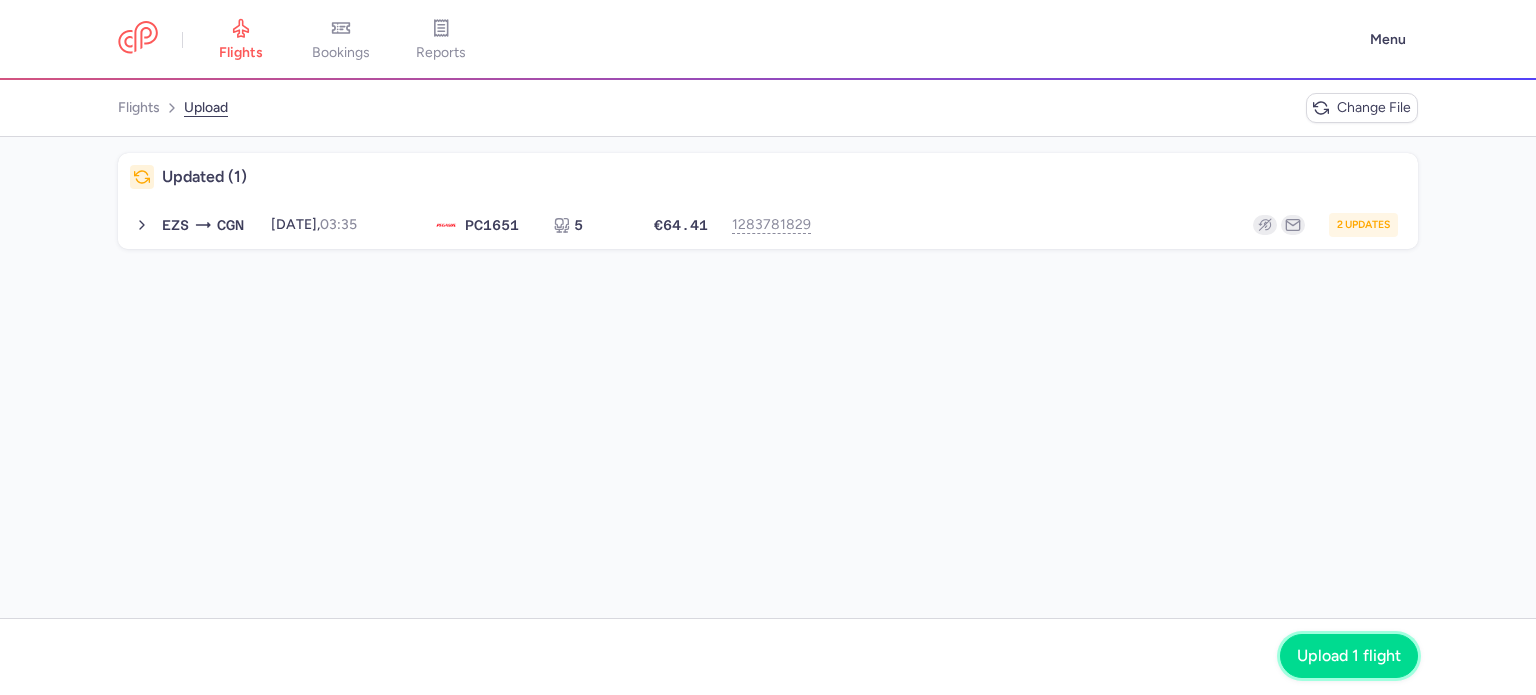 click on "Upload 1 flight" at bounding box center (1349, 656) 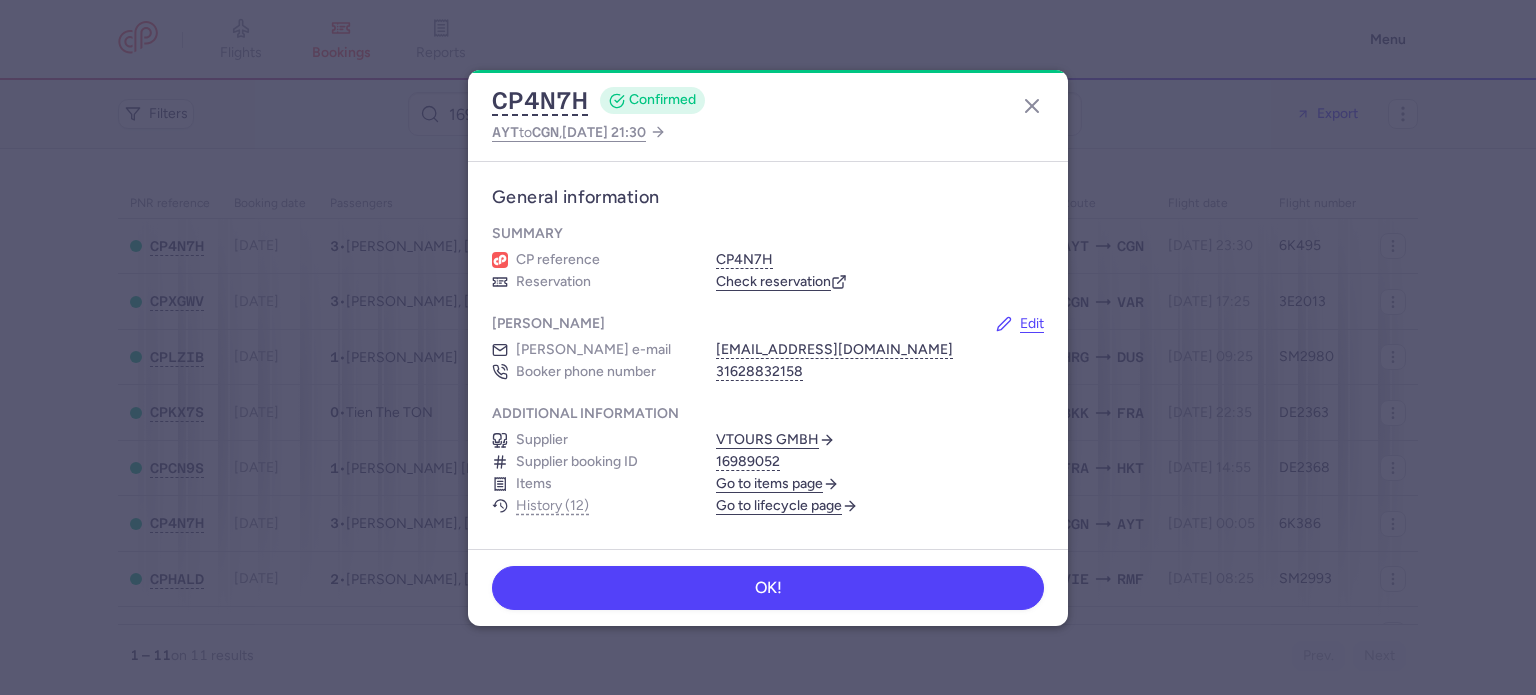 scroll, scrollTop: 0, scrollLeft: 0, axis: both 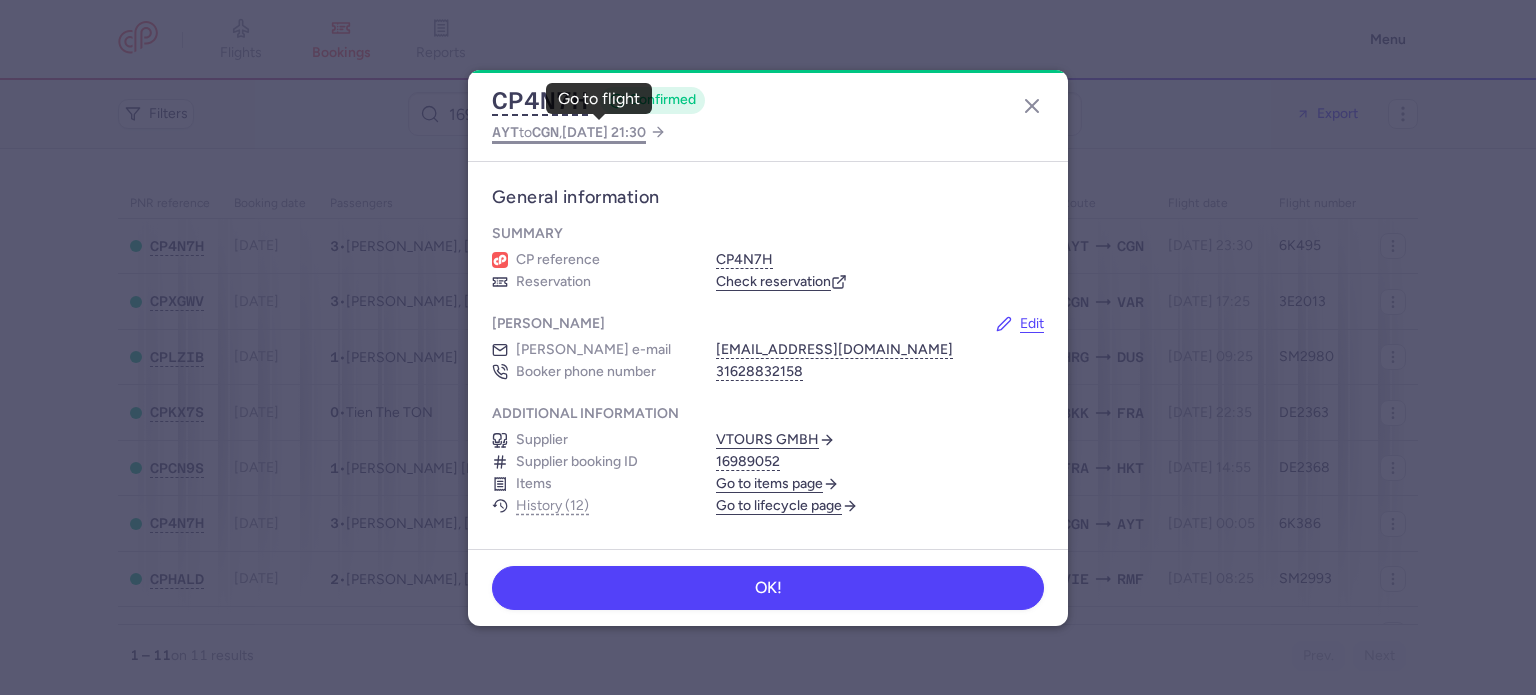 click on "CGN" at bounding box center (545, 132) 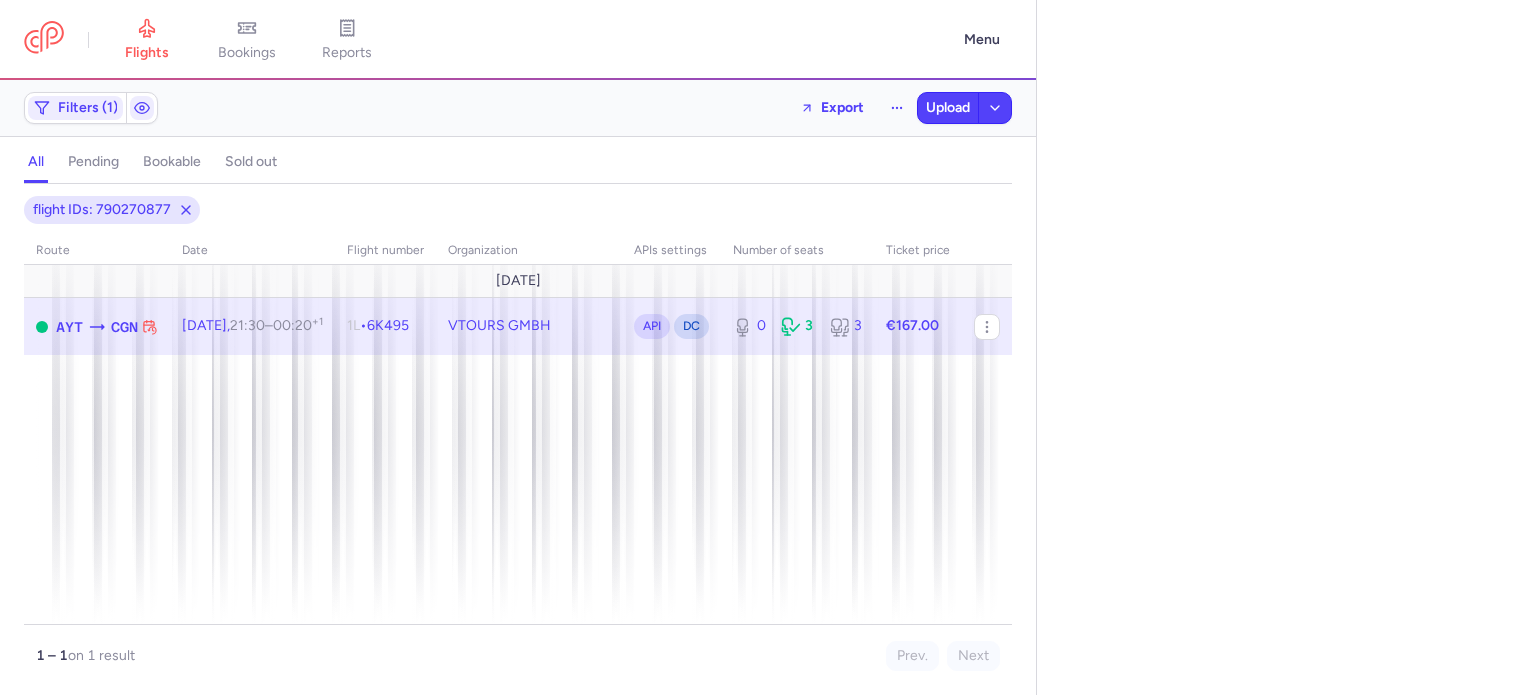 select on "days" 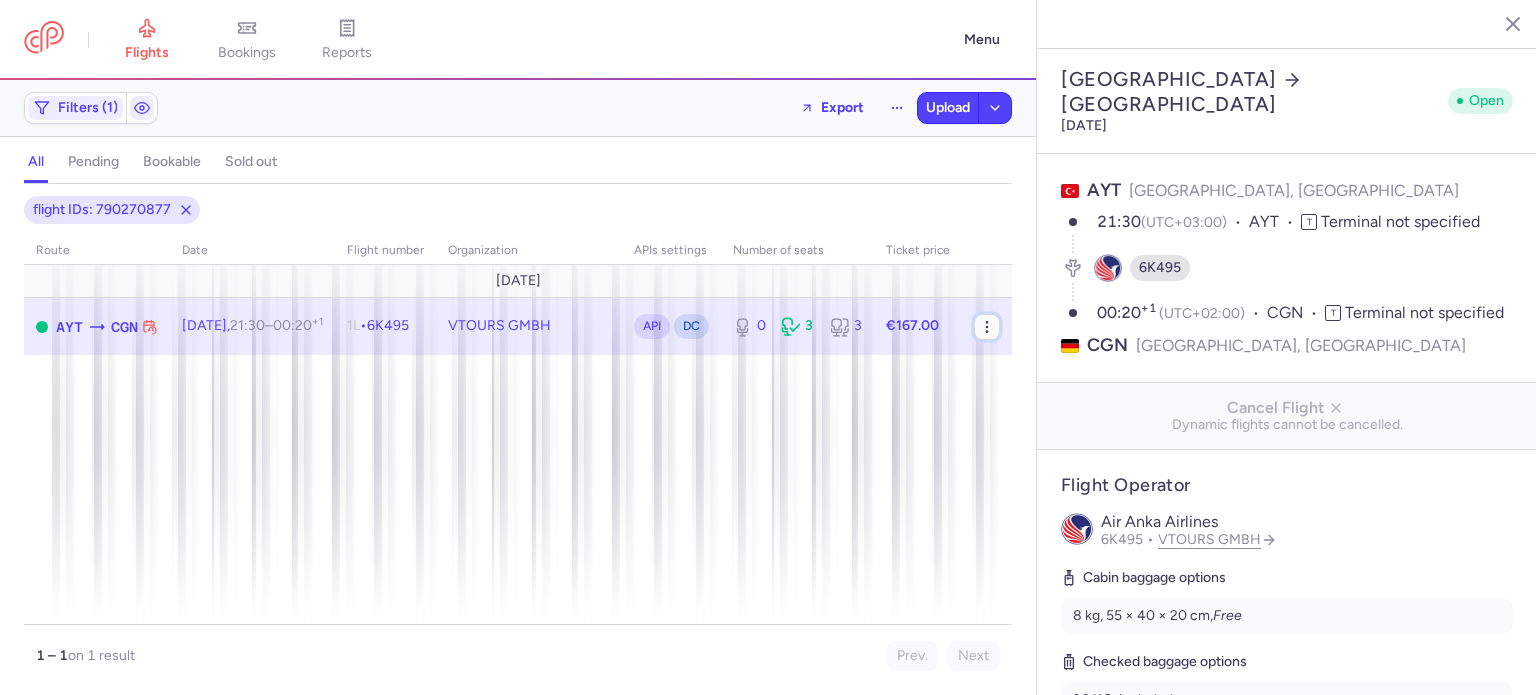 click 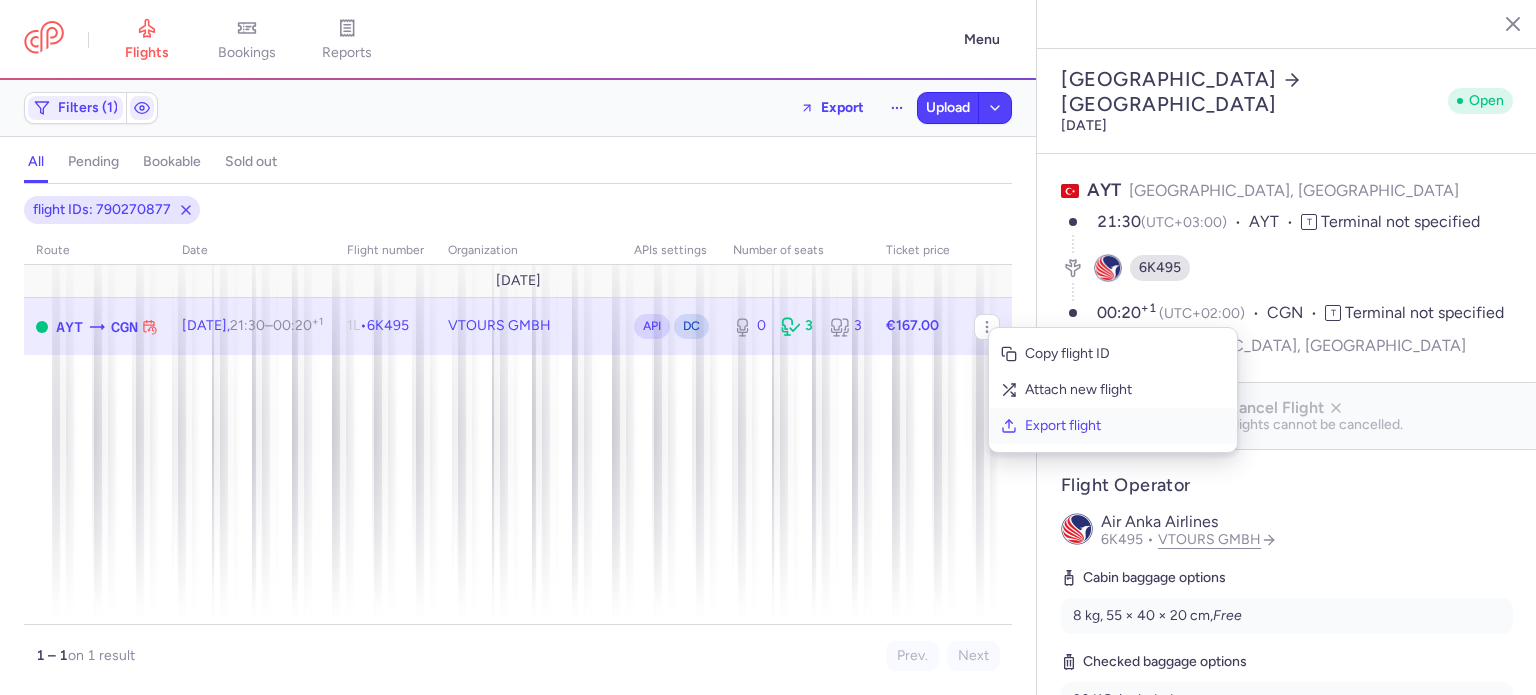 click on "Export flight" at bounding box center (1125, 426) 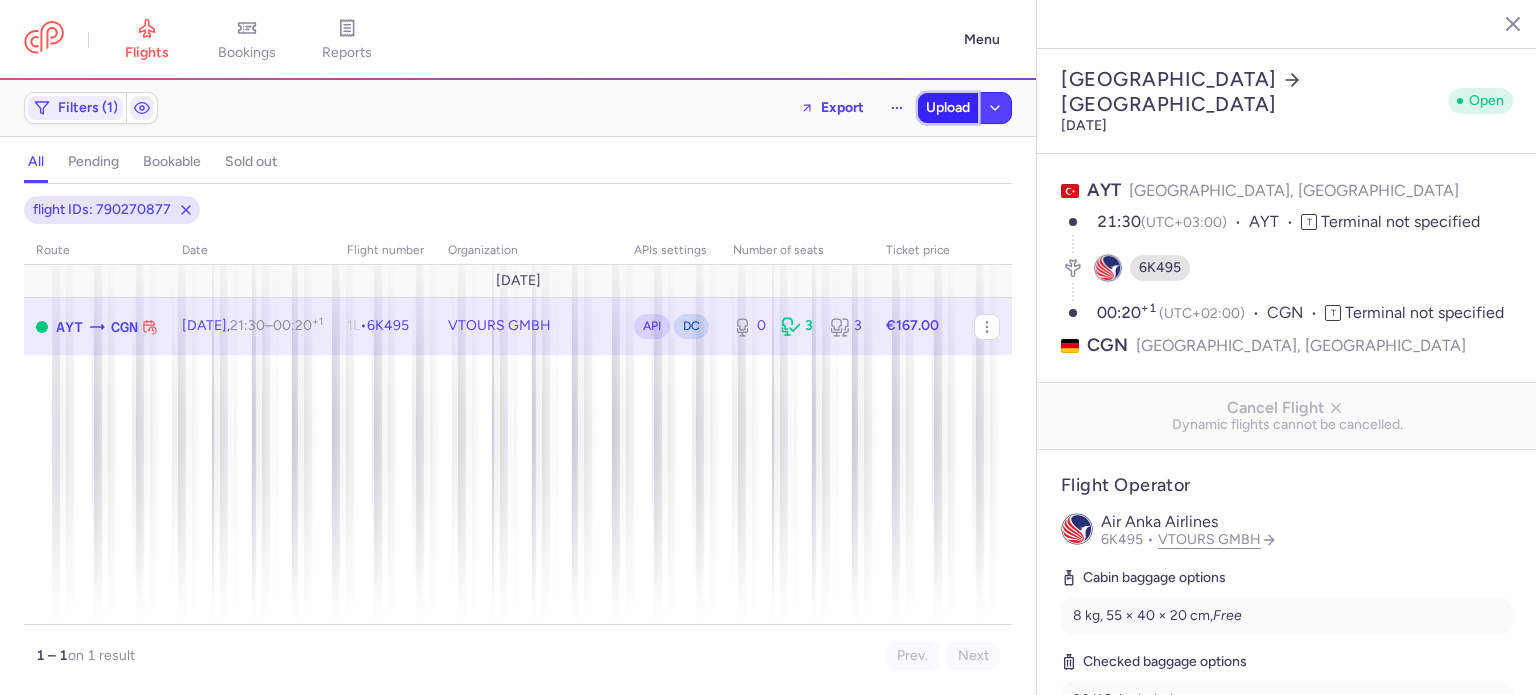 click on "Upload" at bounding box center (948, 108) 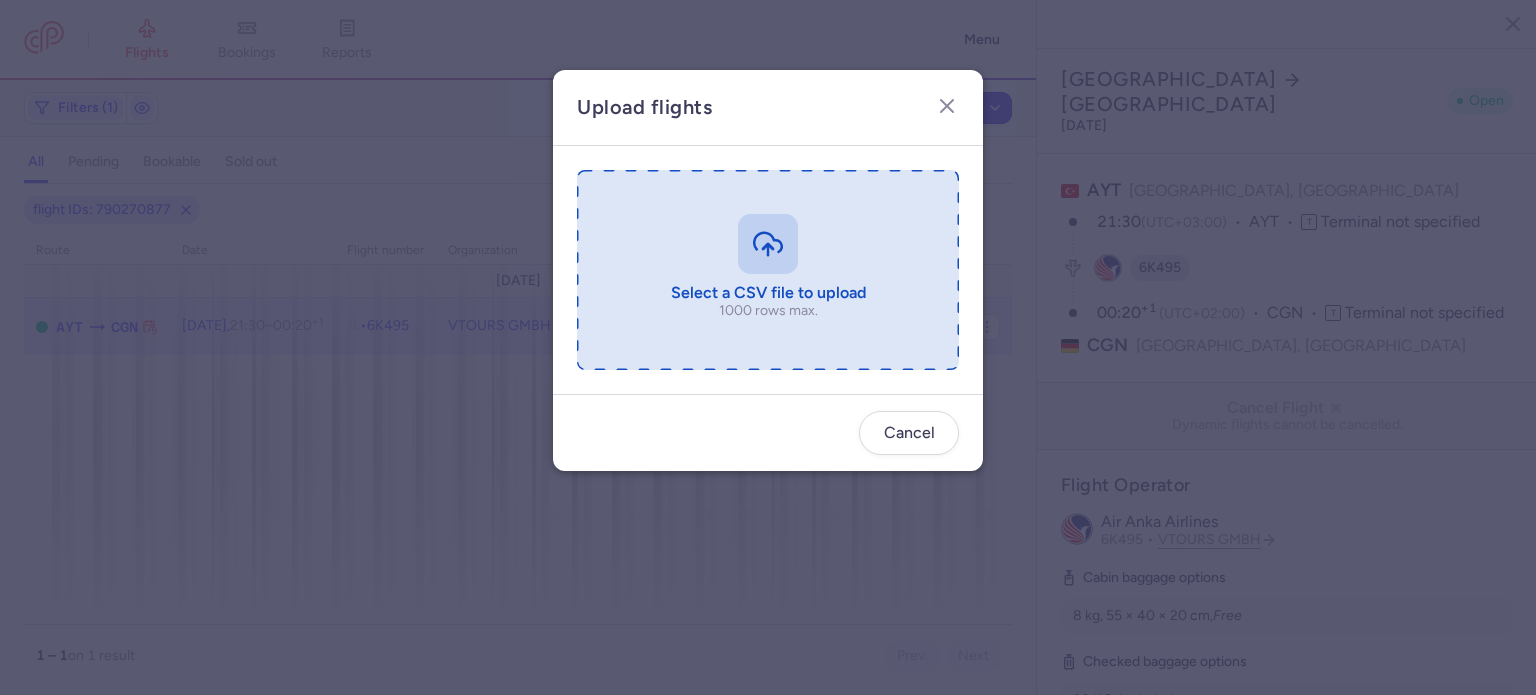 click at bounding box center [768, 270] 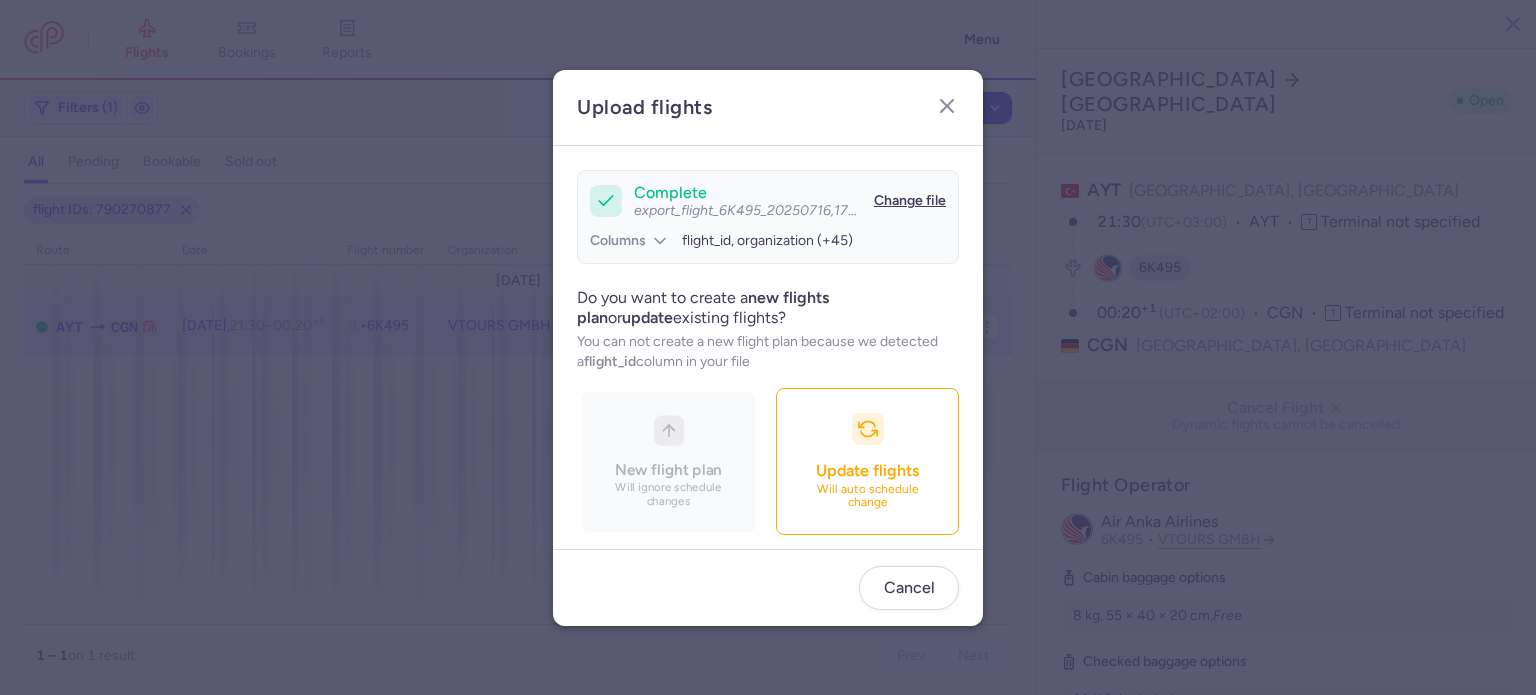 scroll, scrollTop: 172, scrollLeft: 0, axis: vertical 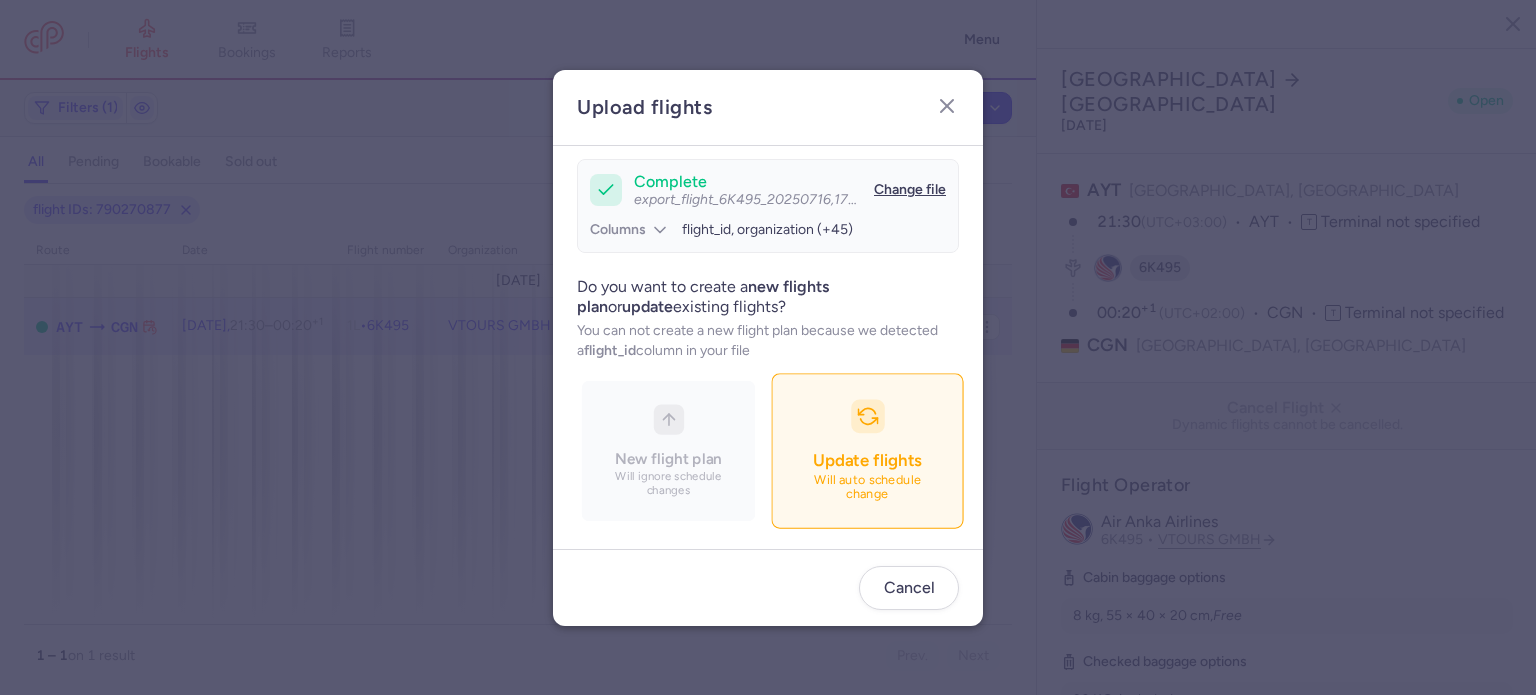 click at bounding box center (868, 416) 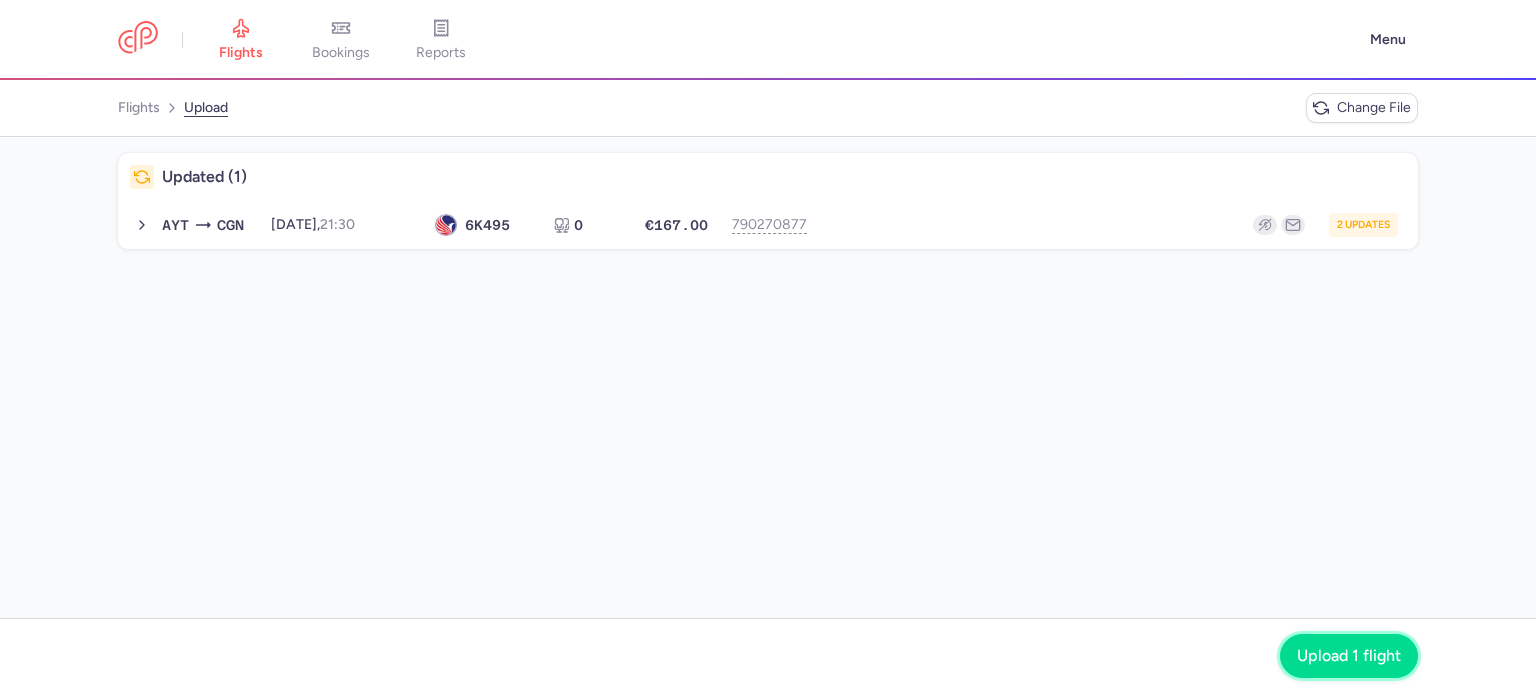 click on "Upload 1 flight" at bounding box center [1349, 656] 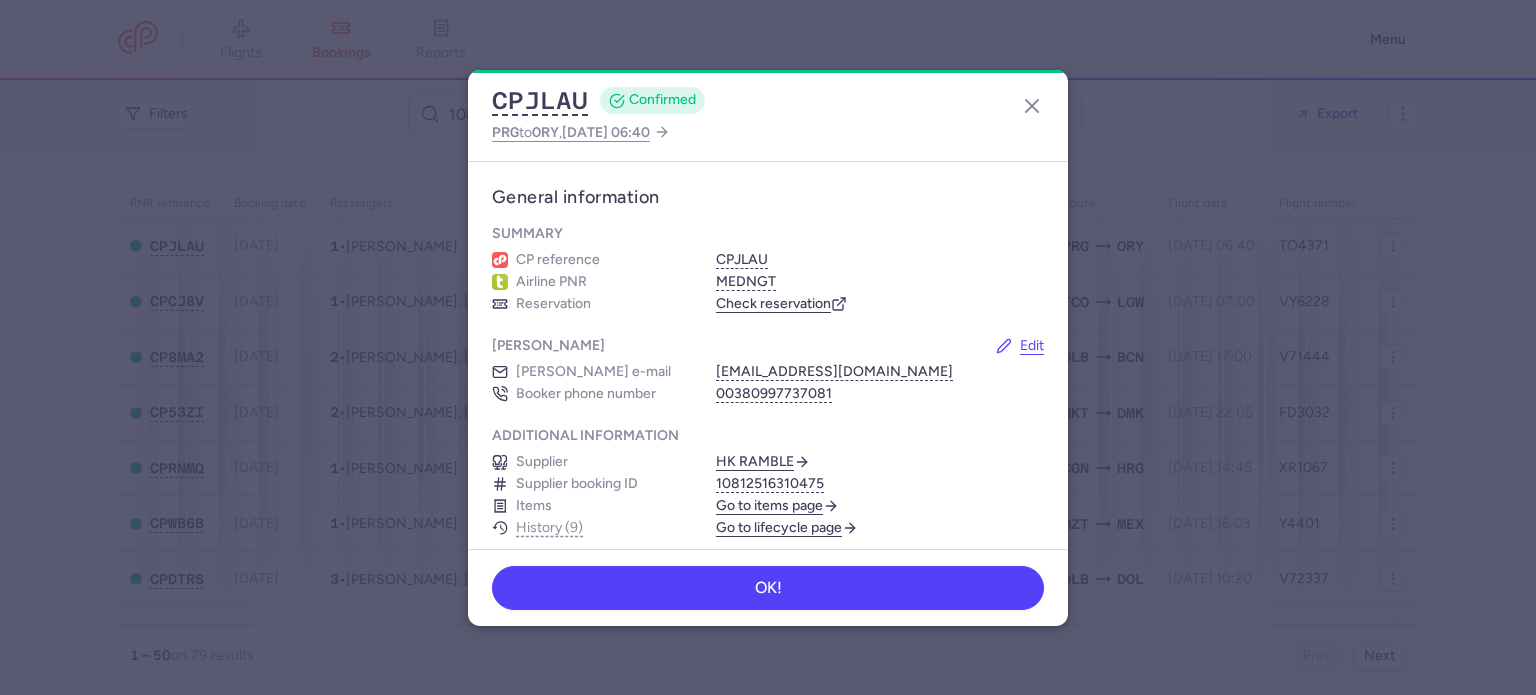 scroll, scrollTop: 0, scrollLeft: 0, axis: both 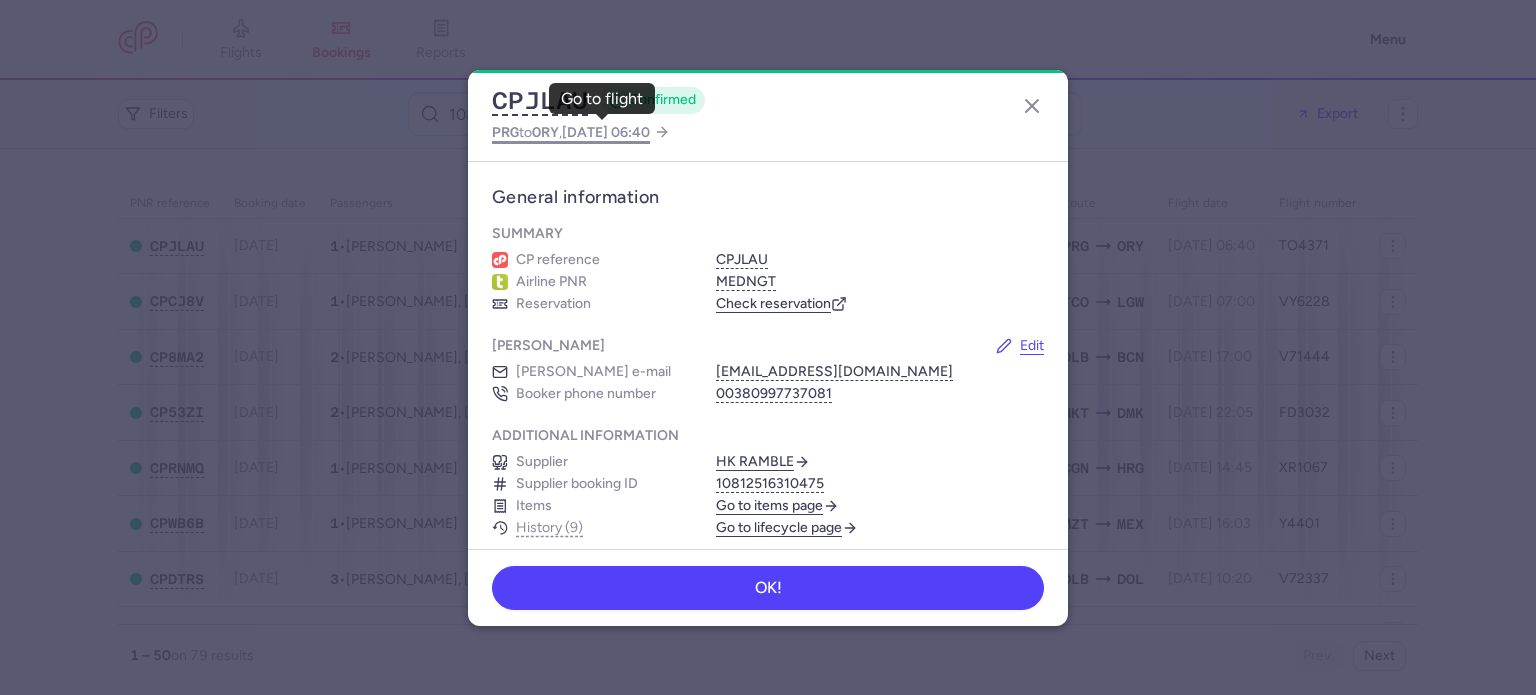 click on "2025 Jul 17, 06:40" at bounding box center [606, 132] 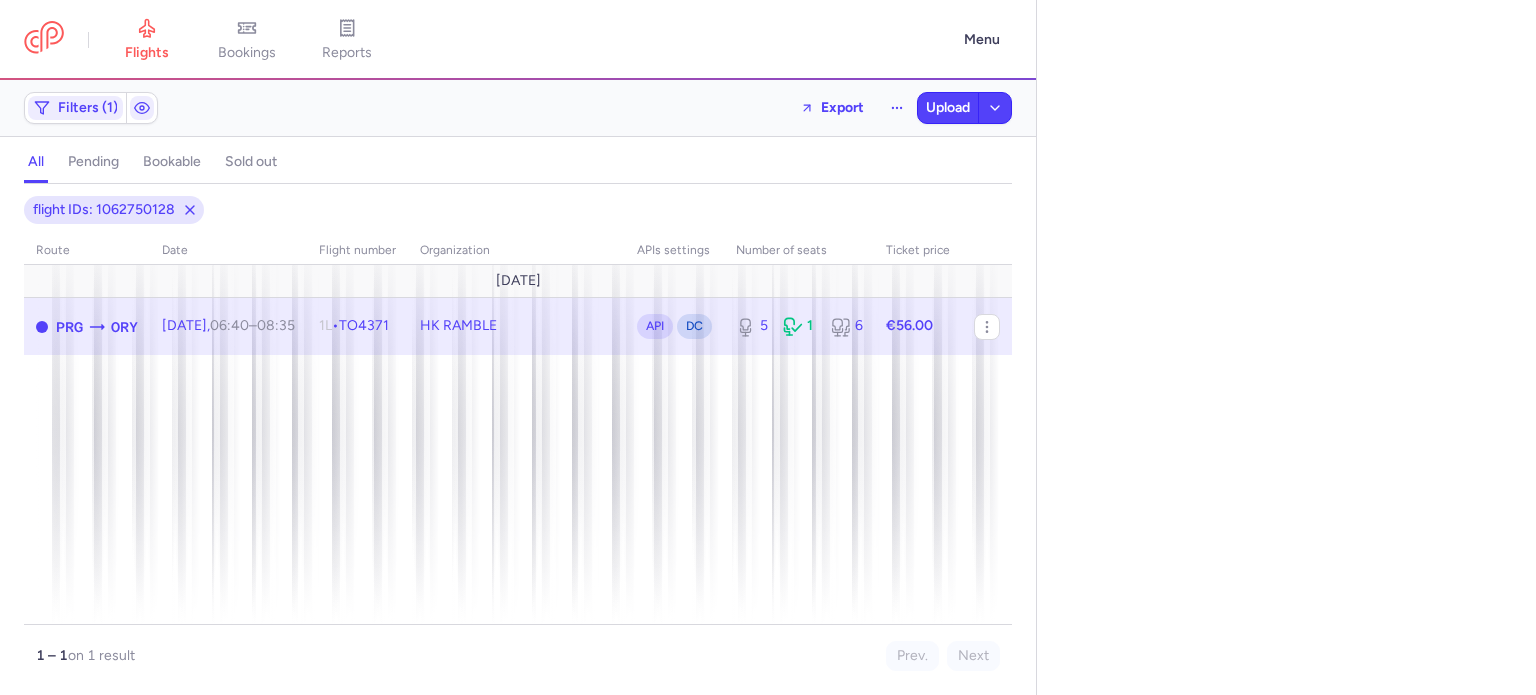 select on "days" 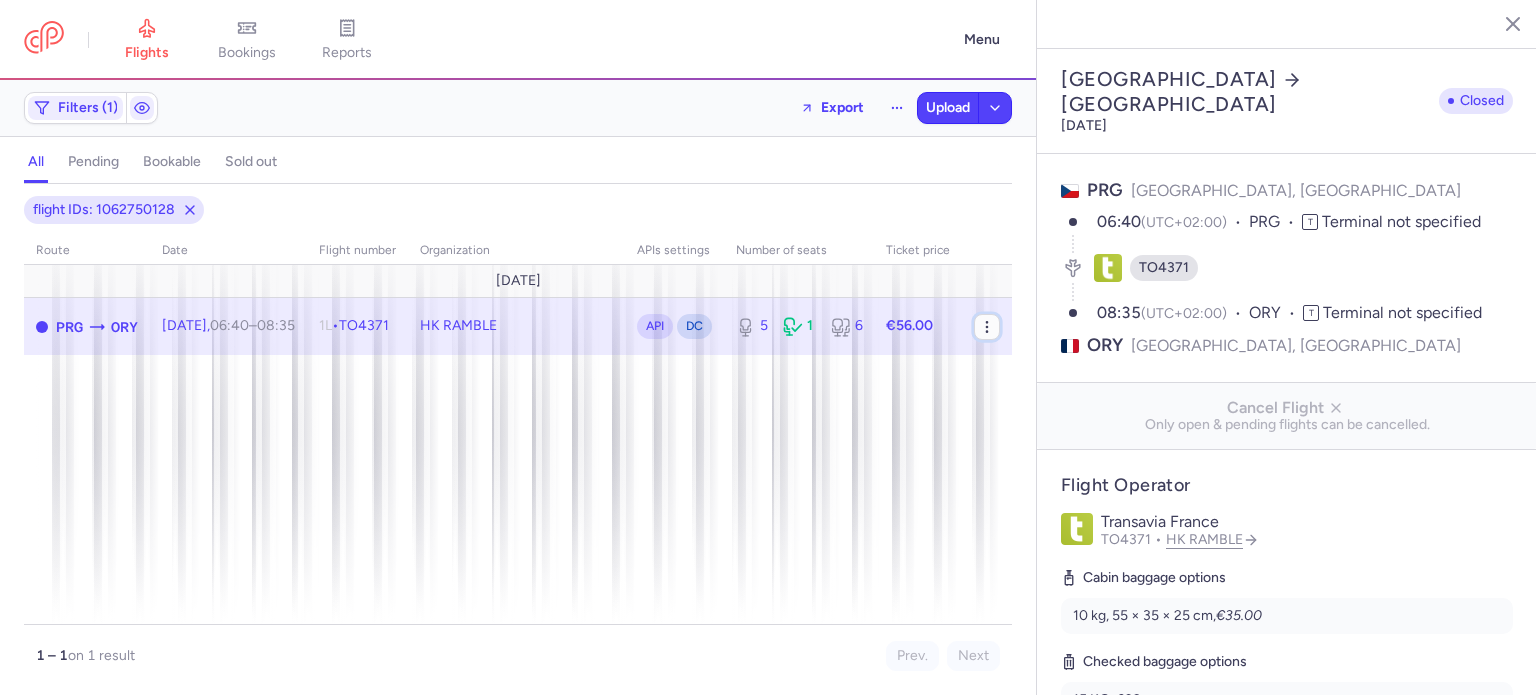 click 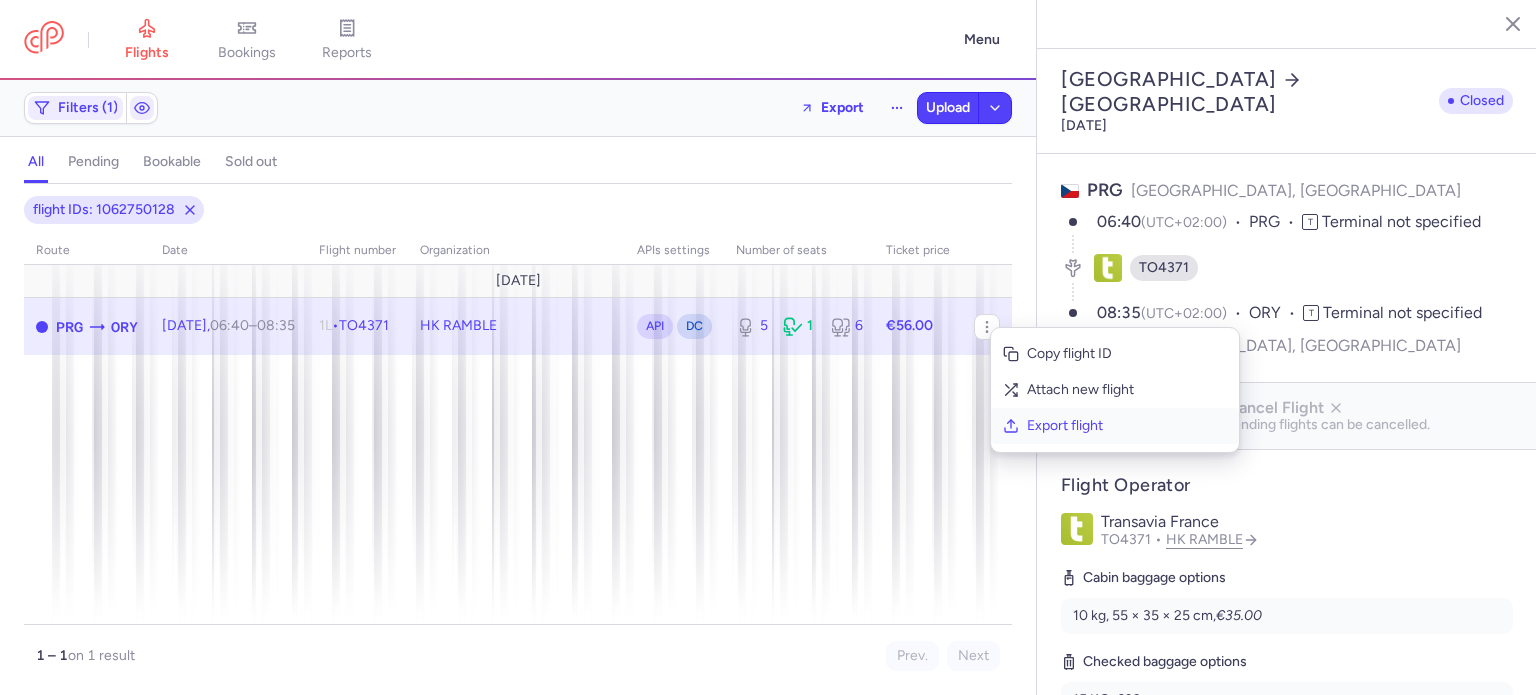 click on "Export flight" 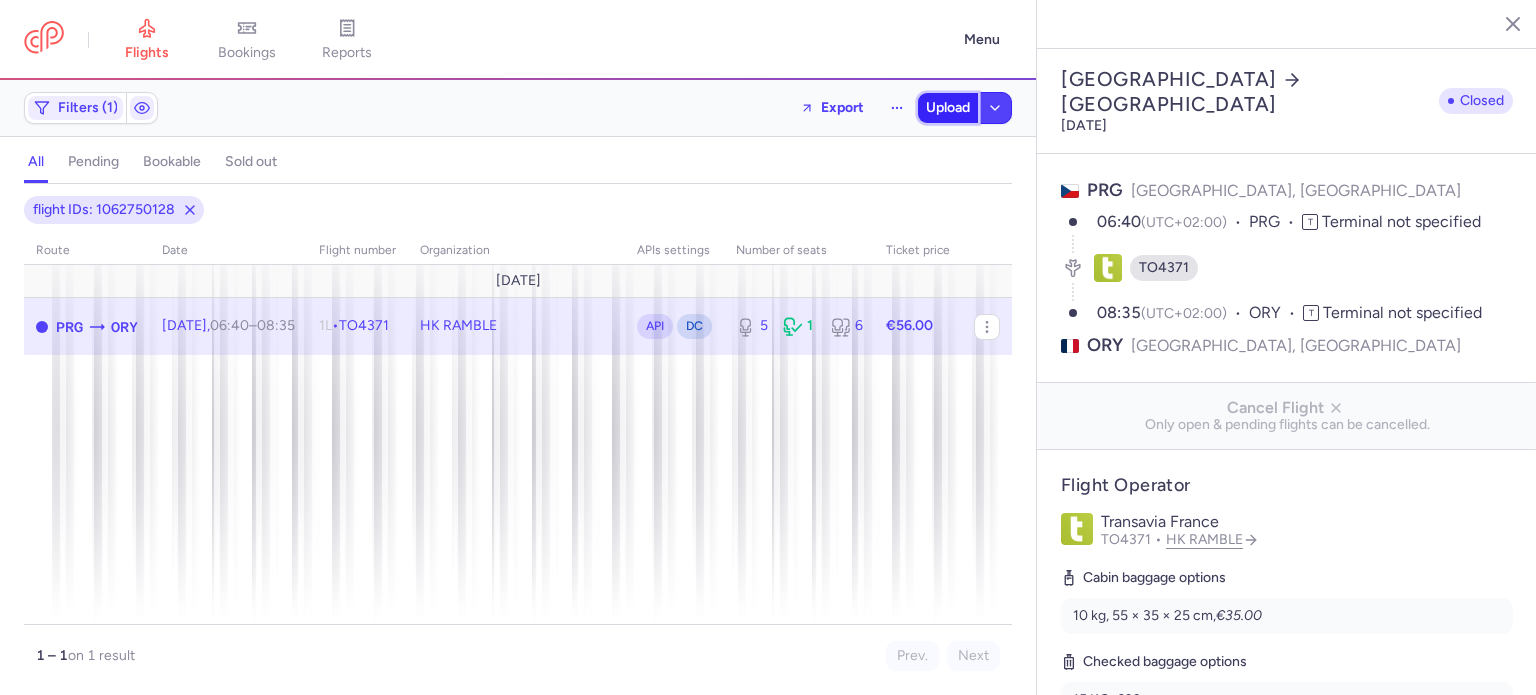 click on "Upload" at bounding box center (948, 108) 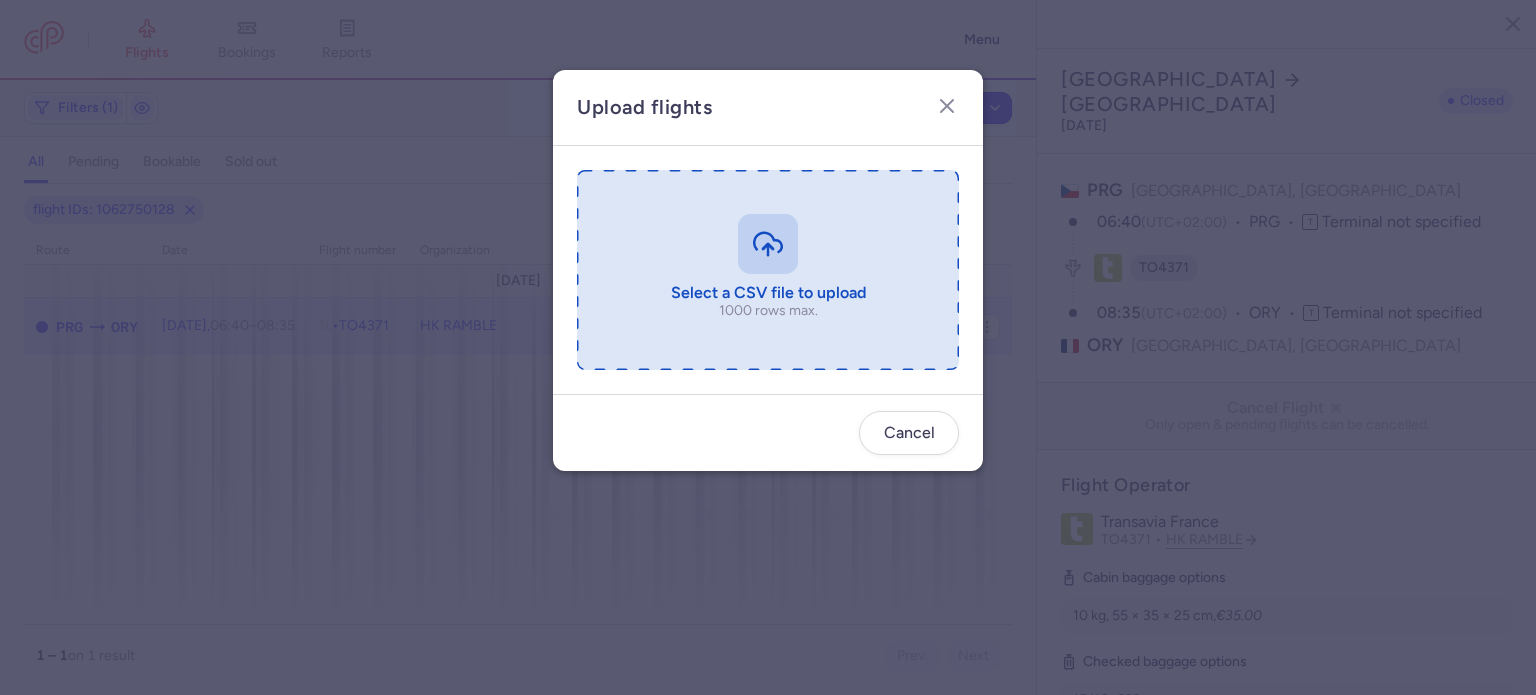 click at bounding box center (768, 270) 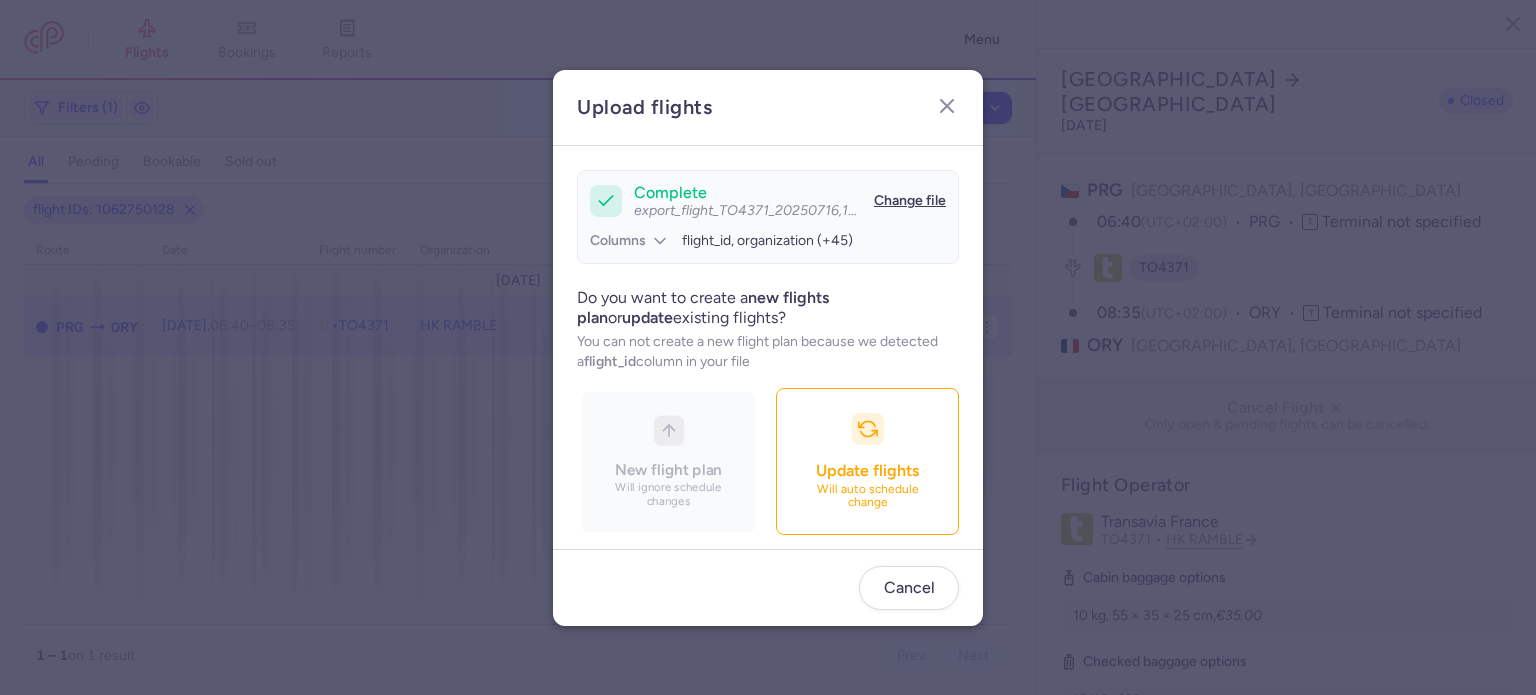 scroll, scrollTop: 172, scrollLeft: 0, axis: vertical 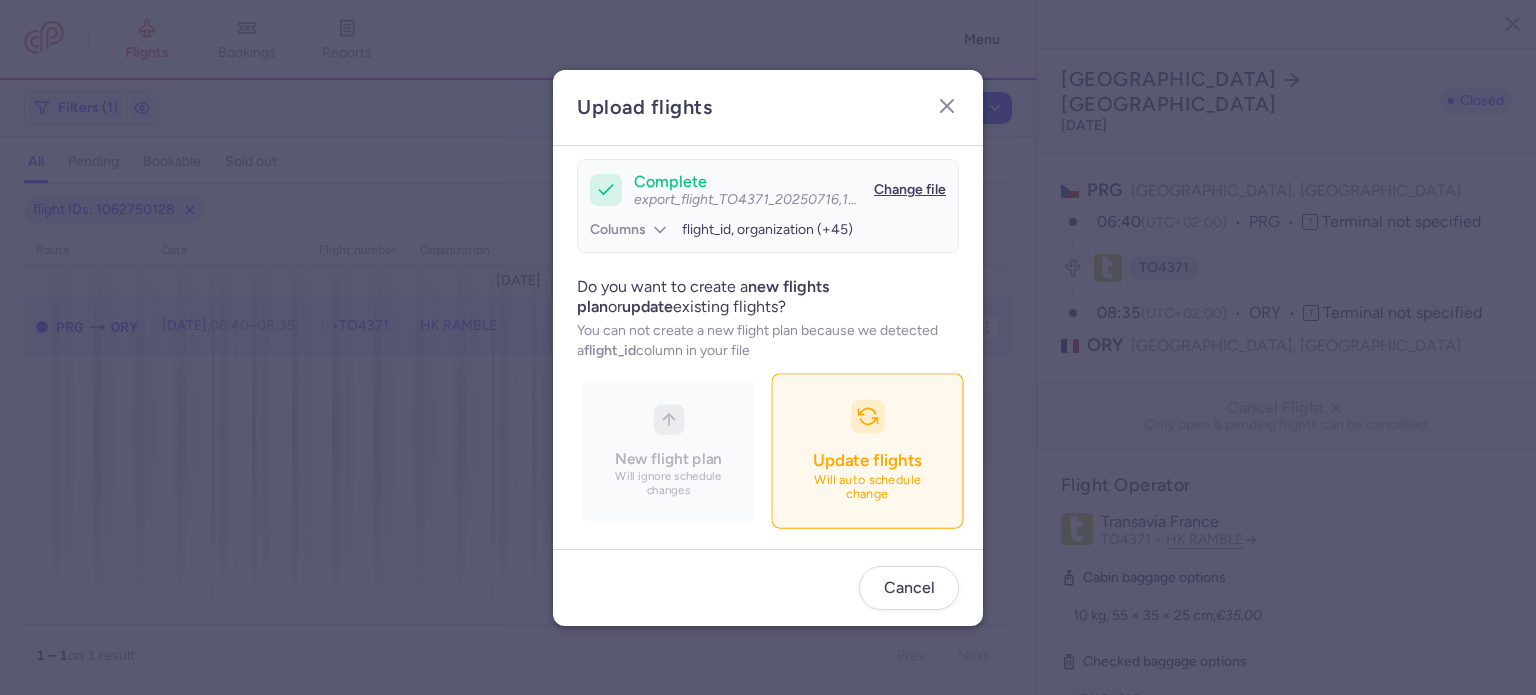 click on "Update flights Will auto schedule change" at bounding box center [867, 450] 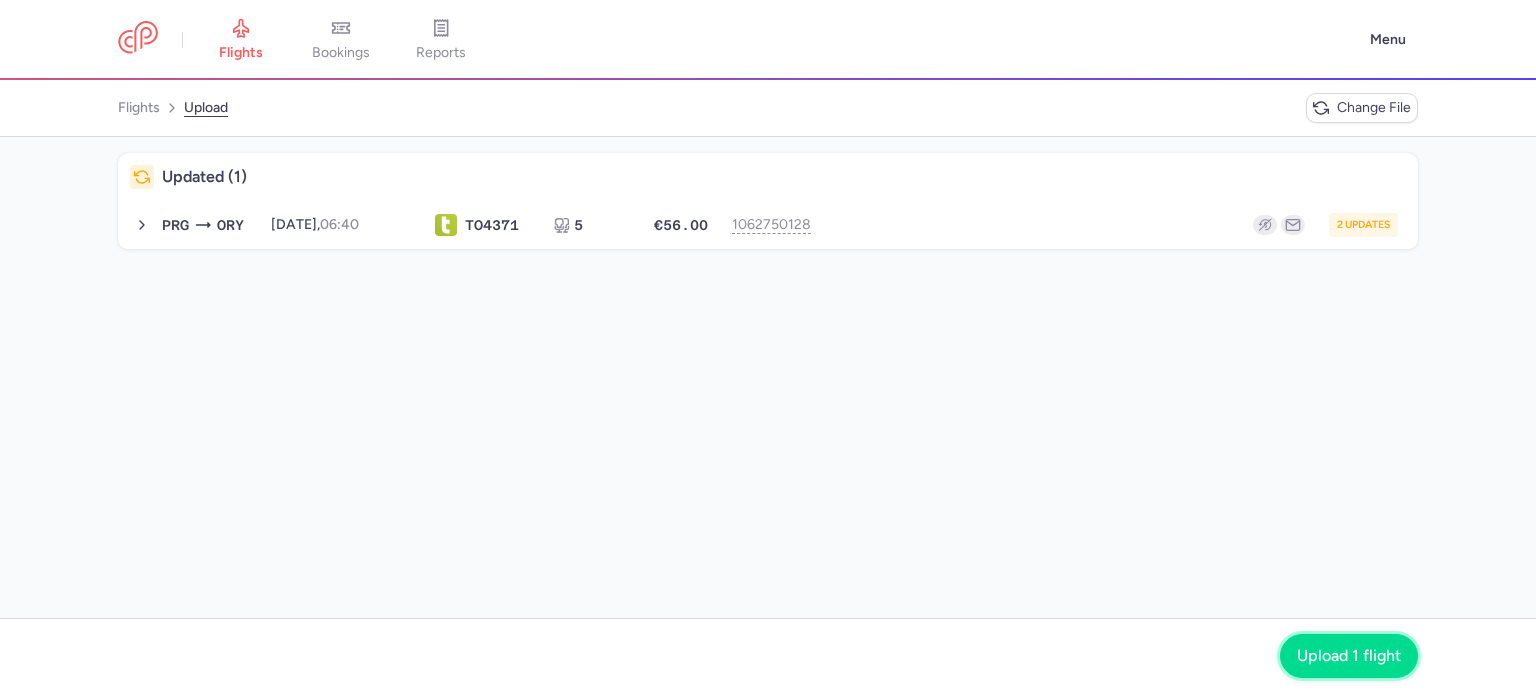 click on "Upload 1 flight" at bounding box center [1349, 656] 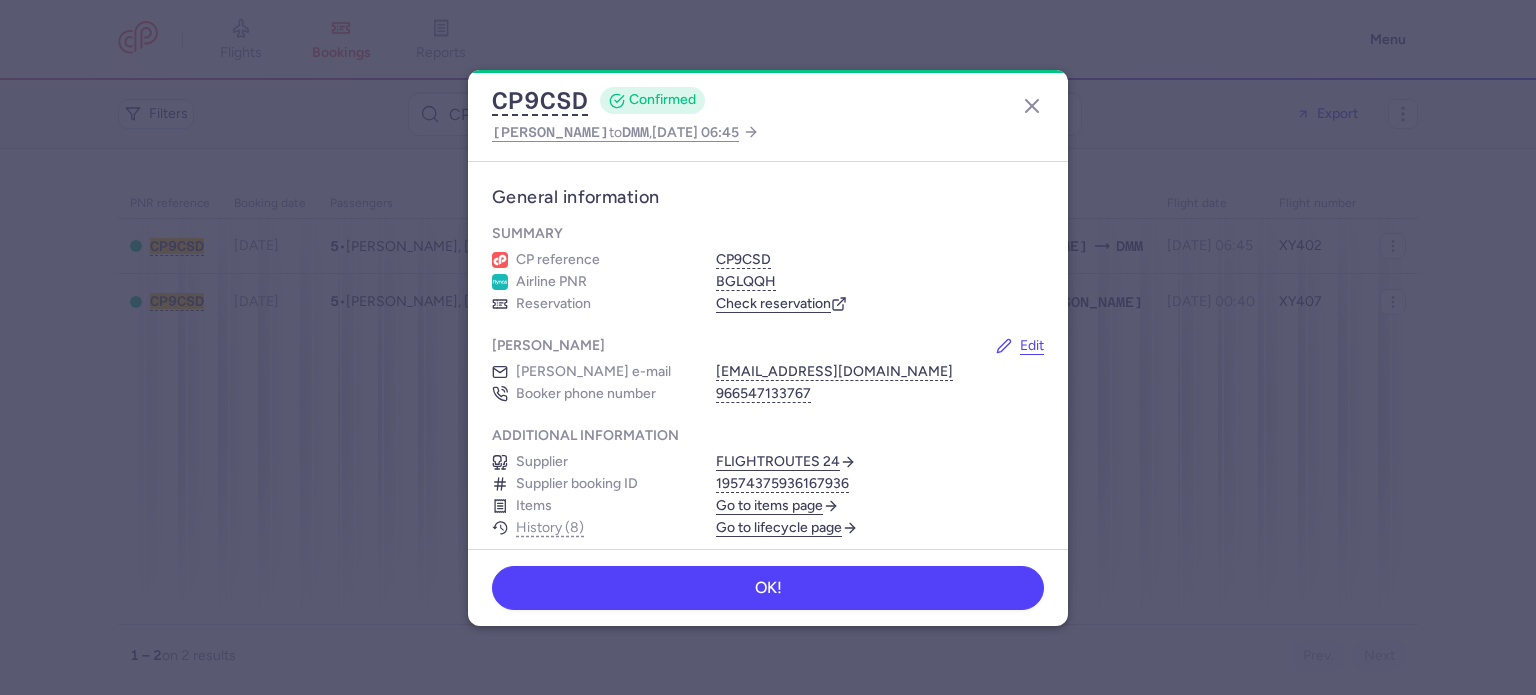 scroll, scrollTop: 0, scrollLeft: 0, axis: both 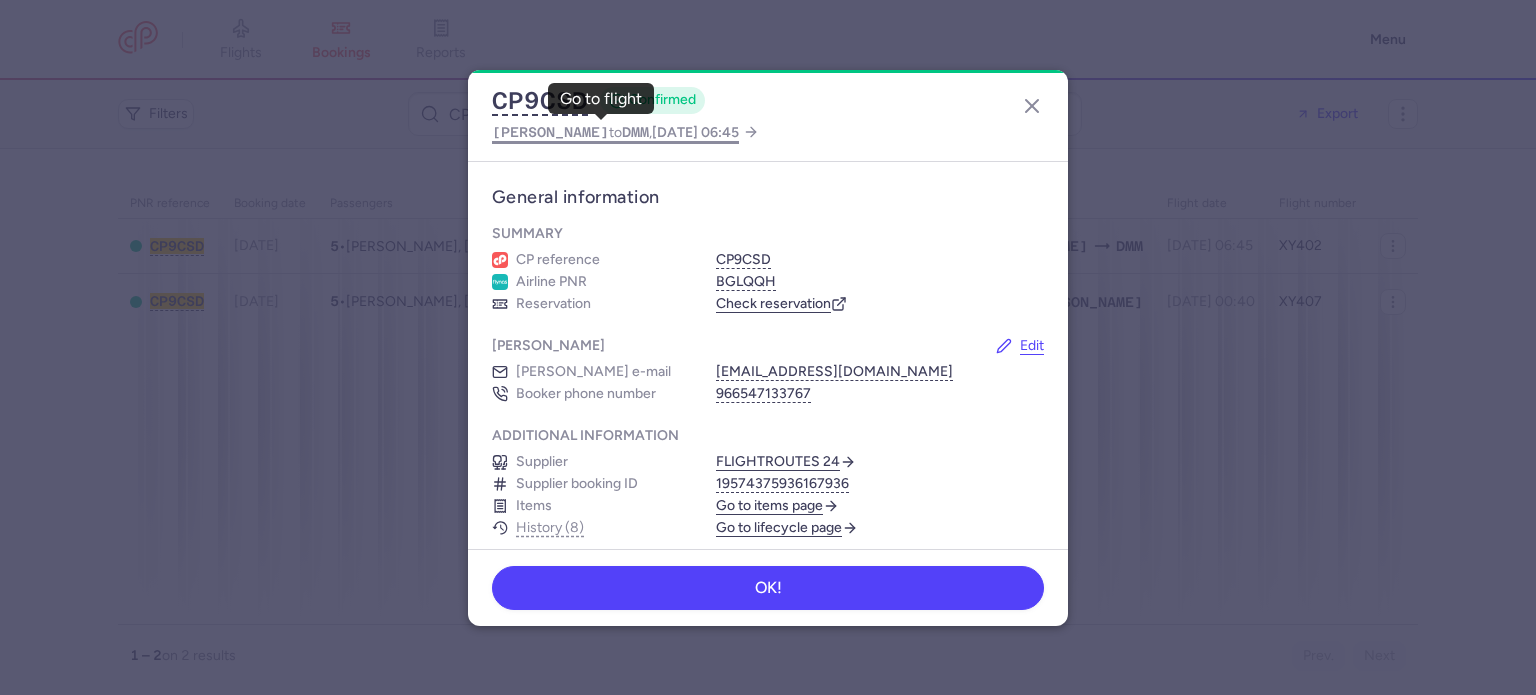 click on "DMM" at bounding box center (635, 132) 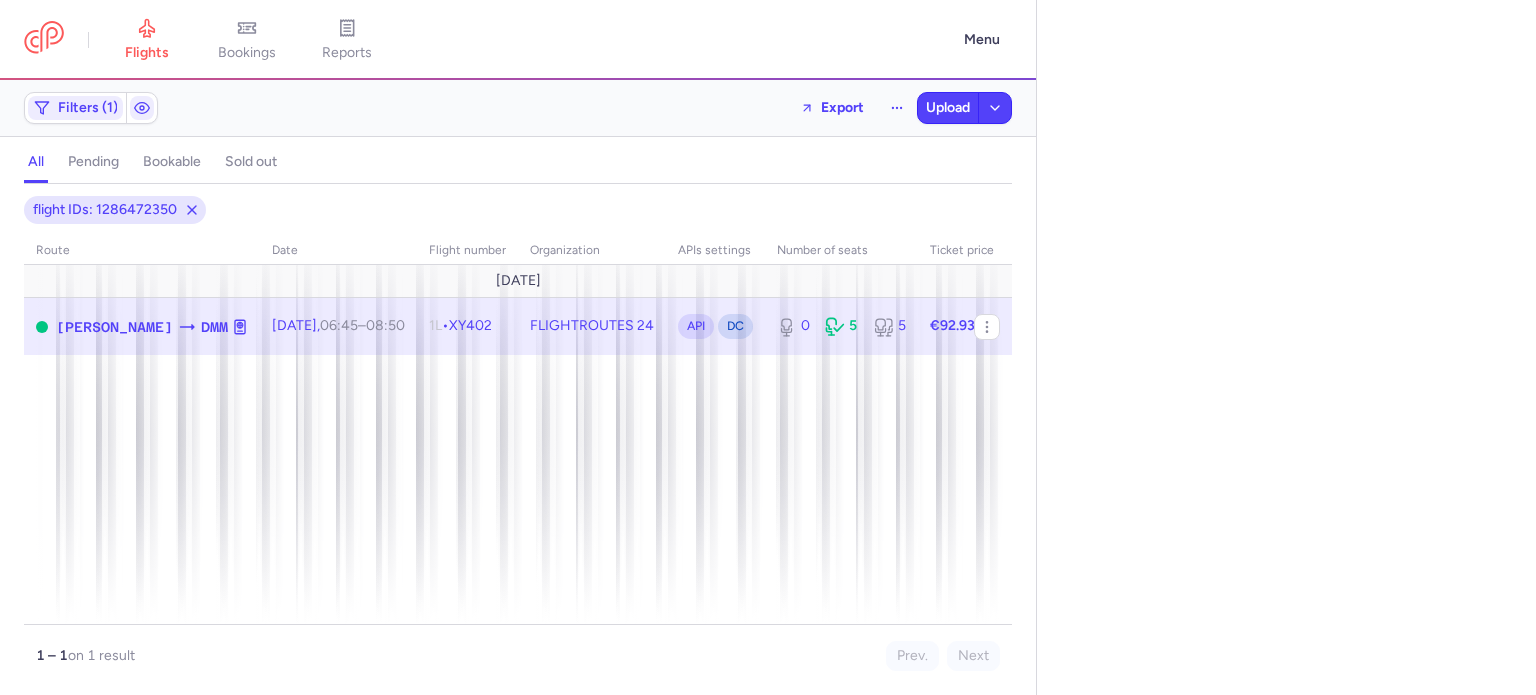 select on "days" 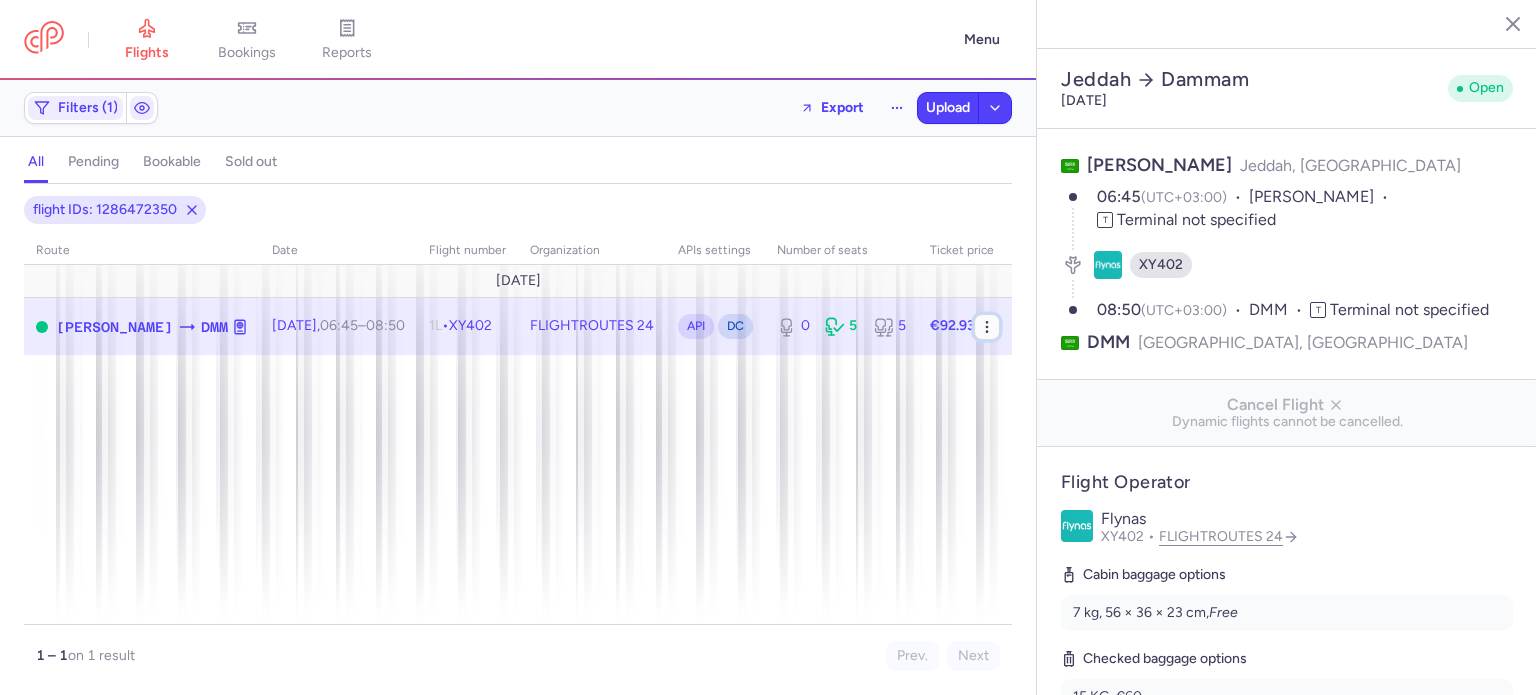 click 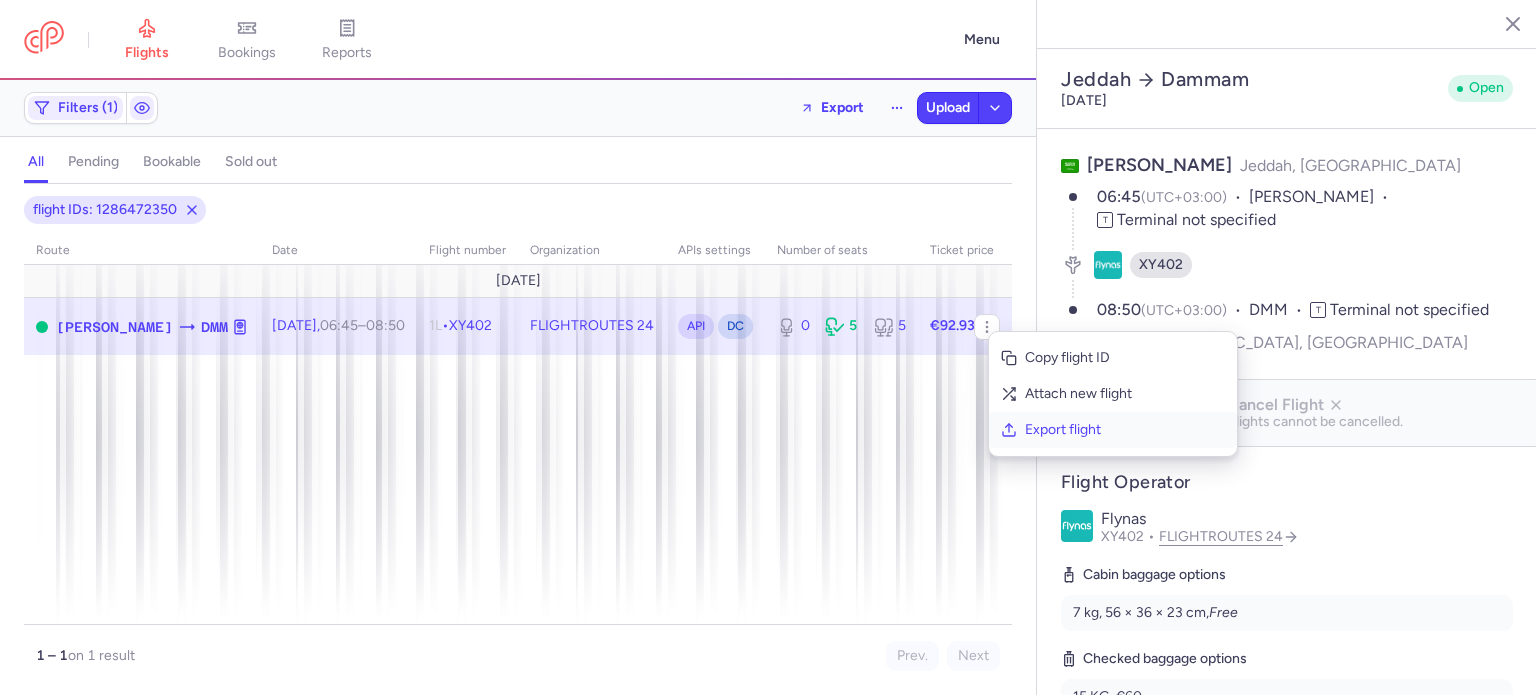 click on "Export flight" 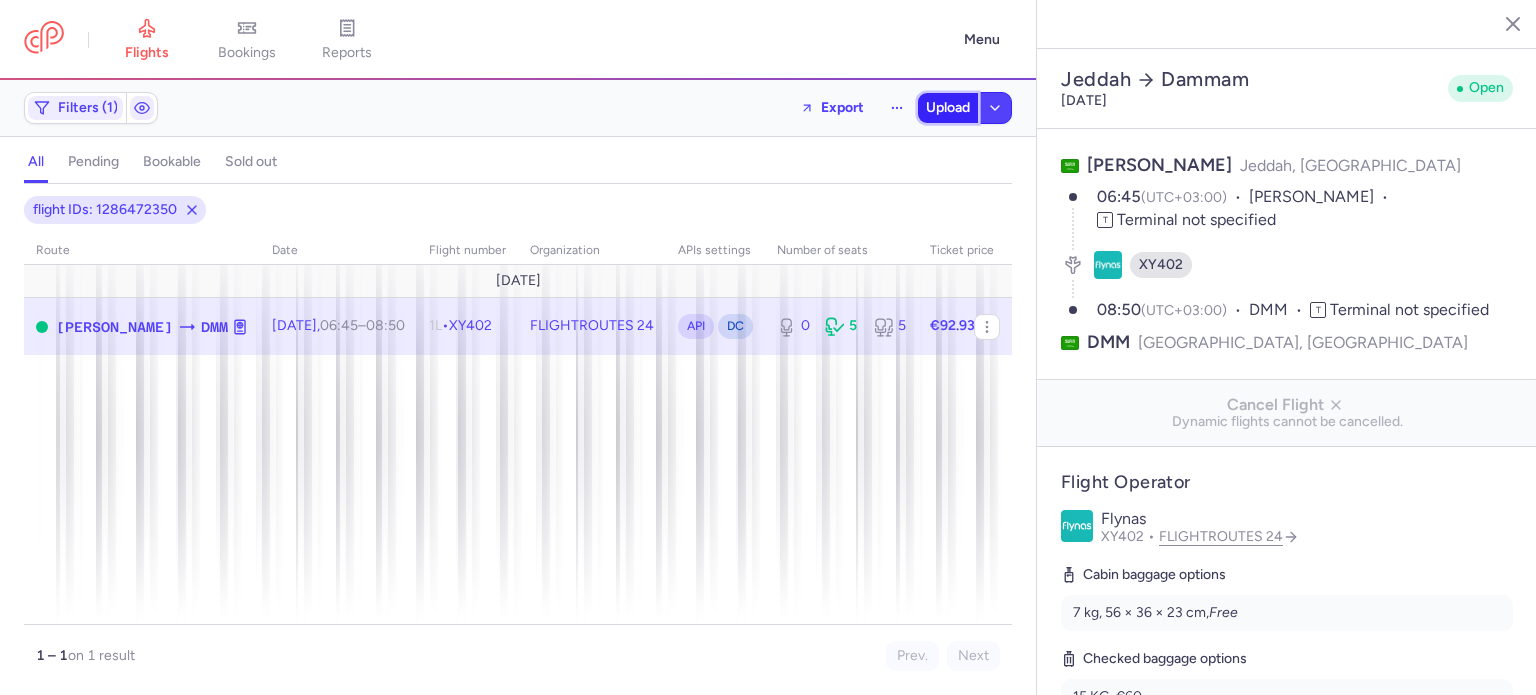 click on "Upload" at bounding box center (948, 108) 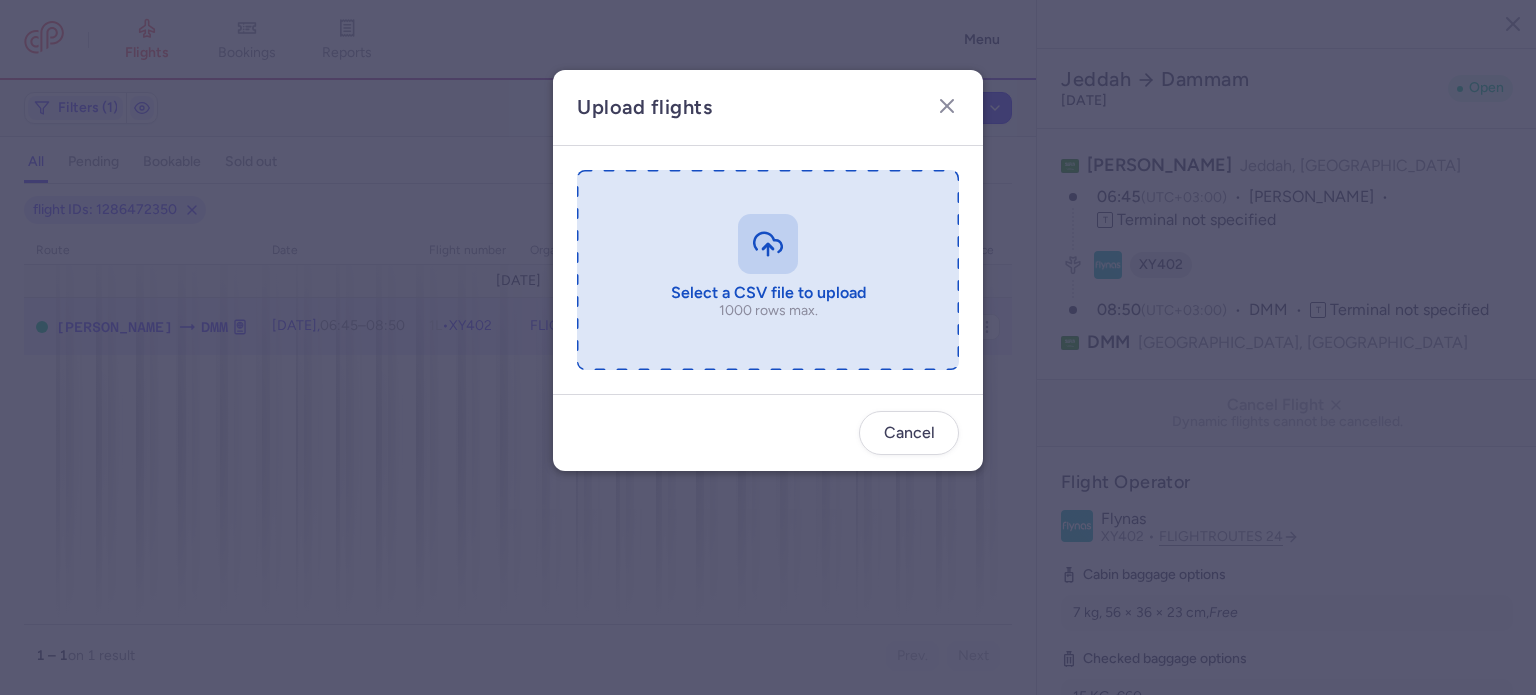 click at bounding box center [768, 270] 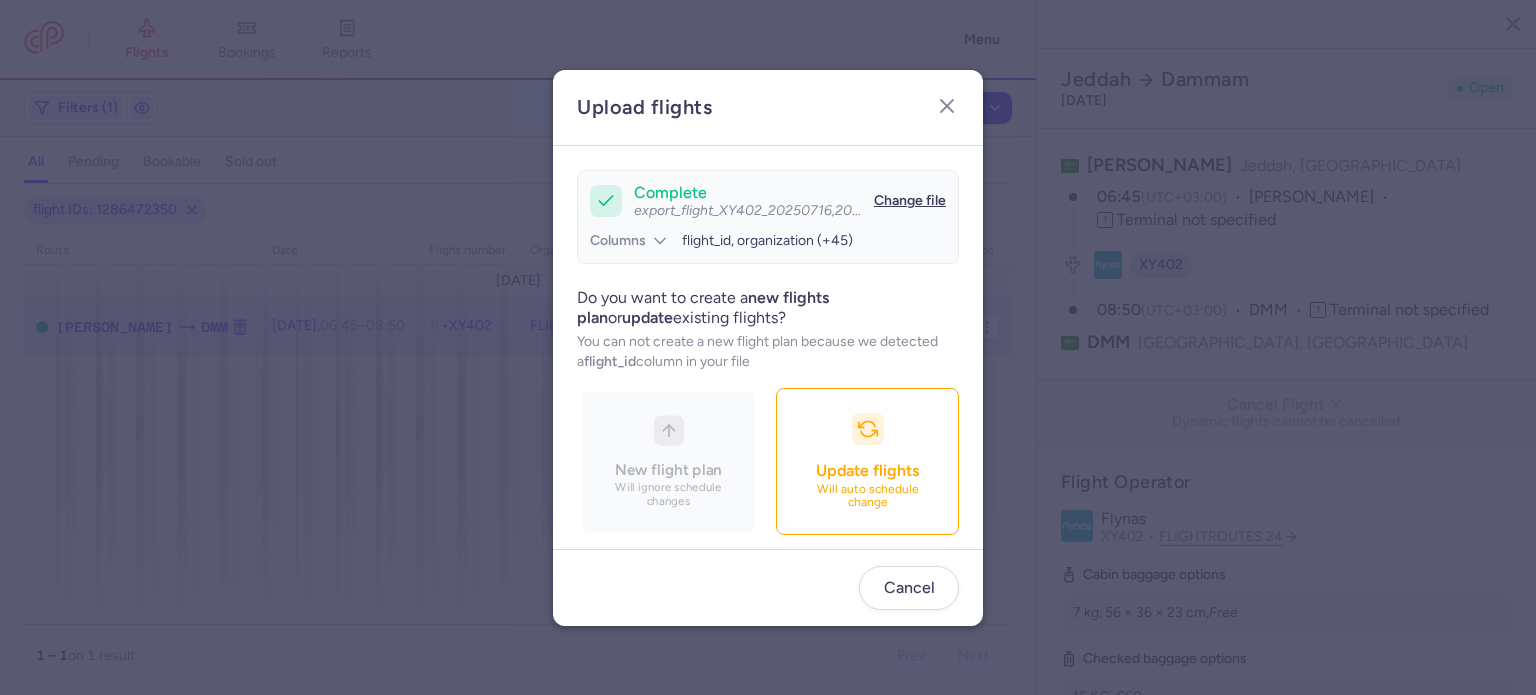 scroll, scrollTop: 172, scrollLeft: 0, axis: vertical 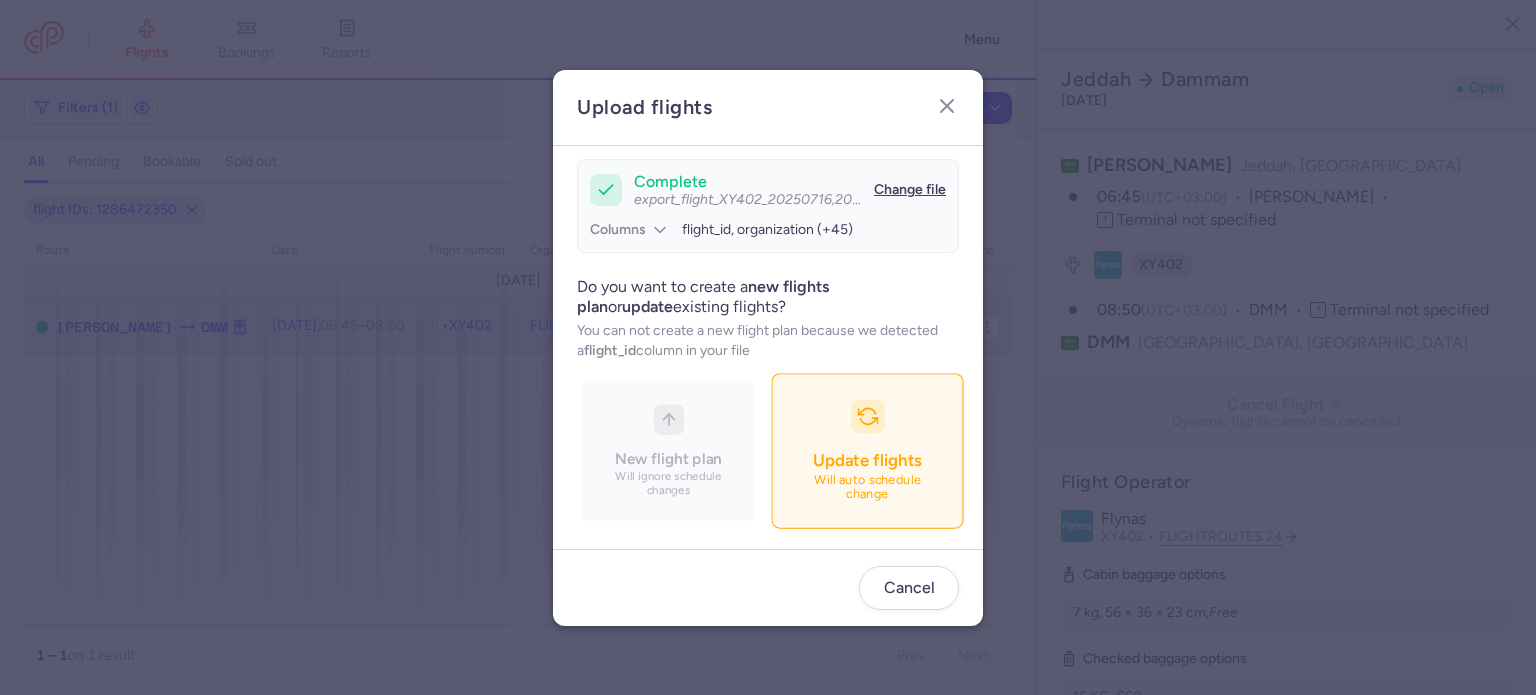 click on "Update flights Will auto schedule change" at bounding box center [867, 450] 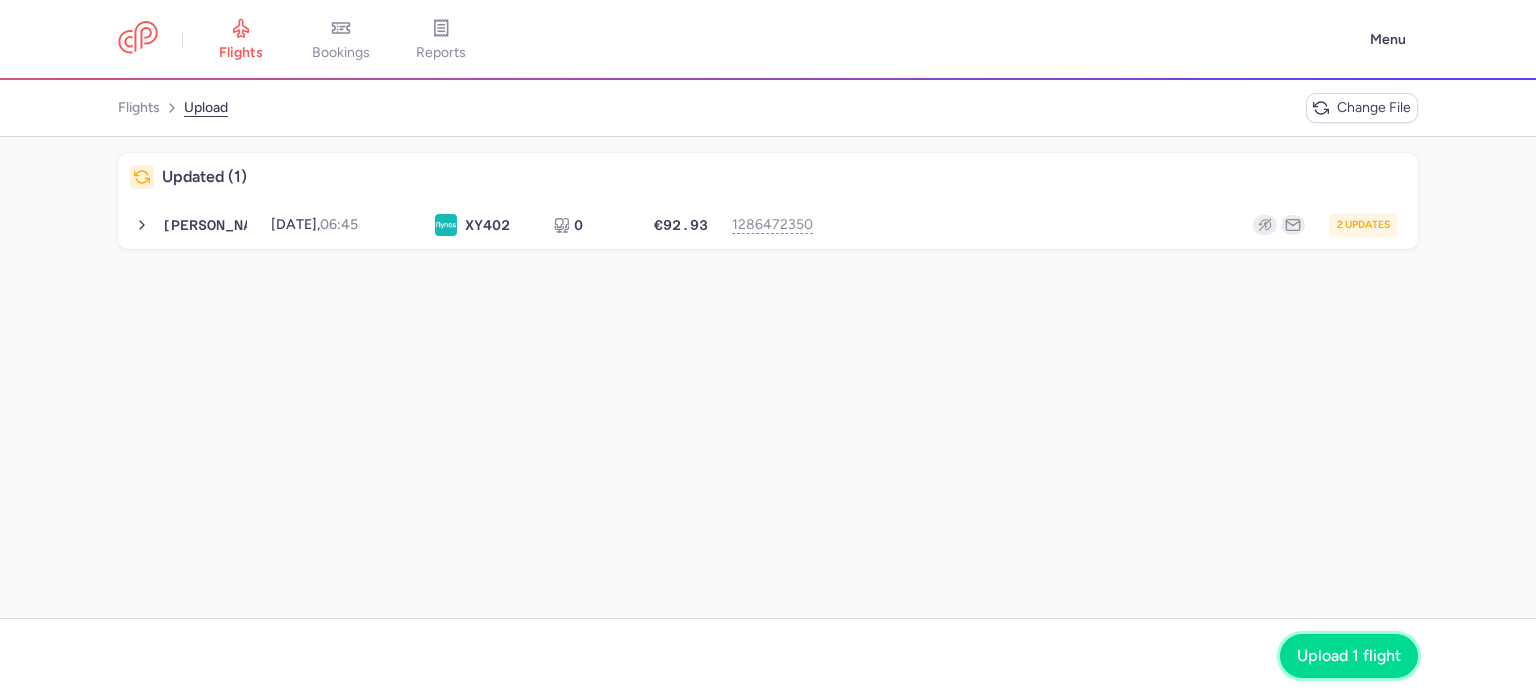 click on "Upload 1 flight" at bounding box center (1349, 656) 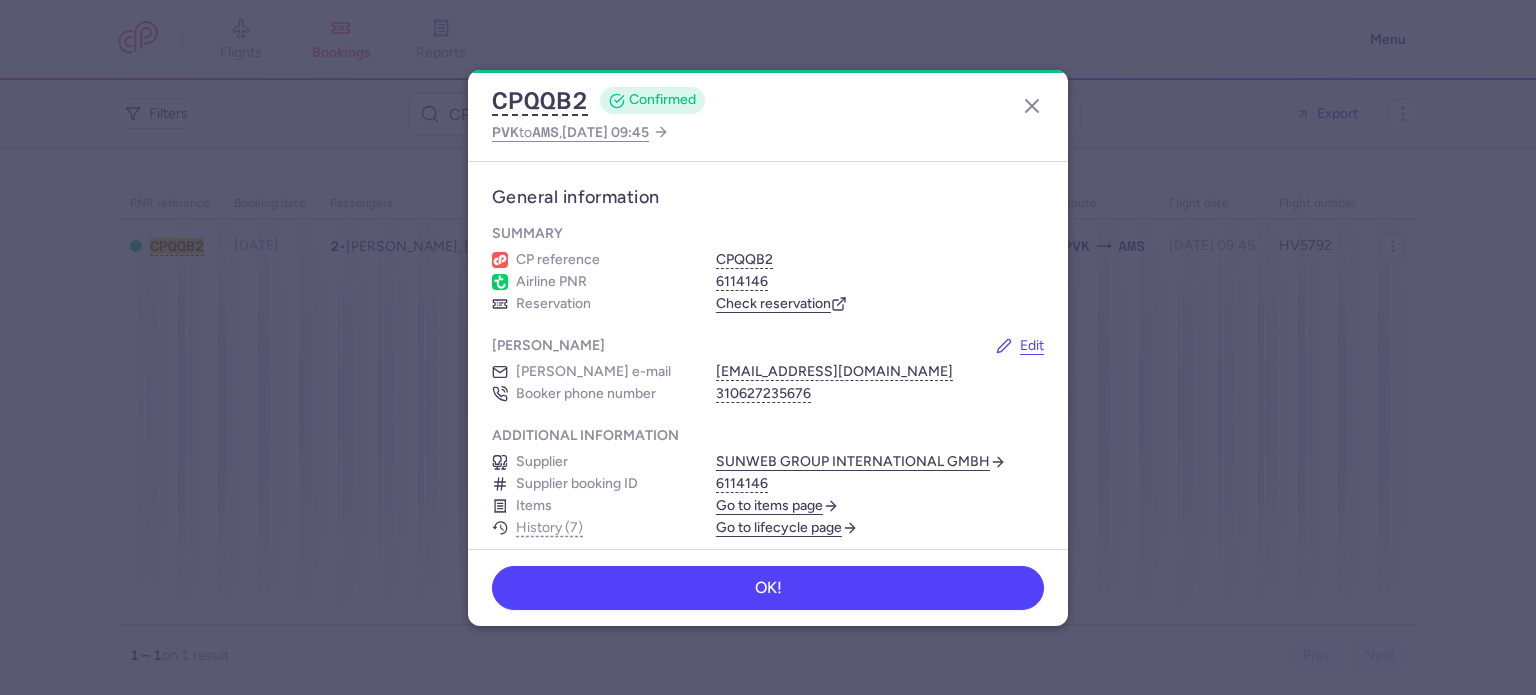 scroll, scrollTop: 0, scrollLeft: 0, axis: both 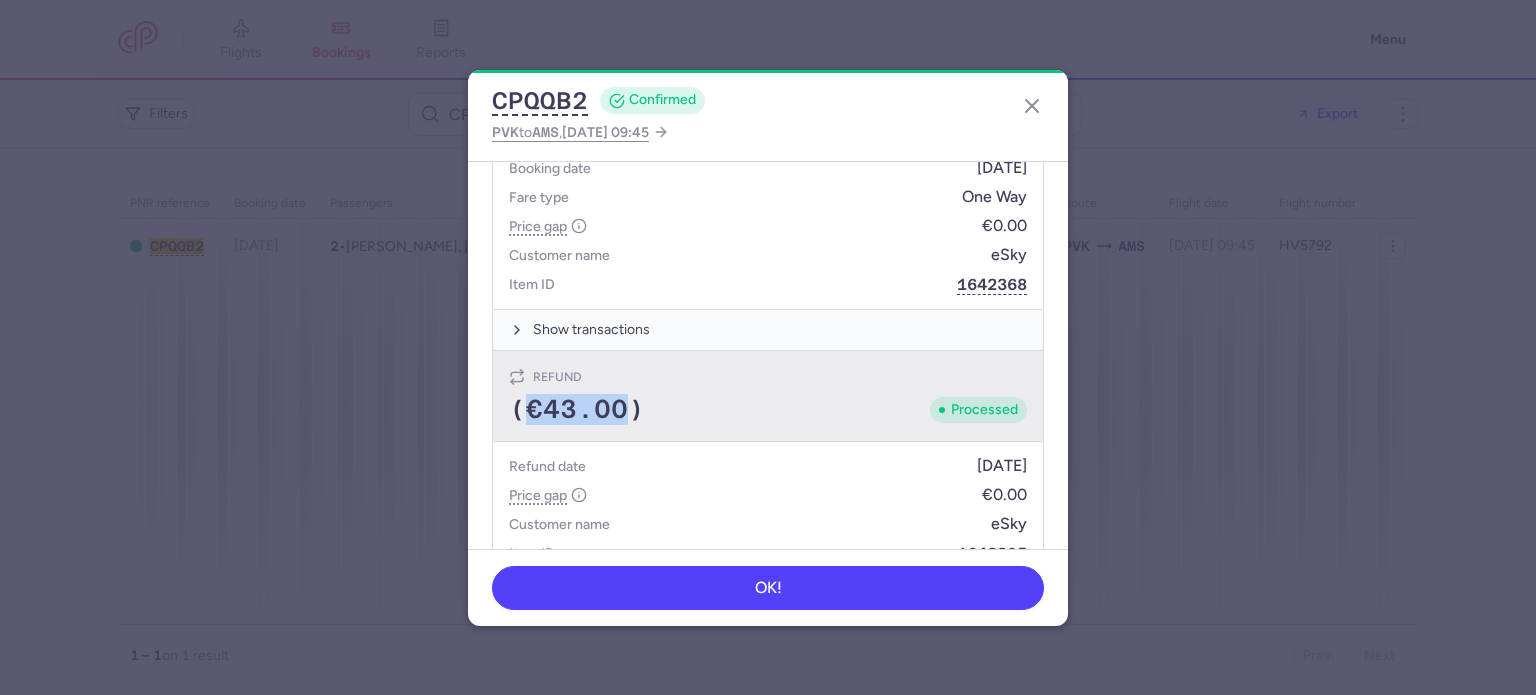 drag, startPoint x: 627, startPoint y: 407, endPoint x: 530, endPoint y: 411, distance: 97.082436 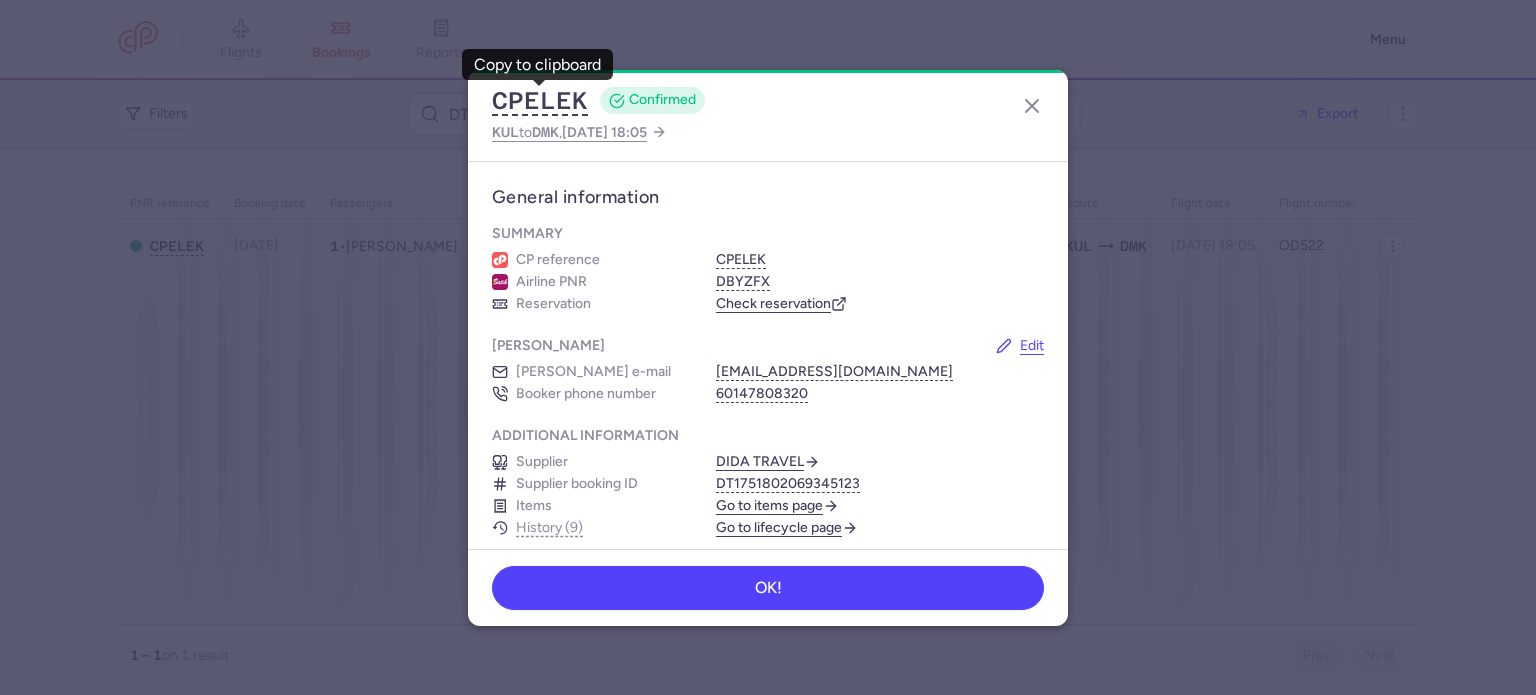 scroll, scrollTop: 0, scrollLeft: 0, axis: both 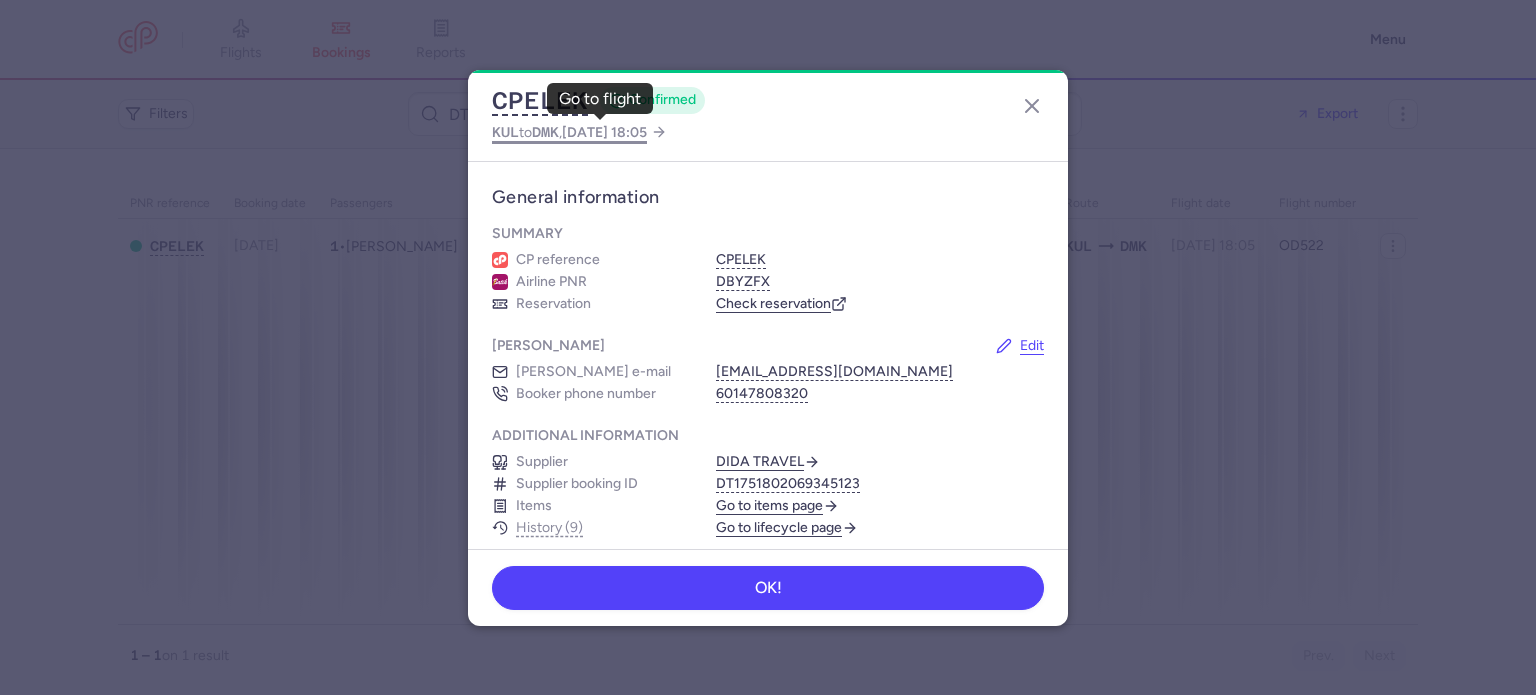 click on "2025 Jul 17, 18:05" at bounding box center [604, 132] 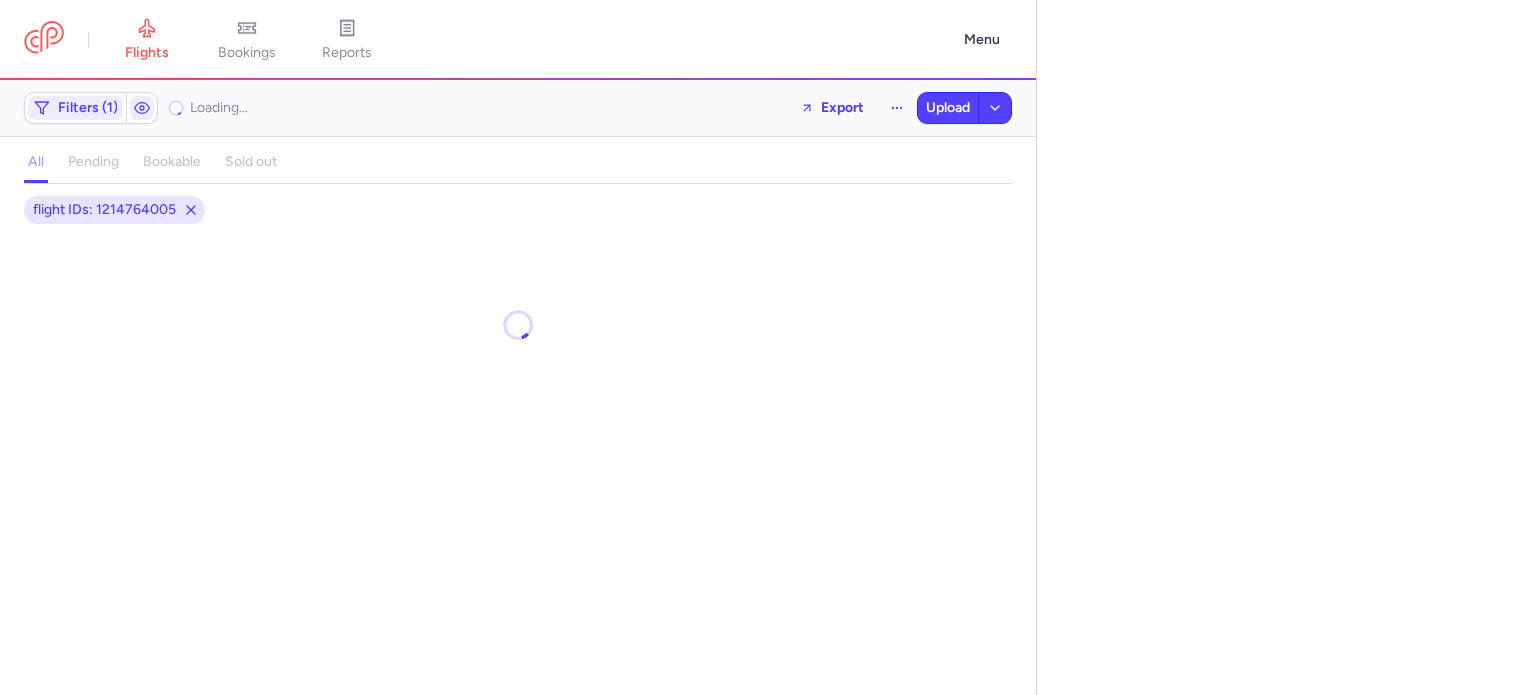 select on "days" 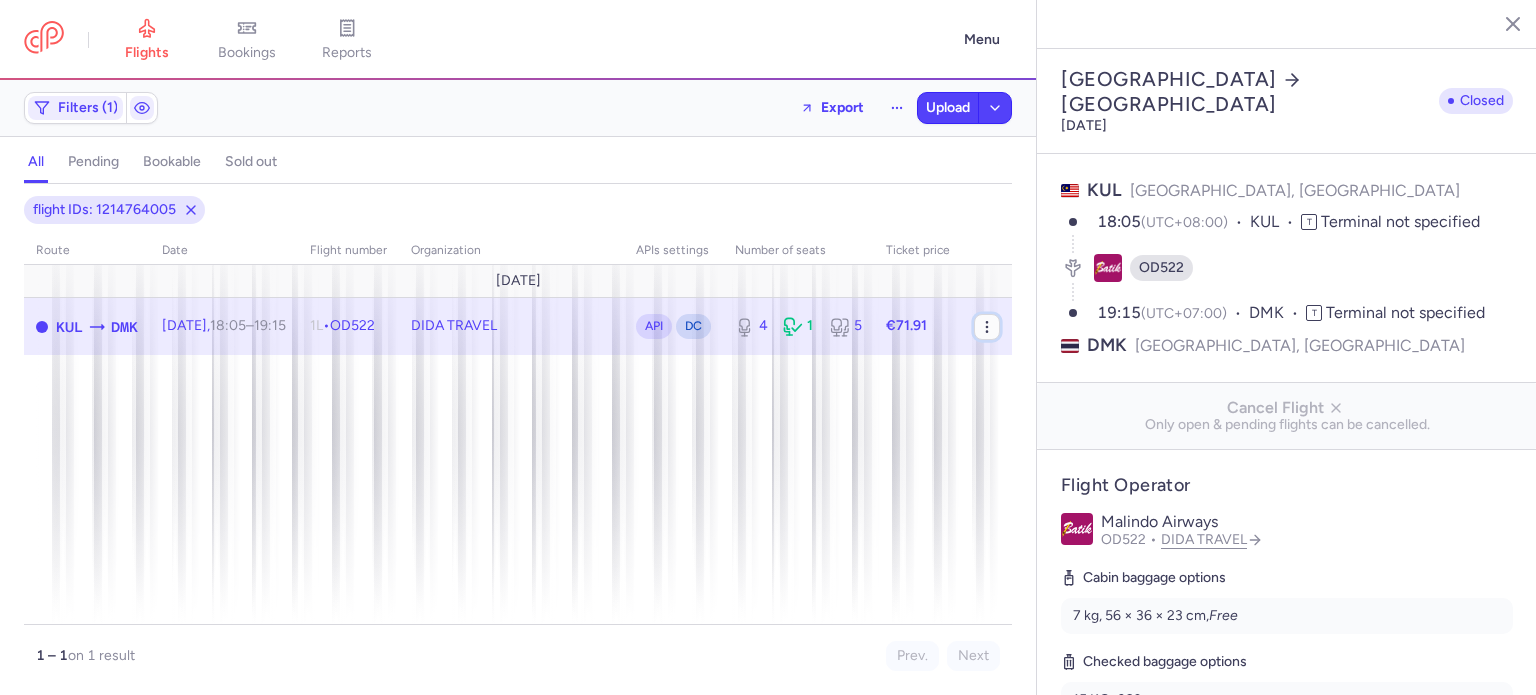 click 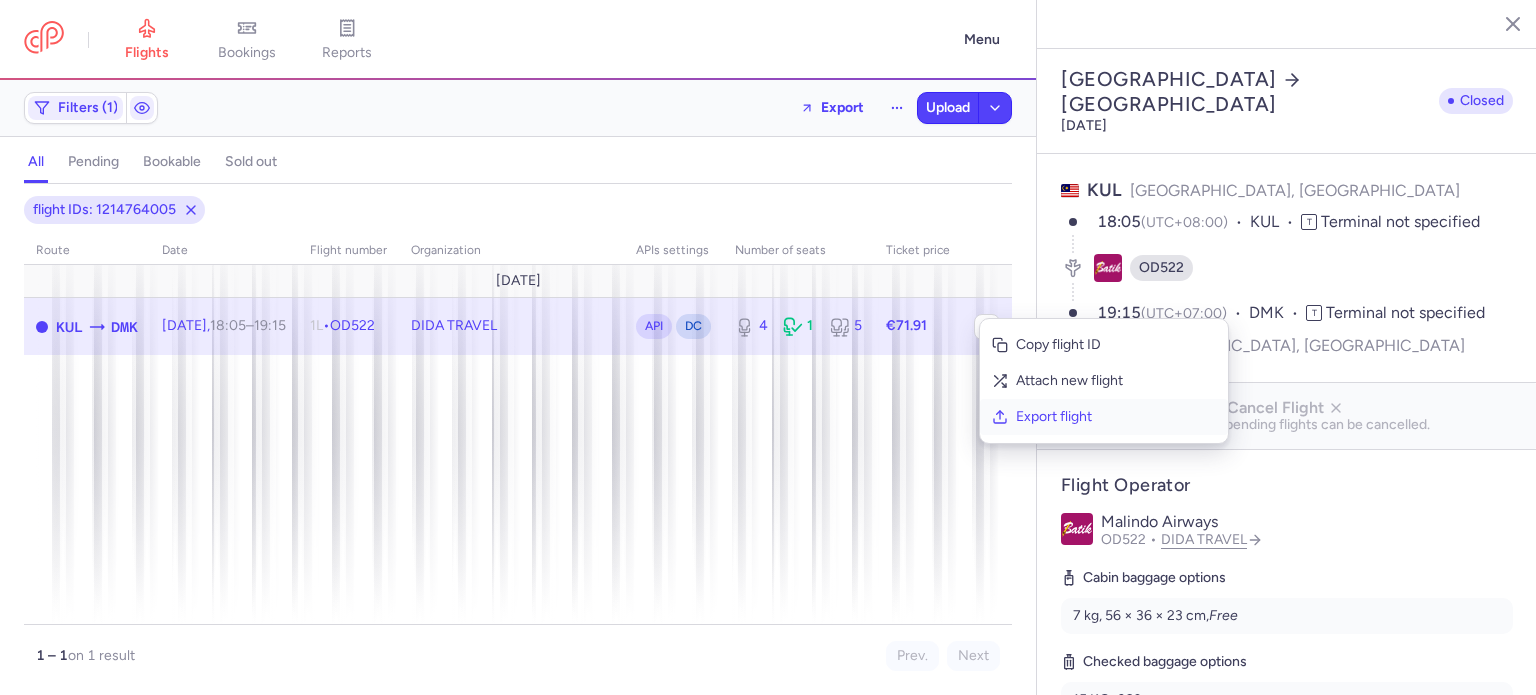 click on "Export flight" 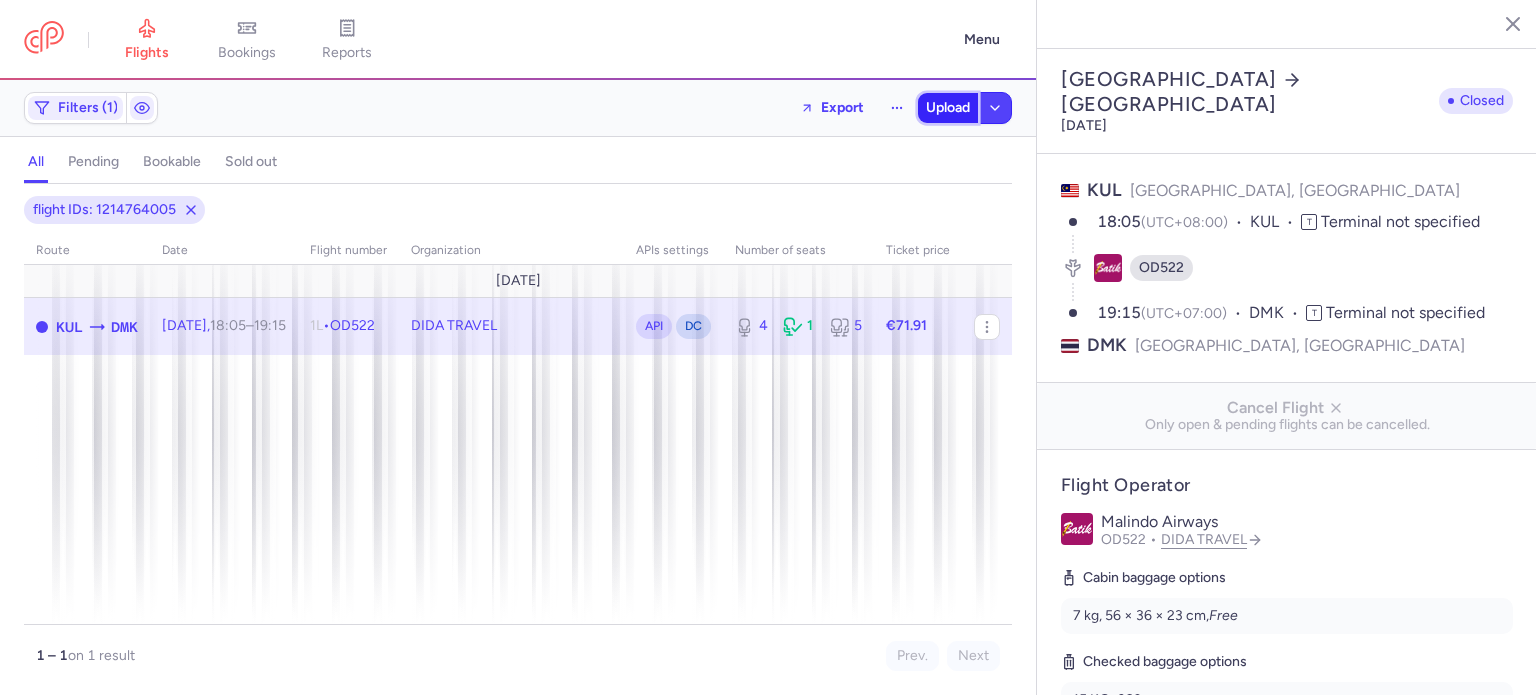 click on "Upload" at bounding box center [948, 108] 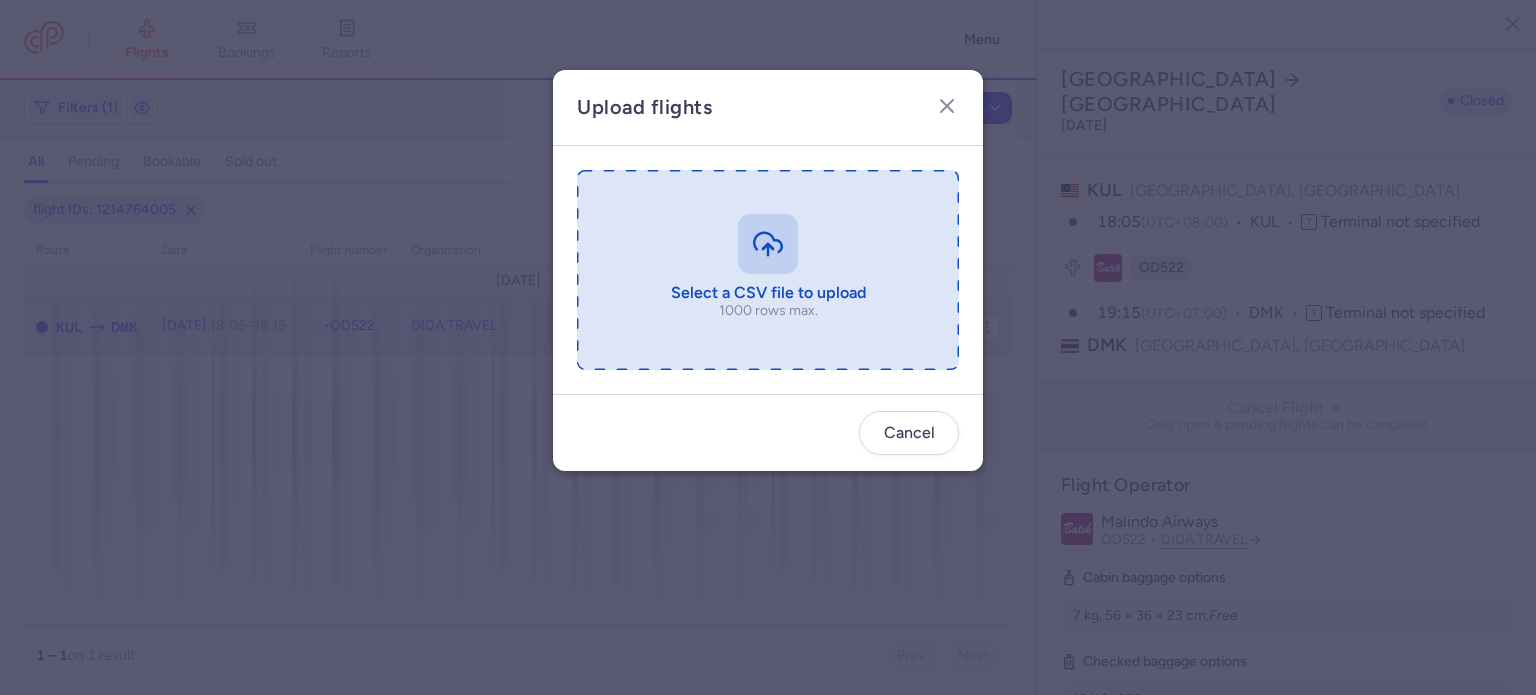 click at bounding box center (768, 270) 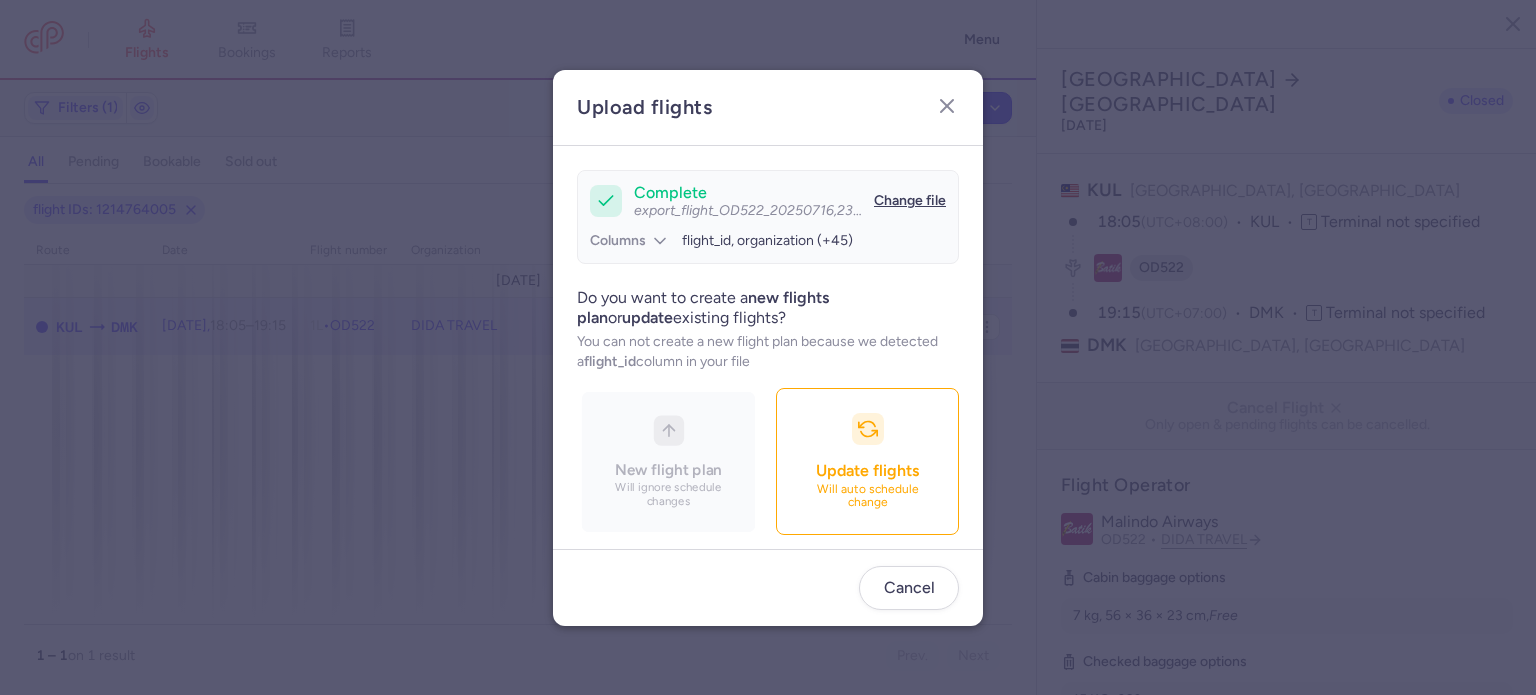 scroll, scrollTop: 172, scrollLeft: 0, axis: vertical 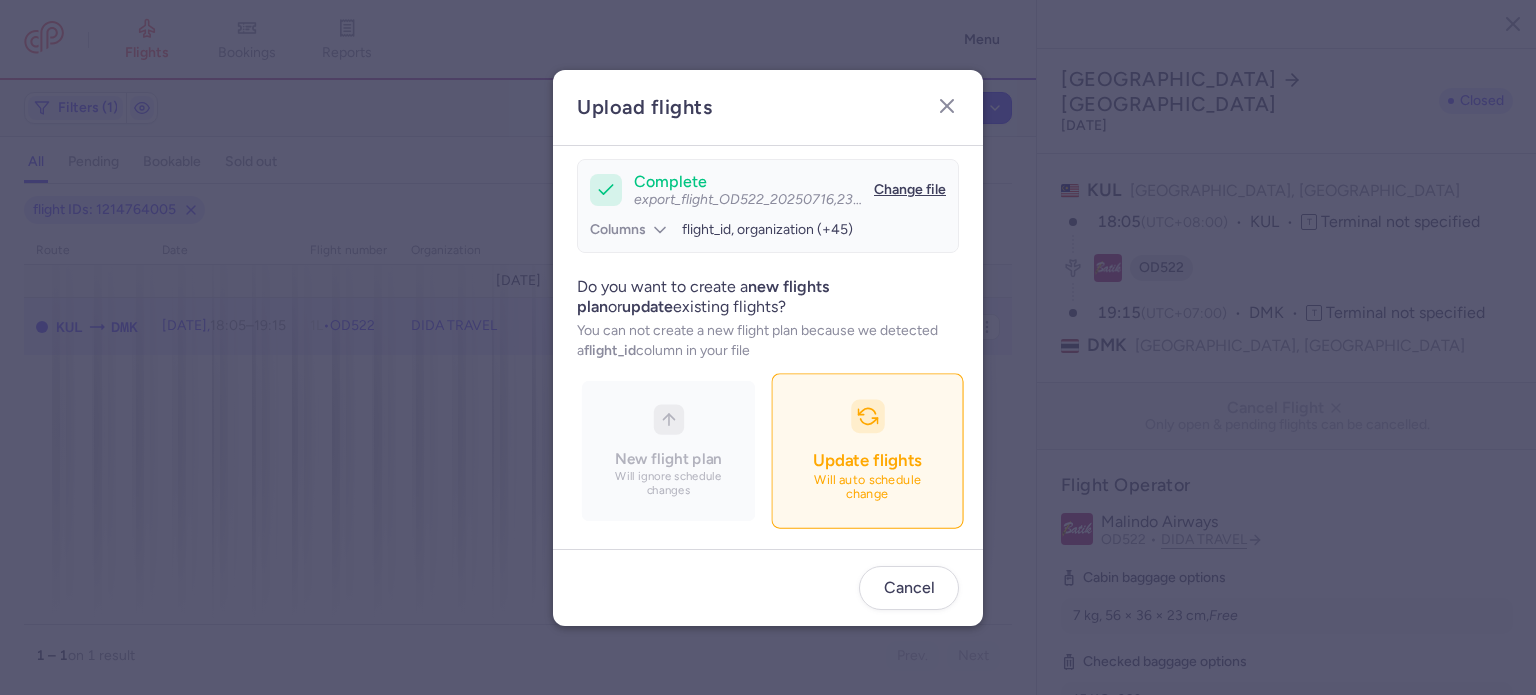 click on "Will auto schedule change" at bounding box center [868, 487] 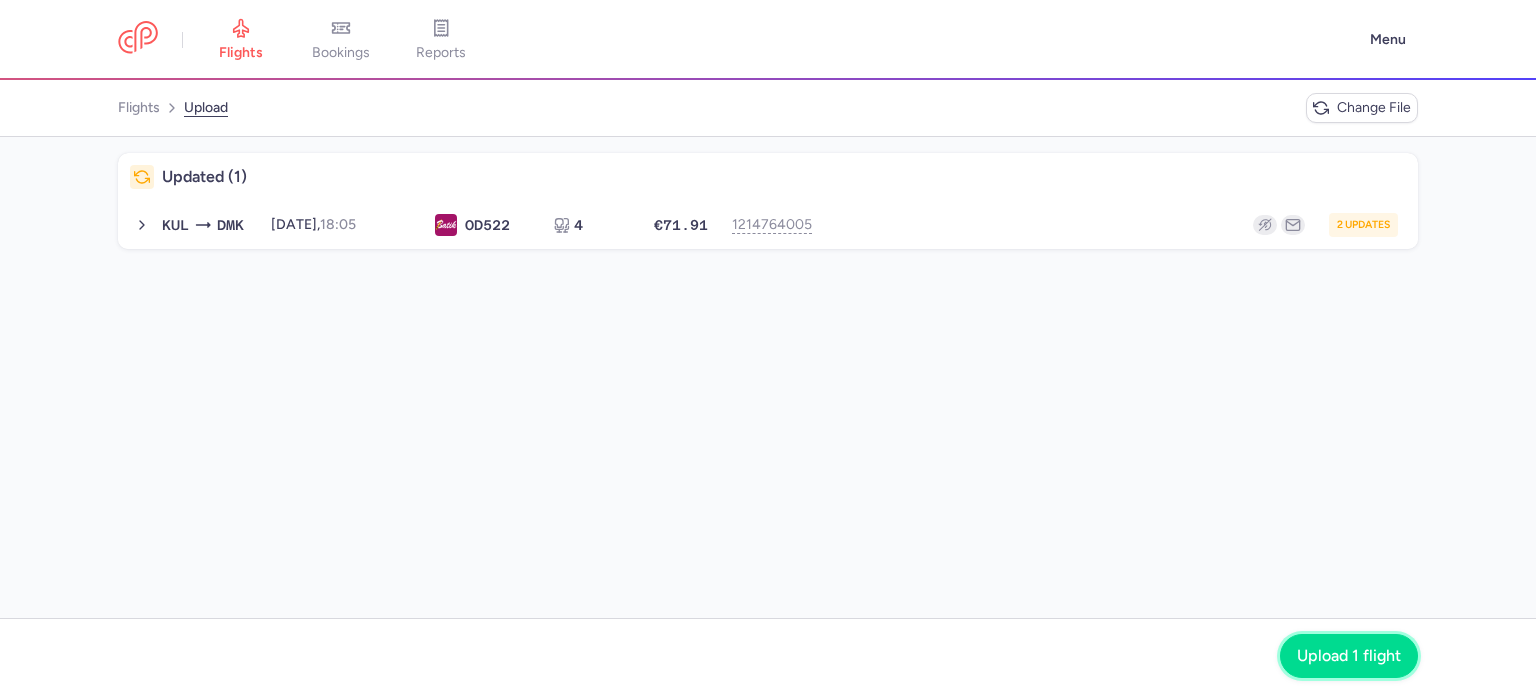 click on "Upload 1 flight" at bounding box center [1349, 656] 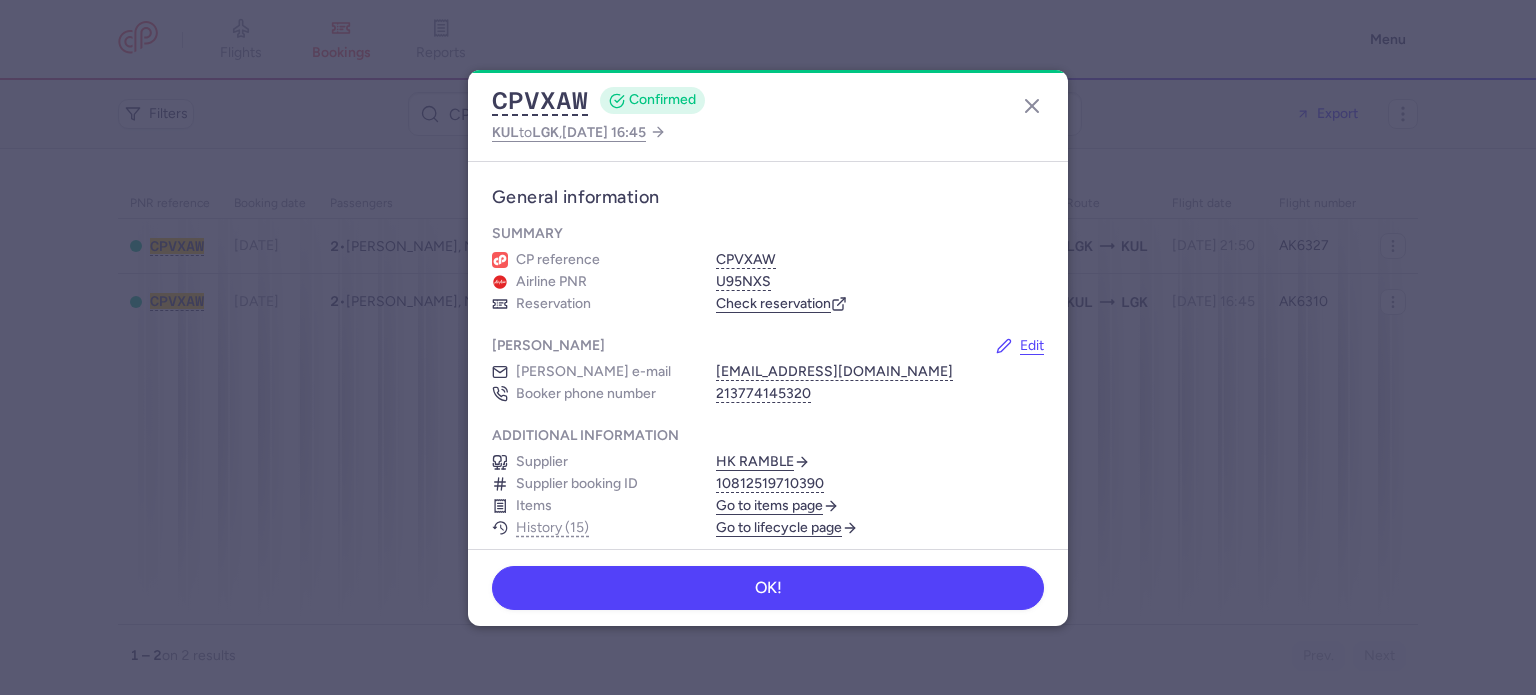 scroll, scrollTop: 0, scrollLeft: 0, axis: both 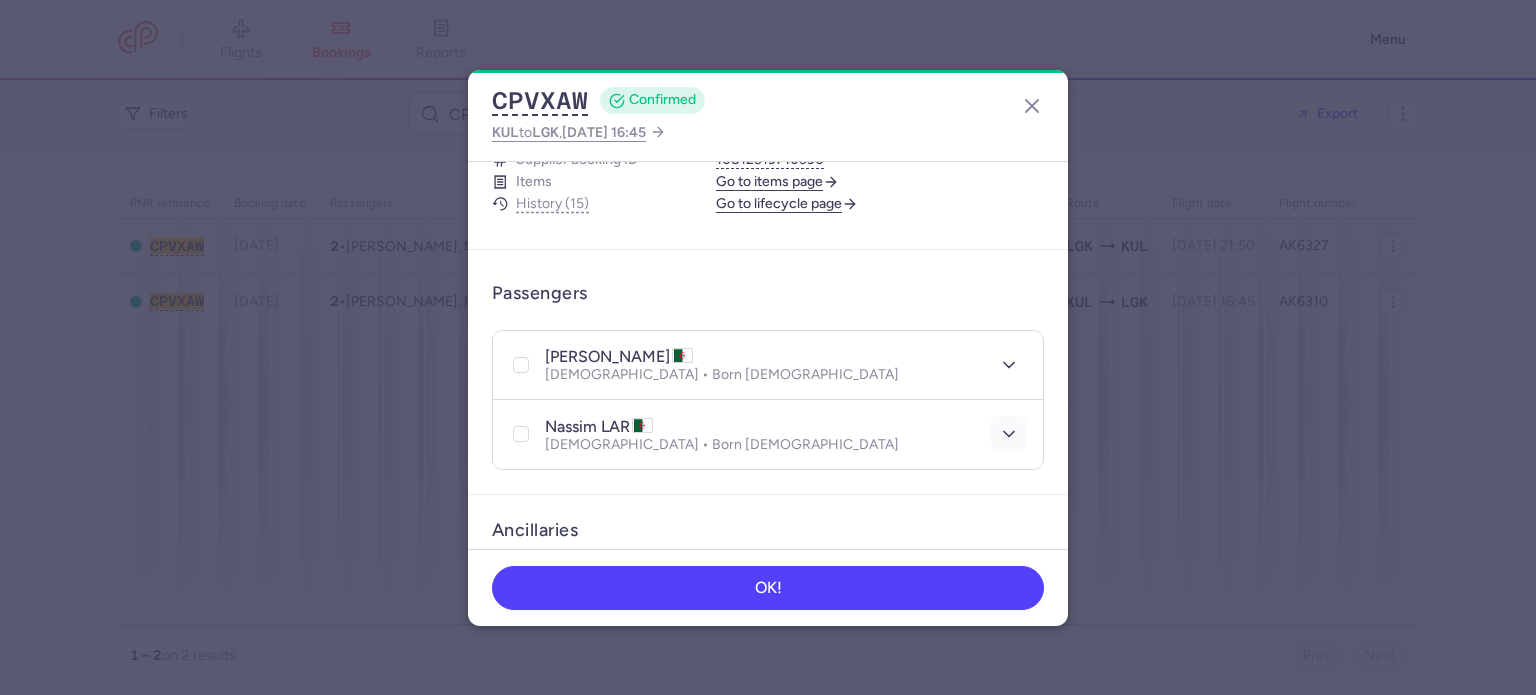 click 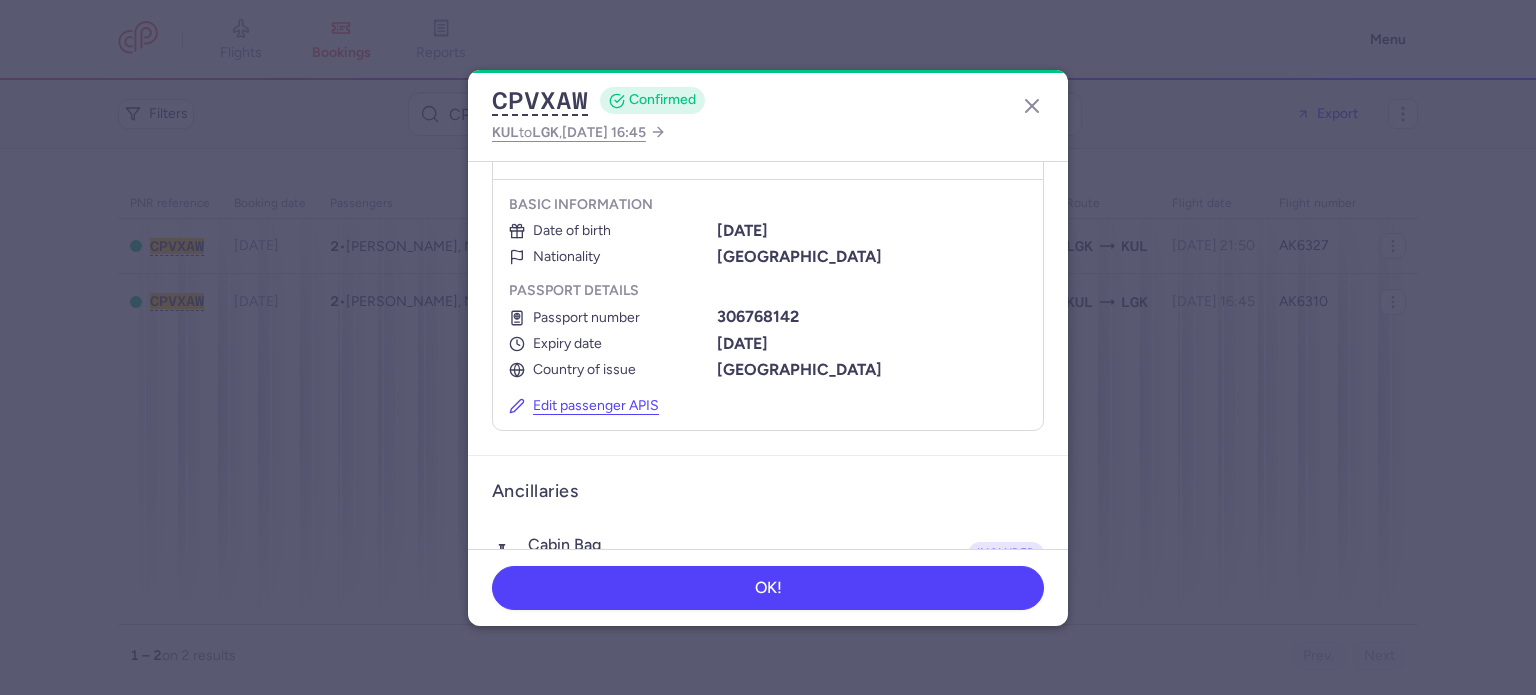 scroll, scrollTop: 622, scrollLeft: 0, axis: vertical 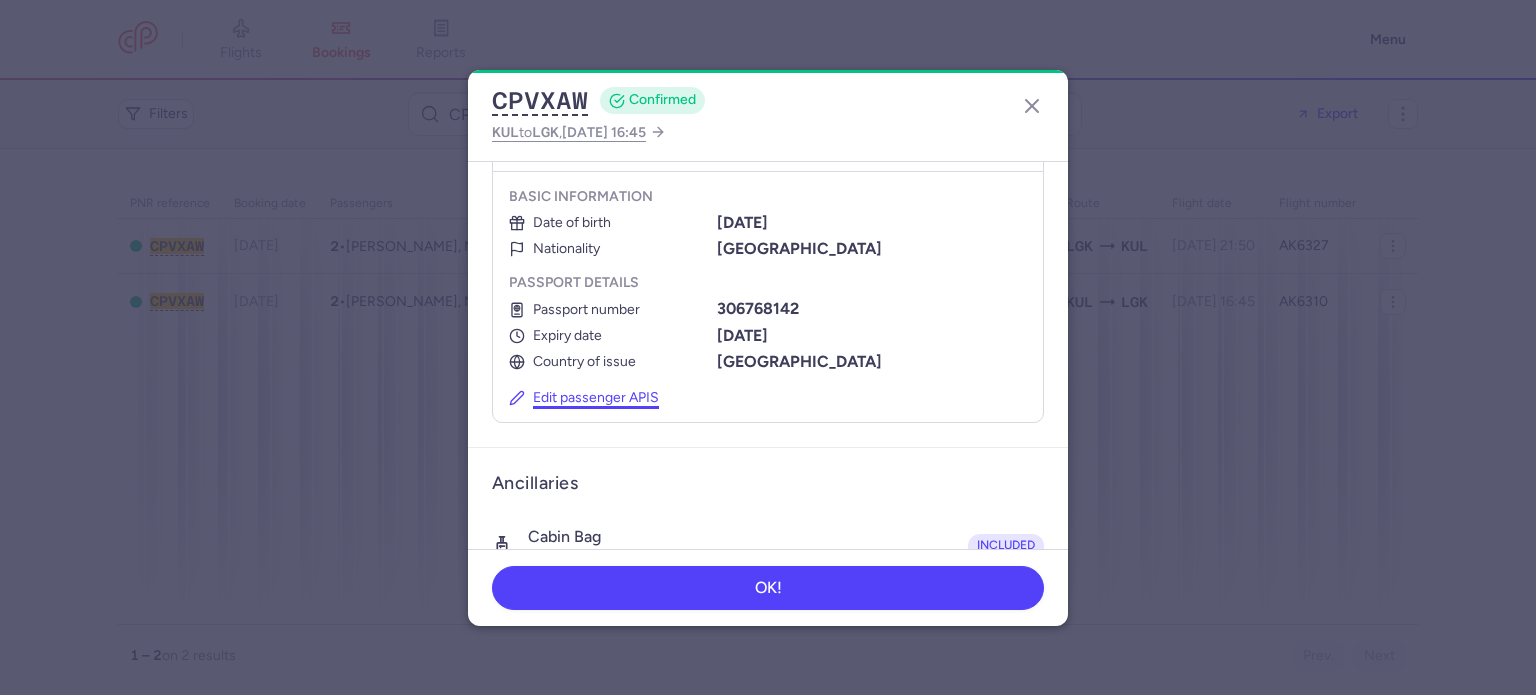 click on "Edit passenger APIS" at bounding box center (584, 398) 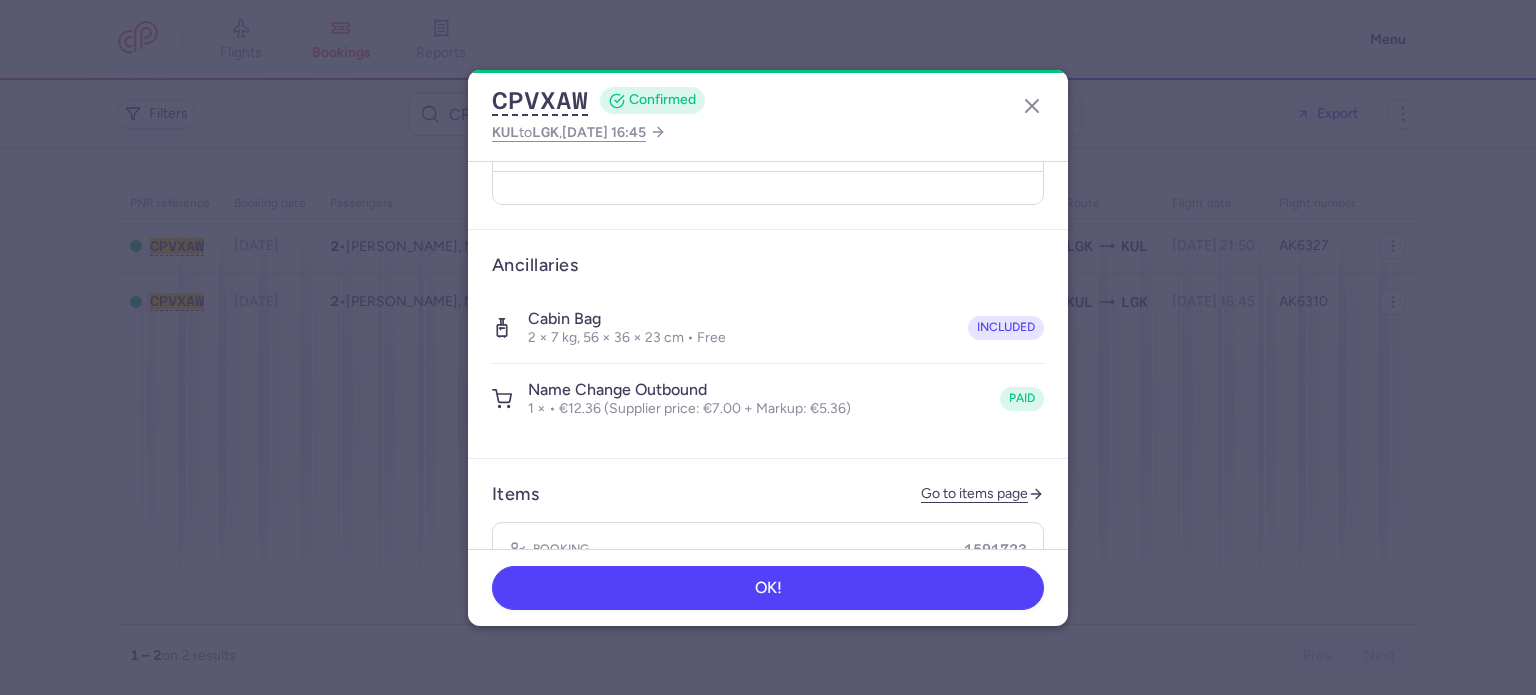 scroll, scrollTop: 631, scrollLeft: 0, axis: vertical 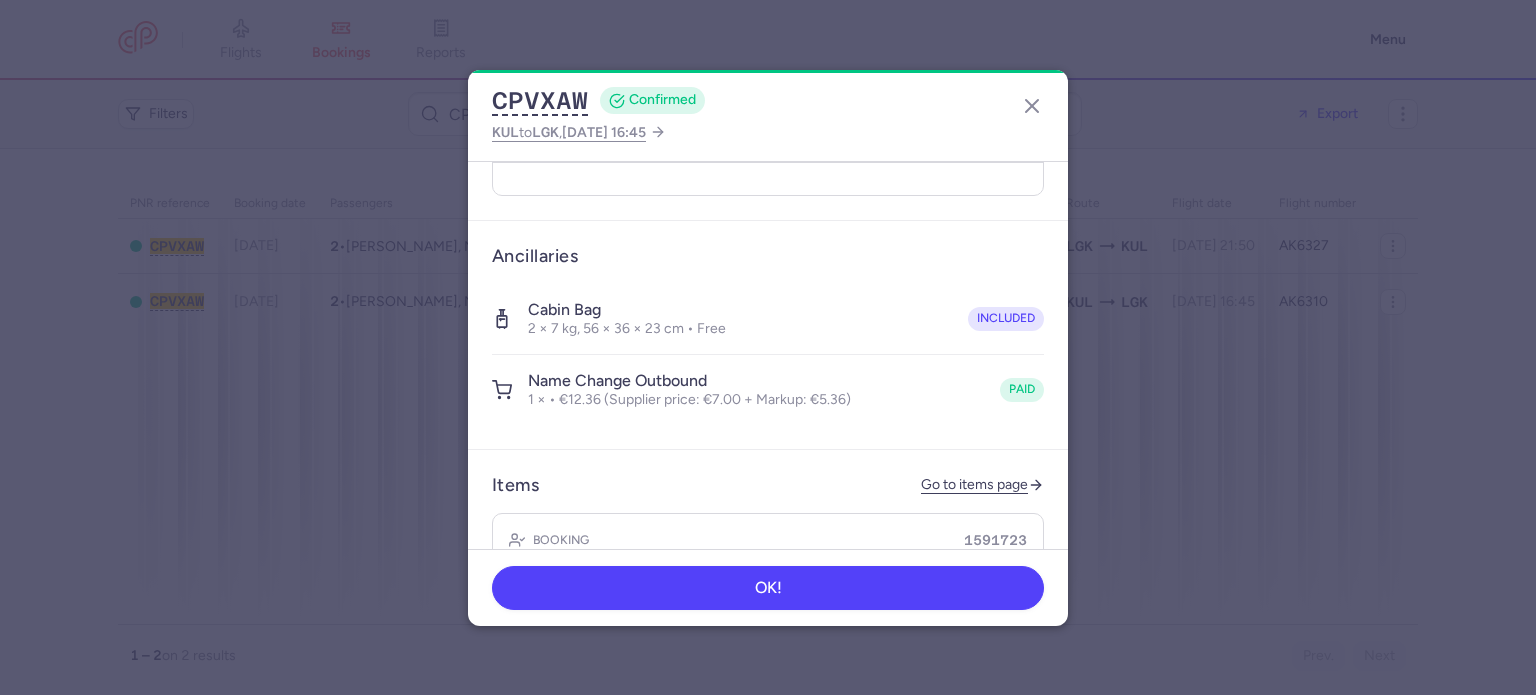 select on "dz" 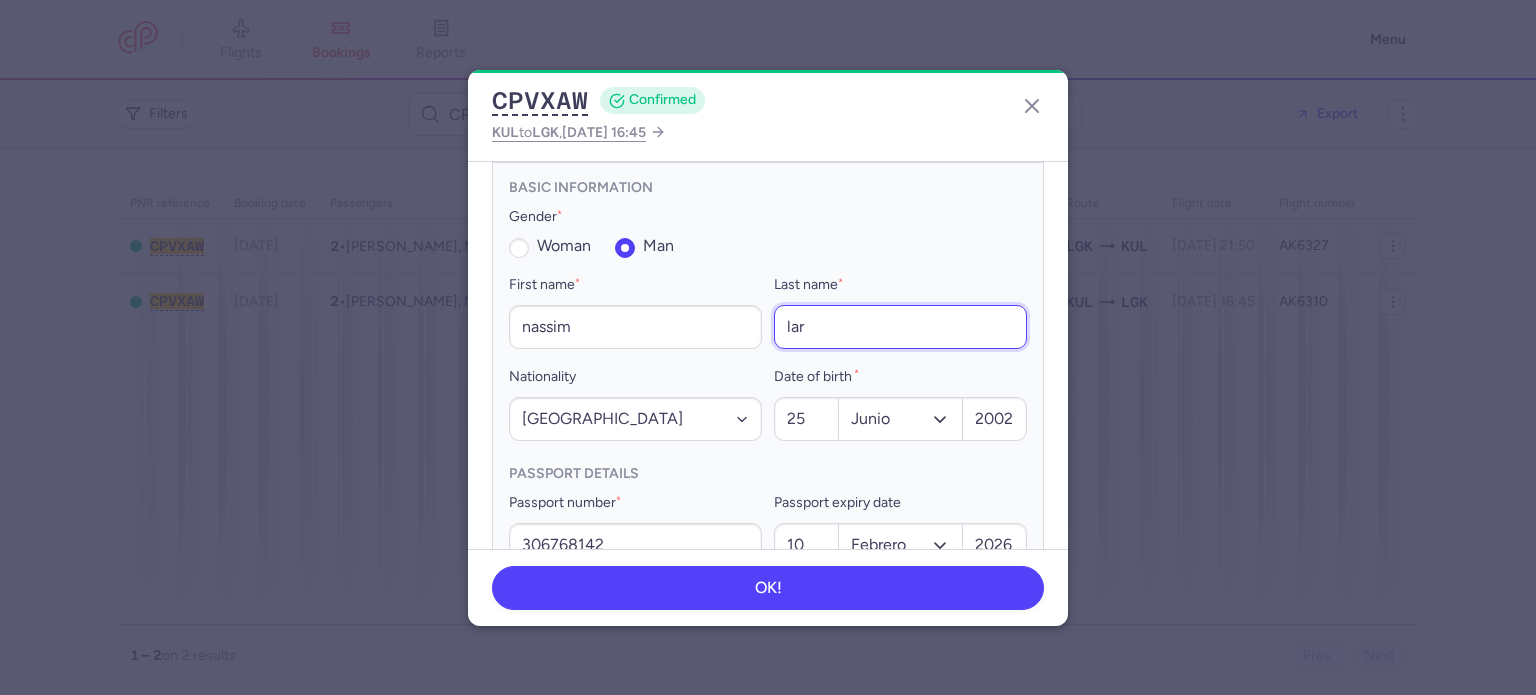 click on "lar" at bounding box center [900, 327] 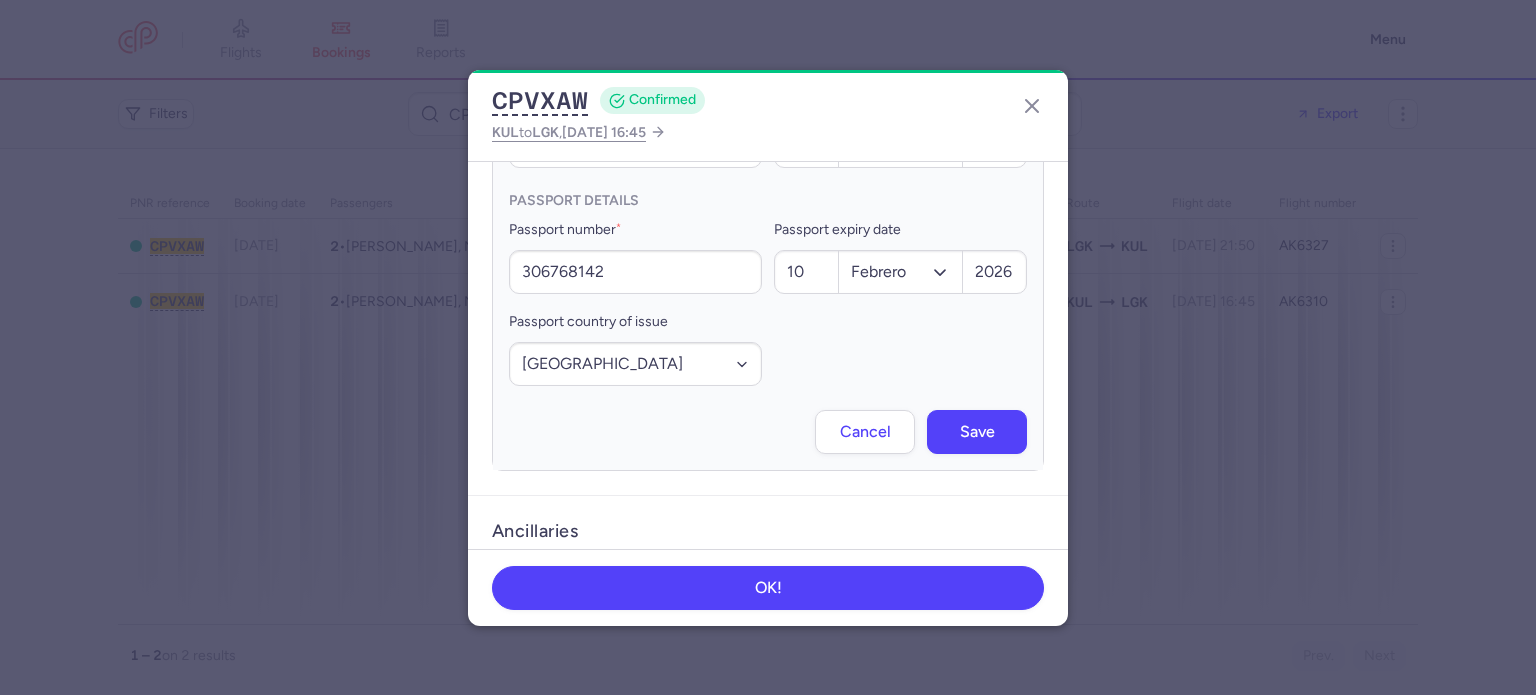 scroll, scrollTop: 908, scrollLeft: 0, axis: vertical 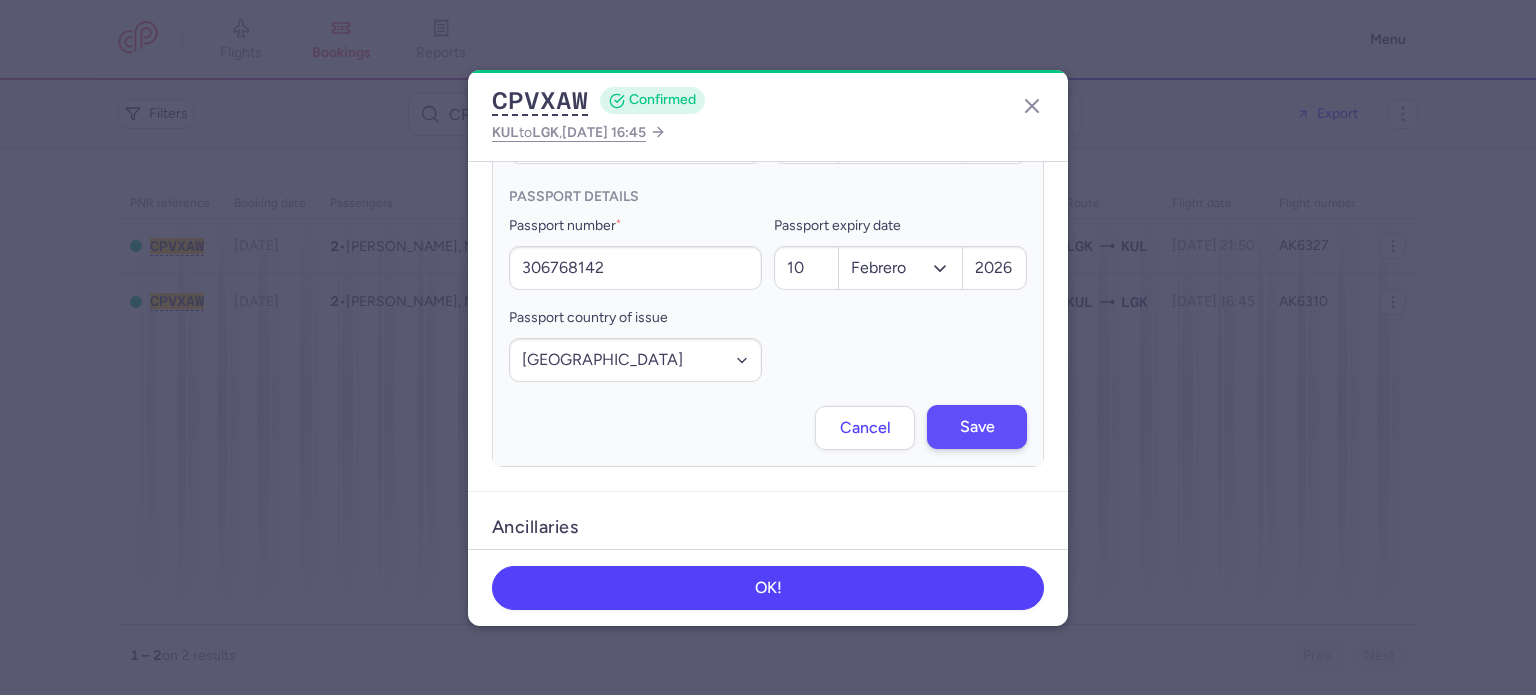 type on "LAROUSSI" 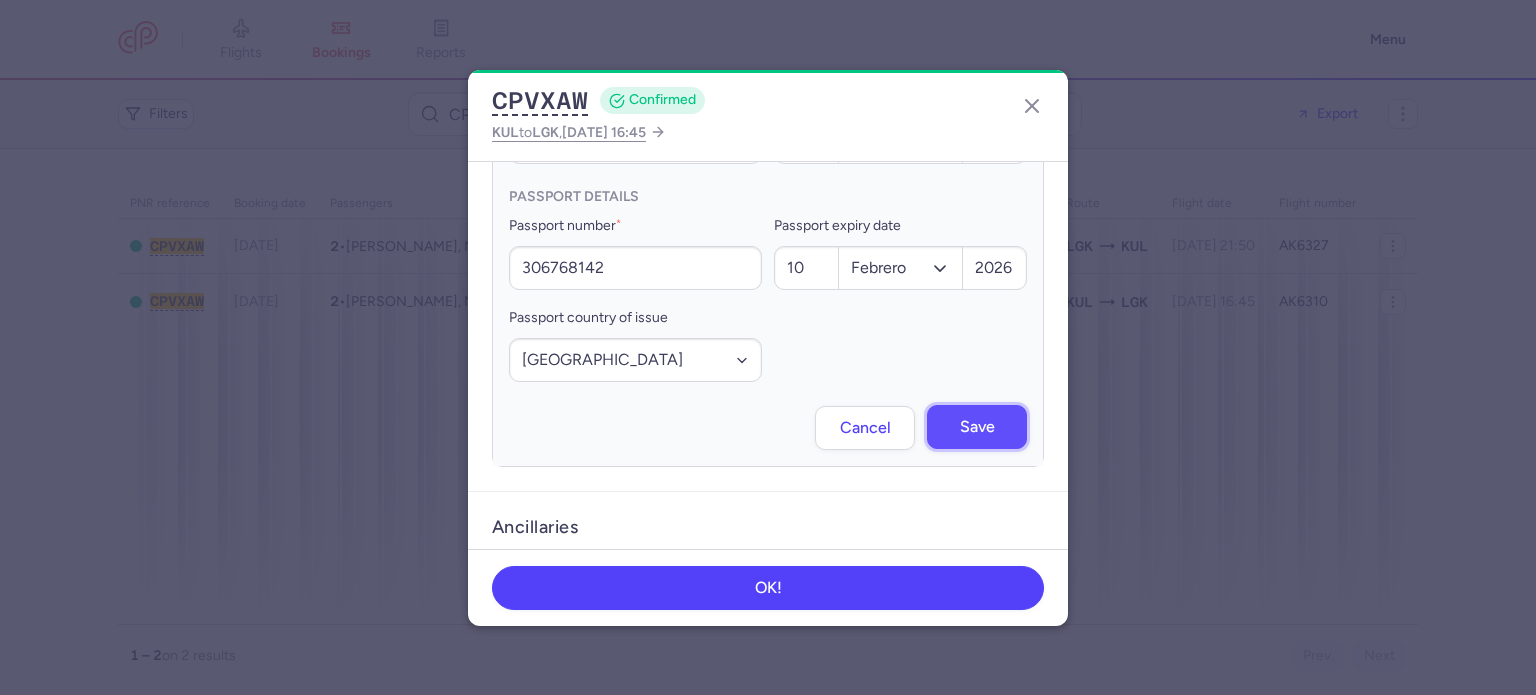 click on "Save" at bounding box center (977, 427) 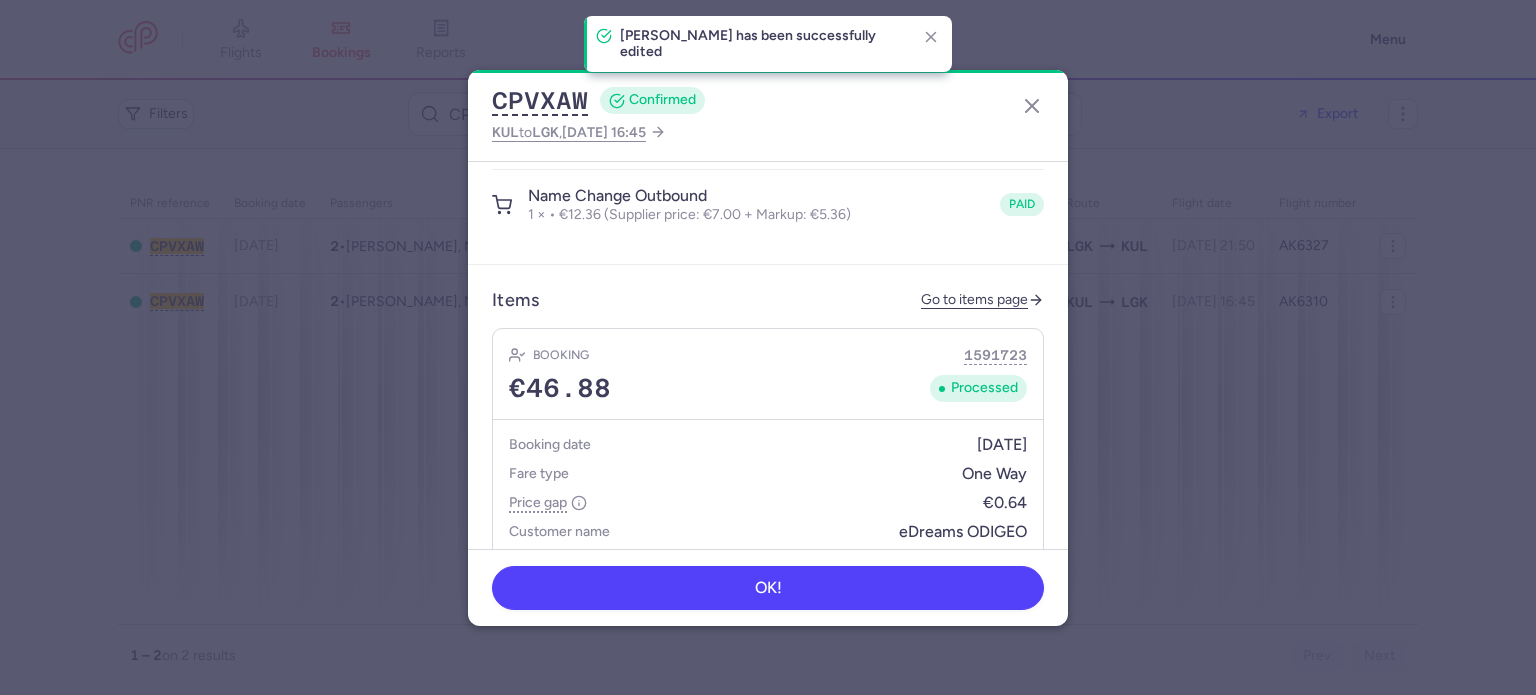 scroll, scrollTop: 1126, scrollLeft: 0, axis: vertical 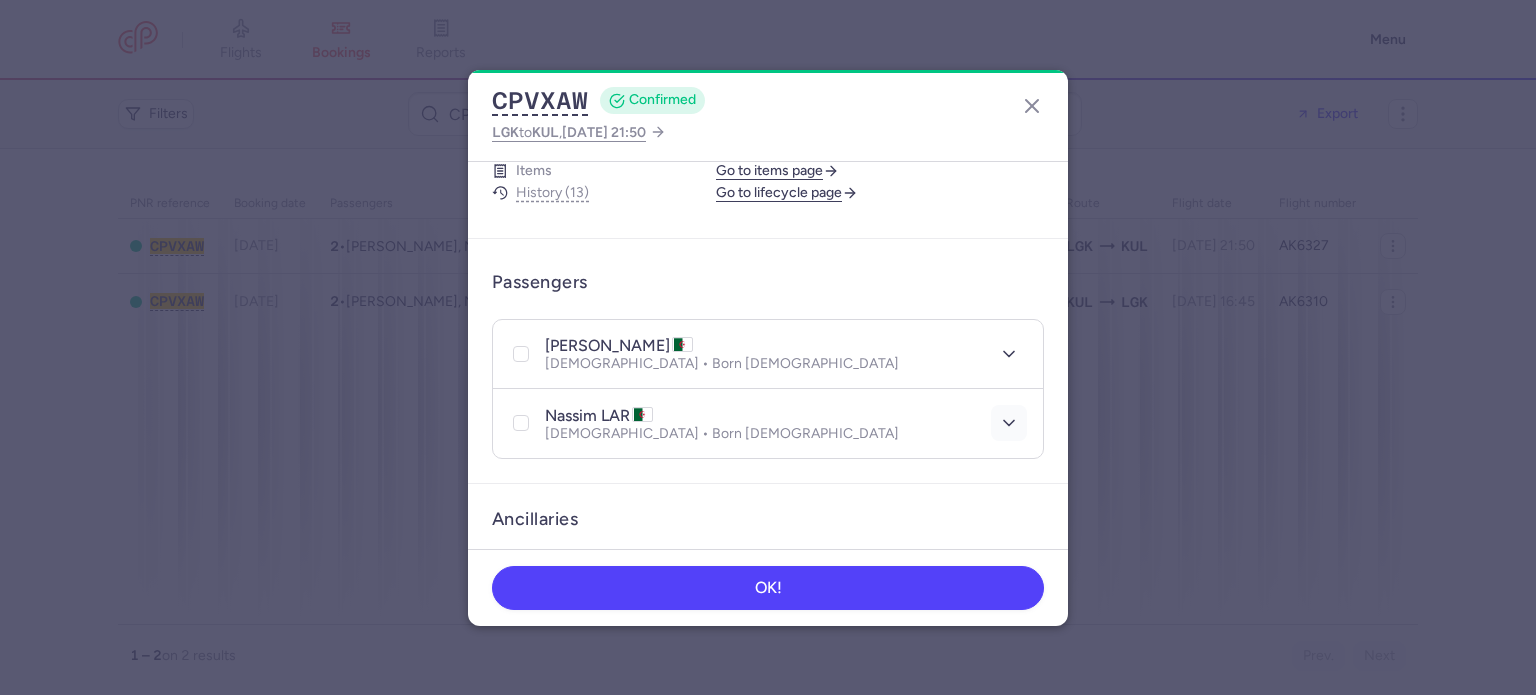 click 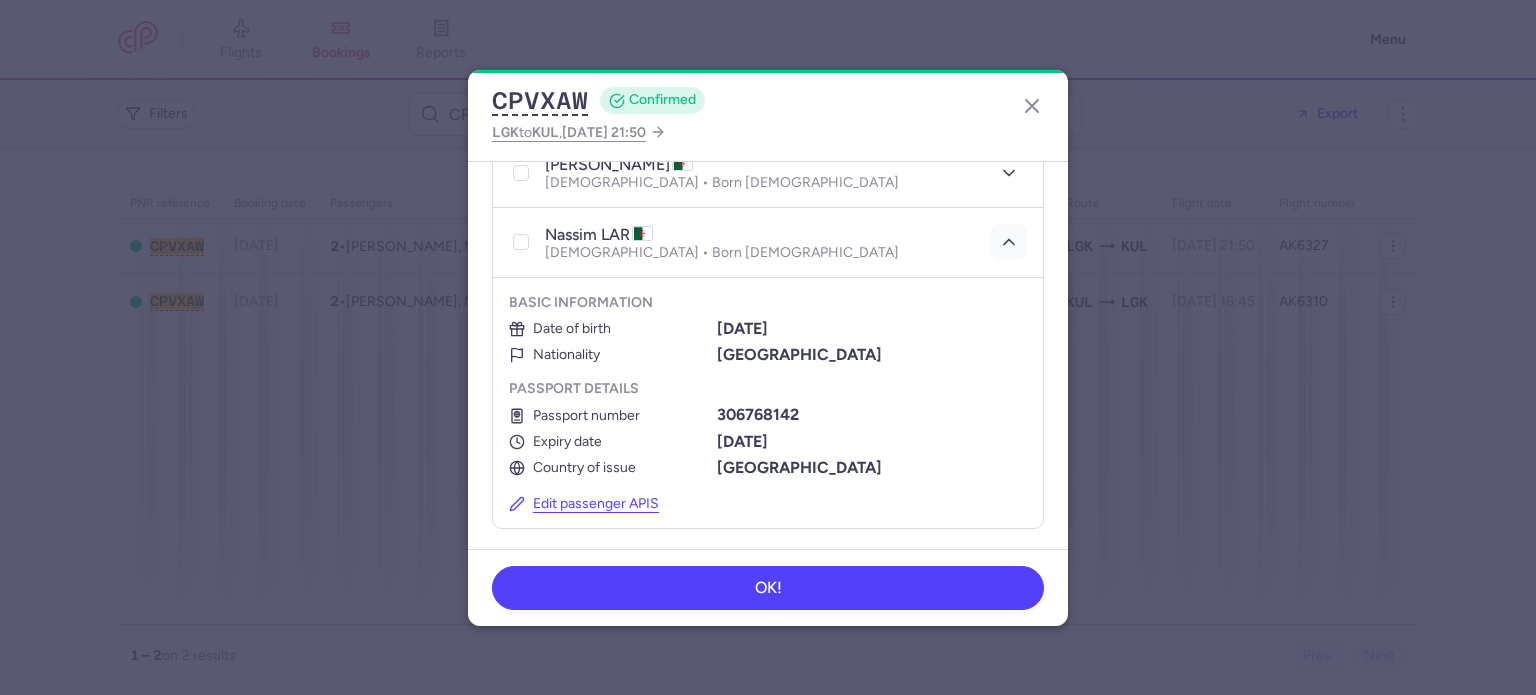 scroll, scrollTop: 516, scrollLeft: 0, axis: vertical 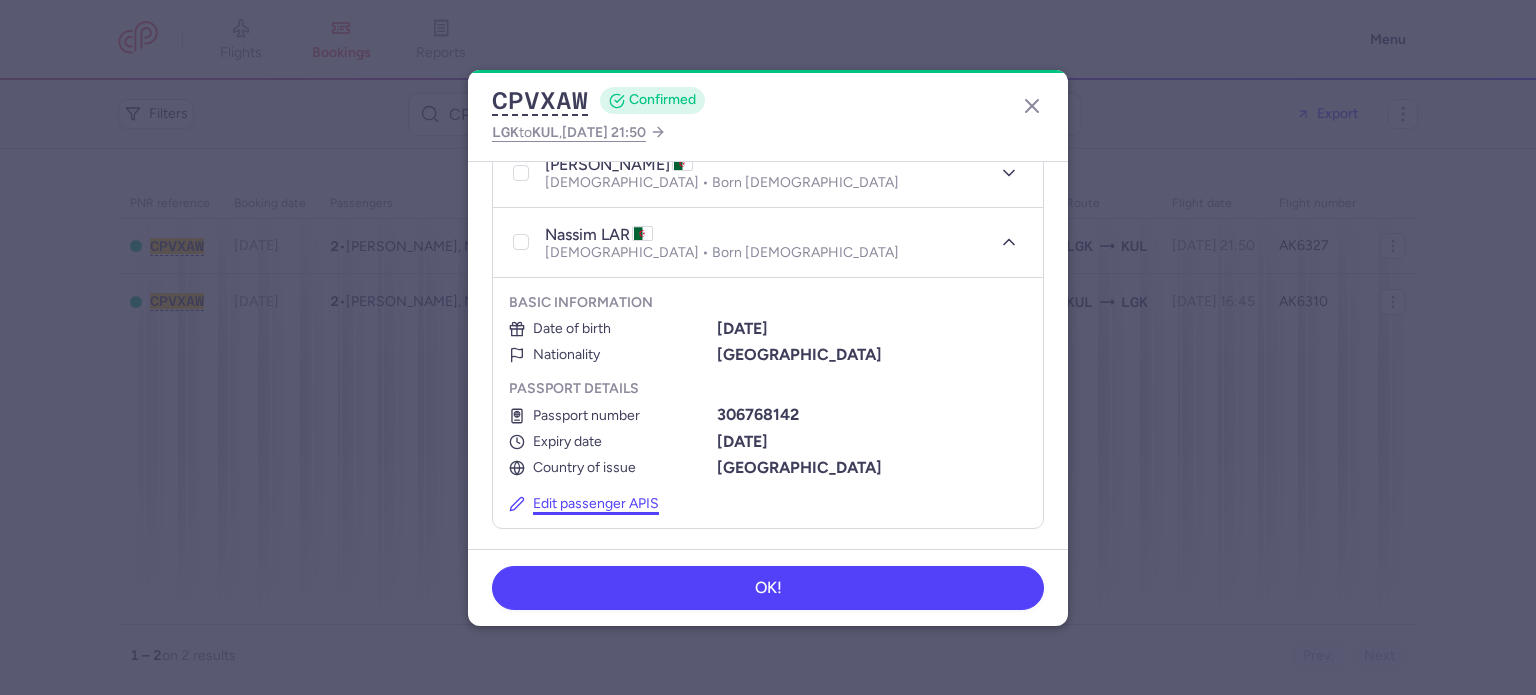 click on "Edit passenger APIS" at bounding box center (584, 504) 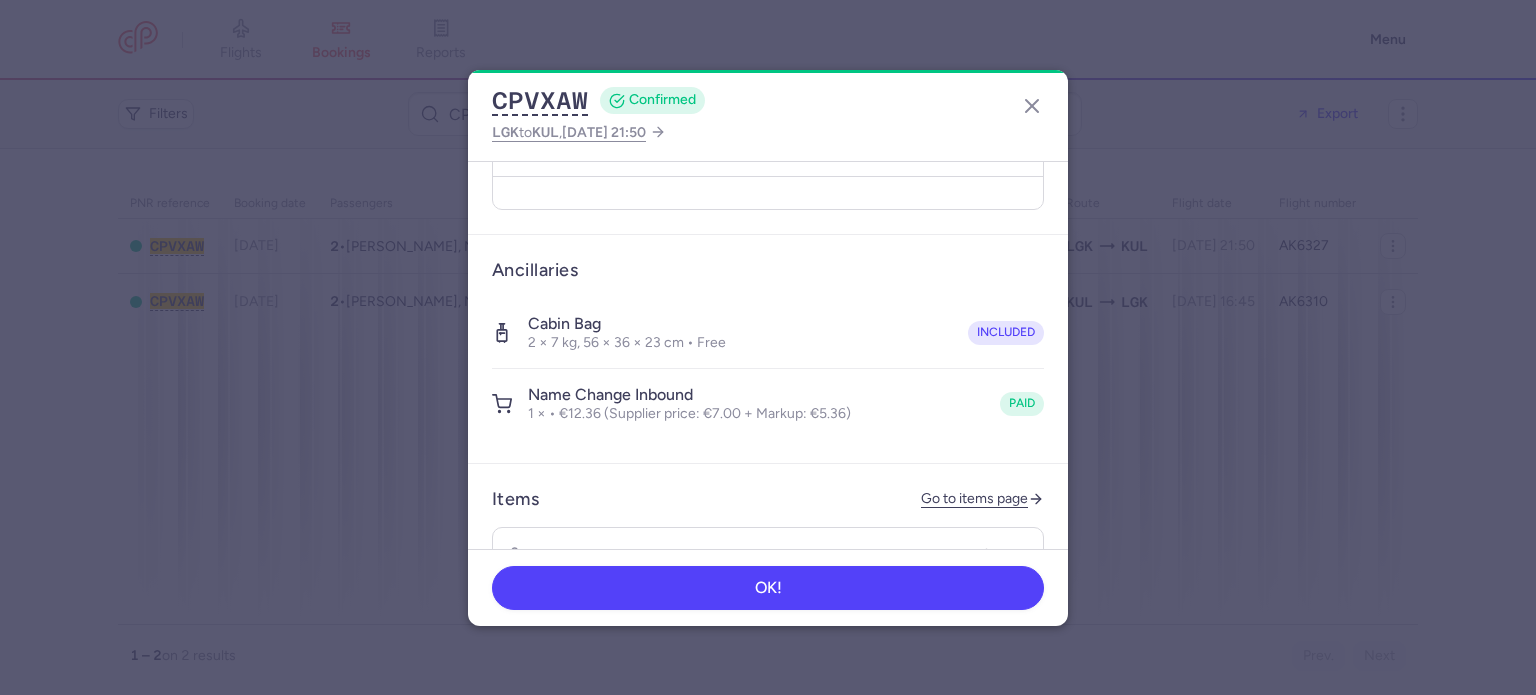 select on "dz" 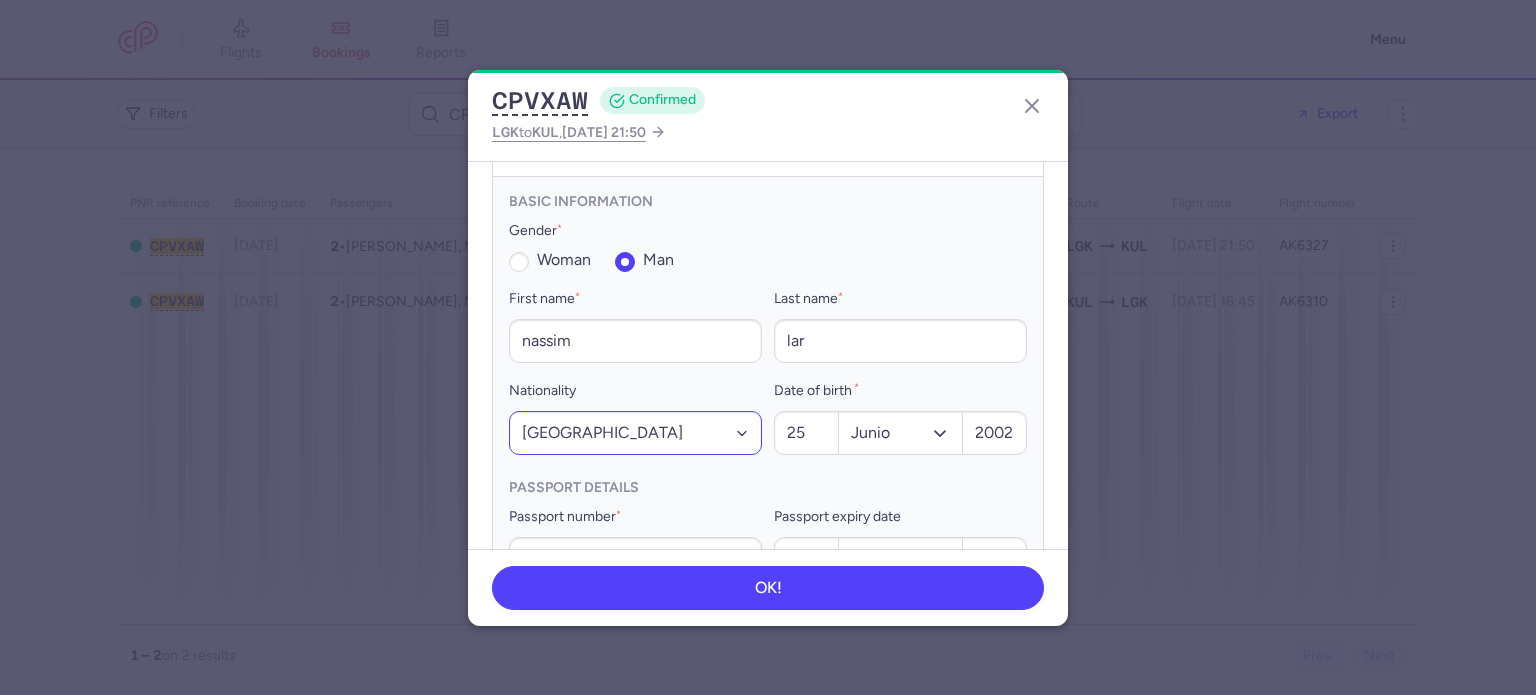scroll, scrollTop: 631, scrollLeft: 0, axis: vertical 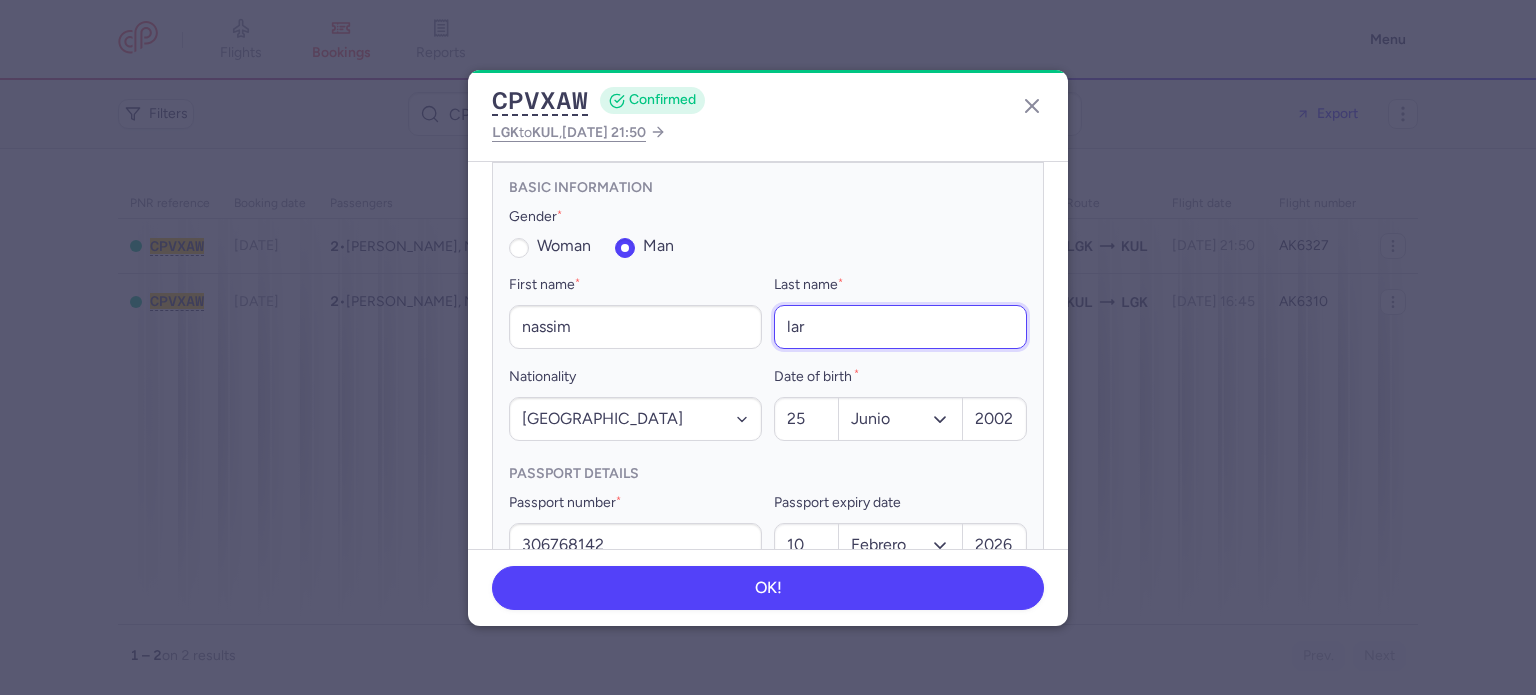 click on "lar" at bounding box center (900, 327) 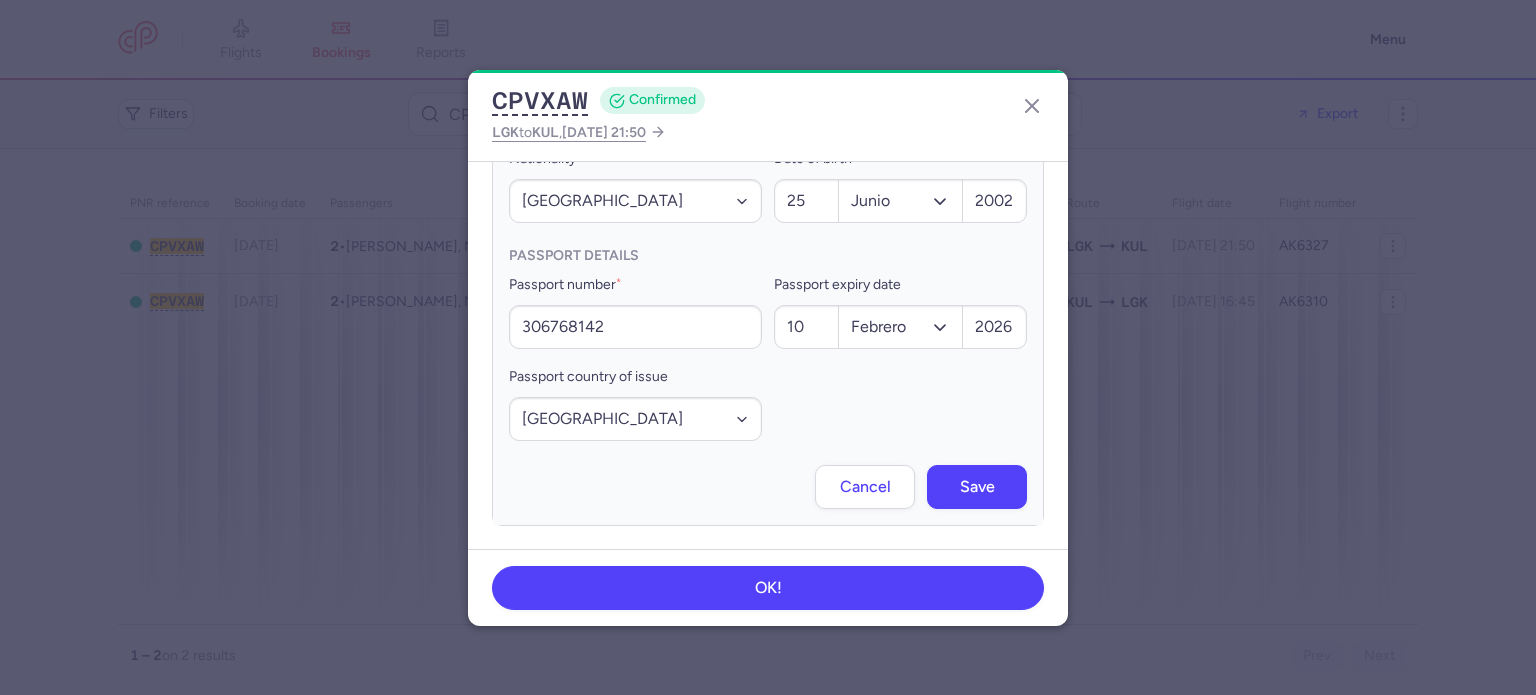 scroll, scrollTop: 861, scrollLeft: 0, axis: vertical 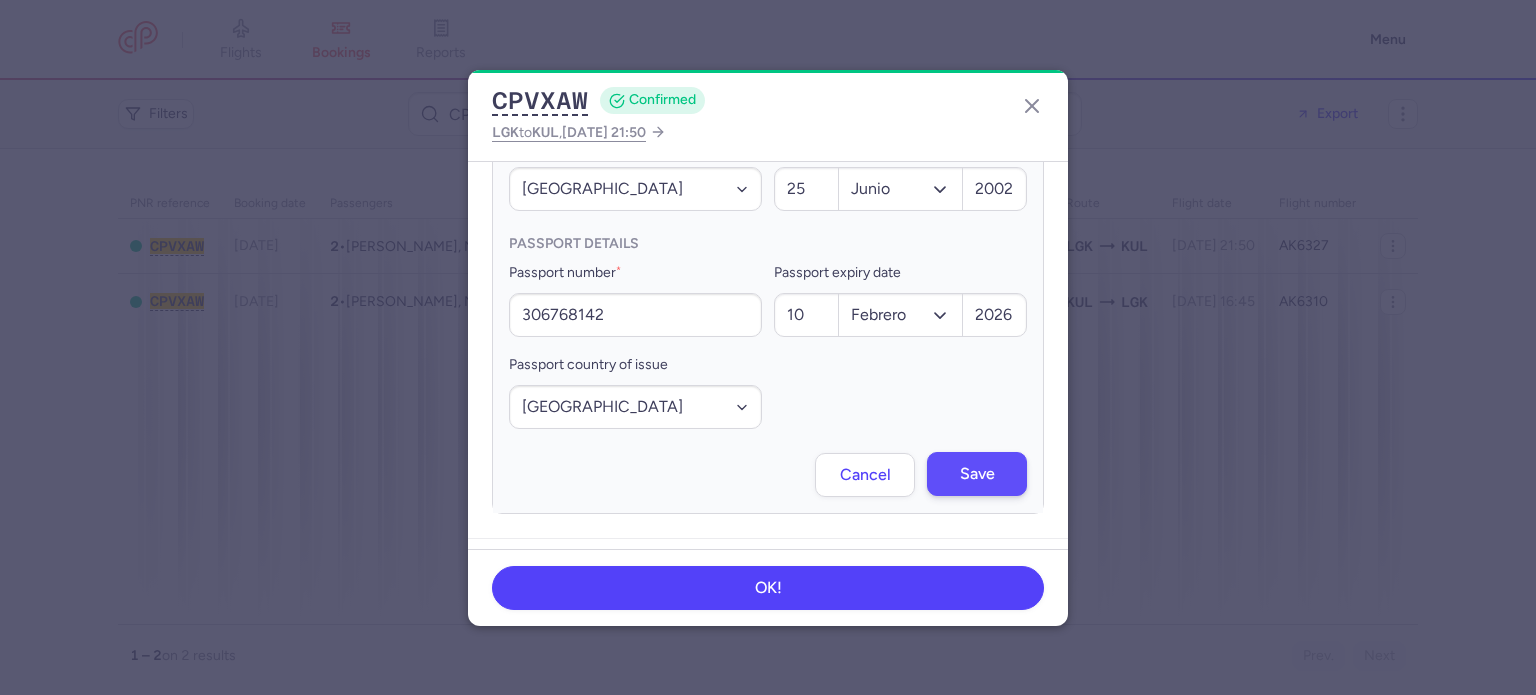type on "LAROUSSI" 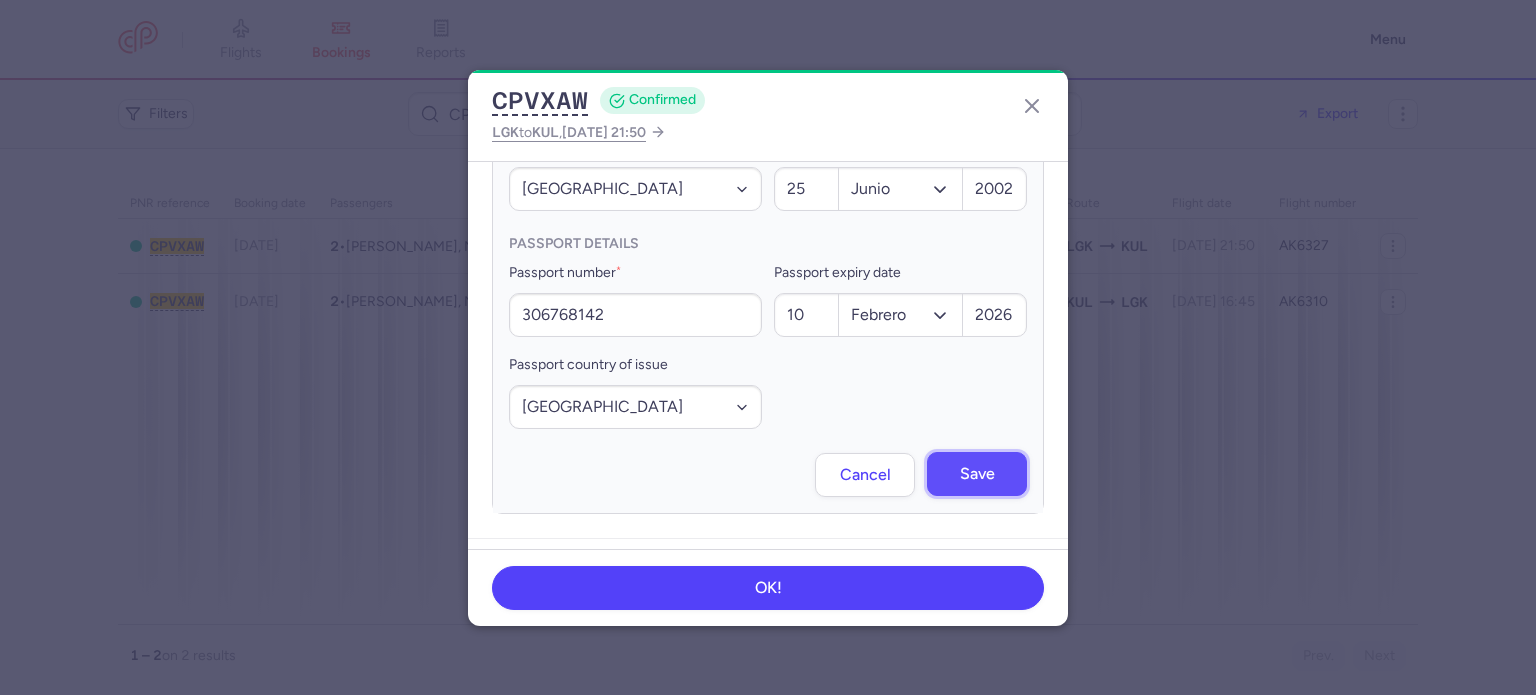 click on "Save" at bounding box center (977, 474) 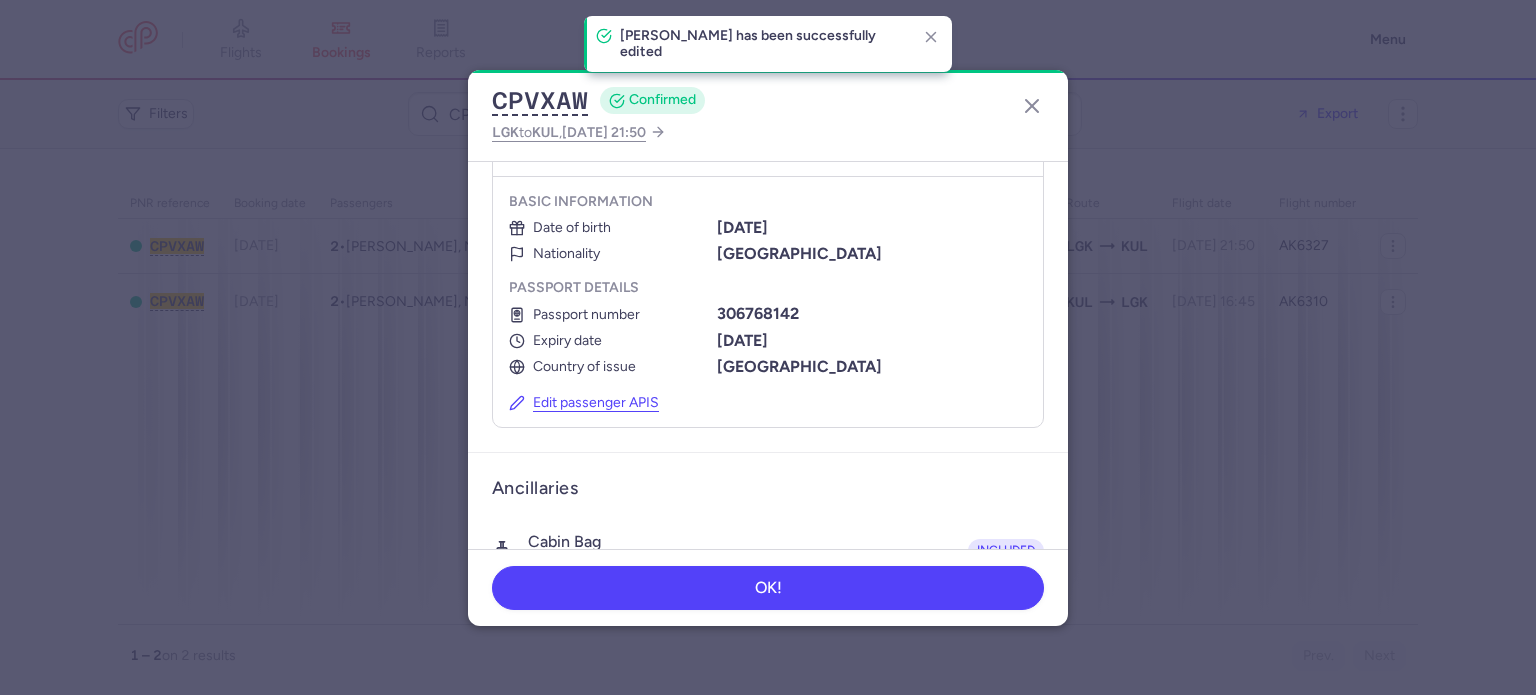 scroll, scrollTop: 612, scrollLeft: 0, axis: vertical 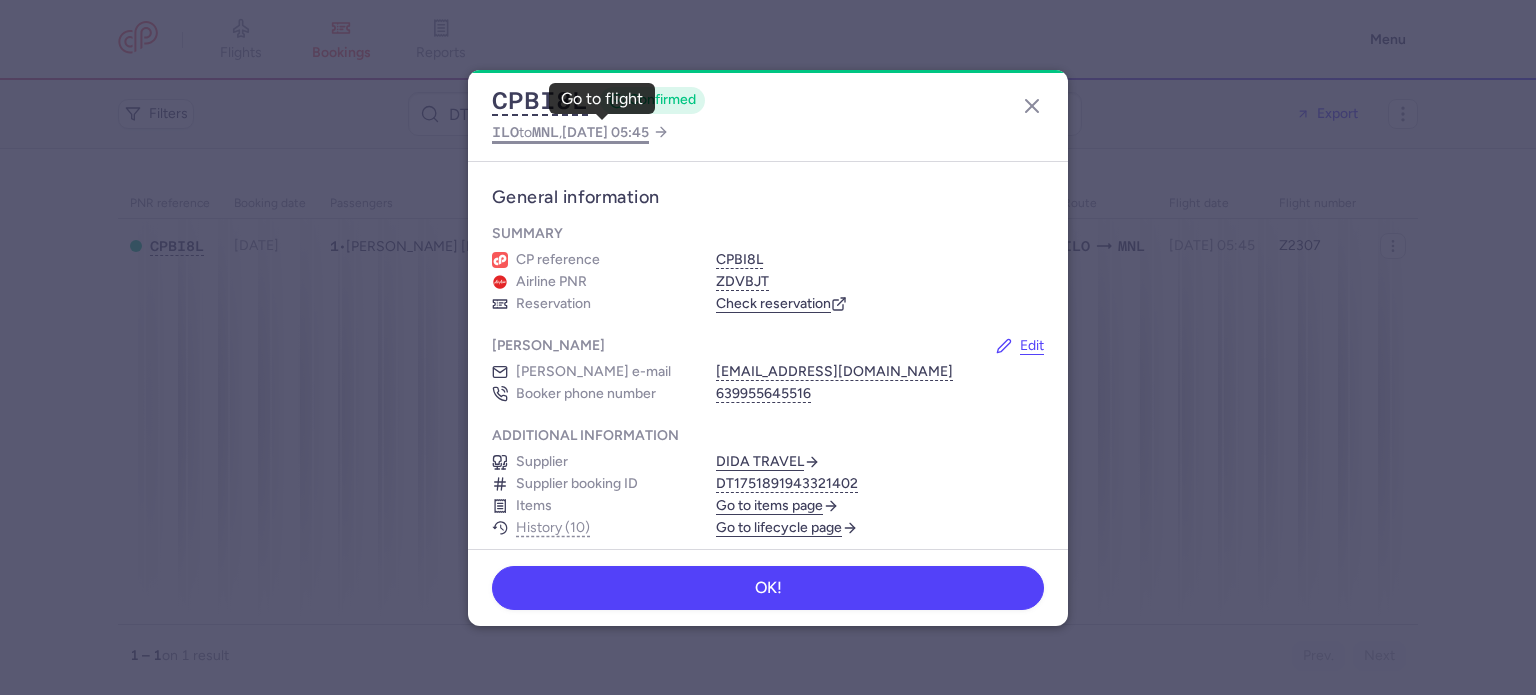 click on "MNL" at bounding box center [545, 132] 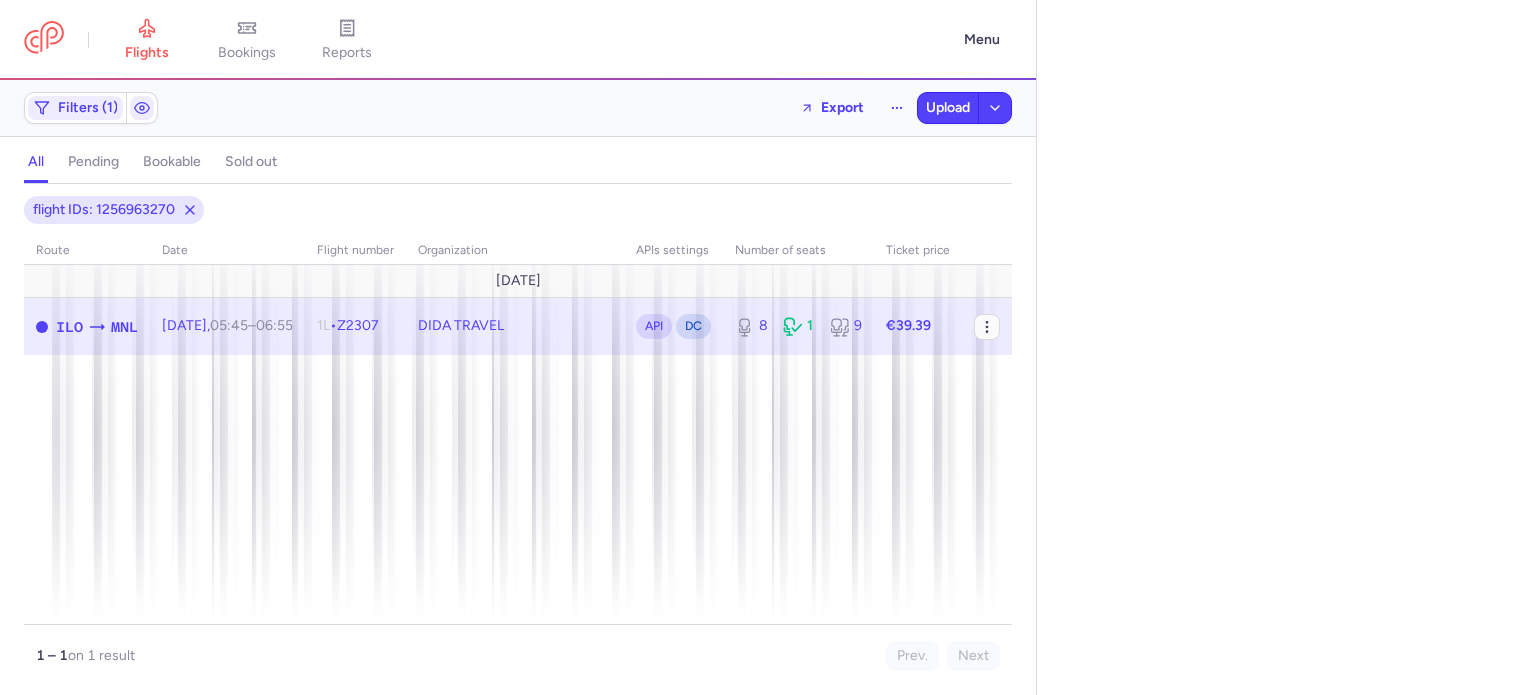 select on "days" 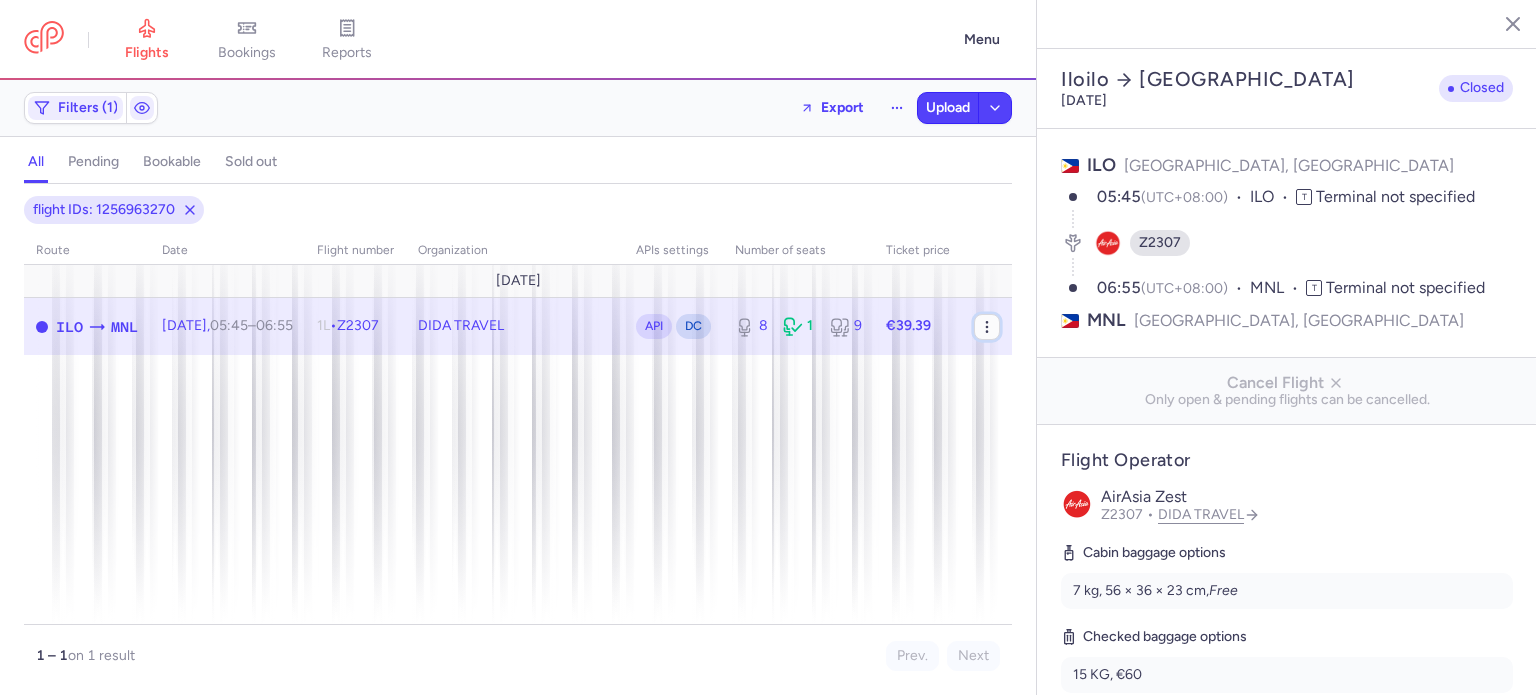click 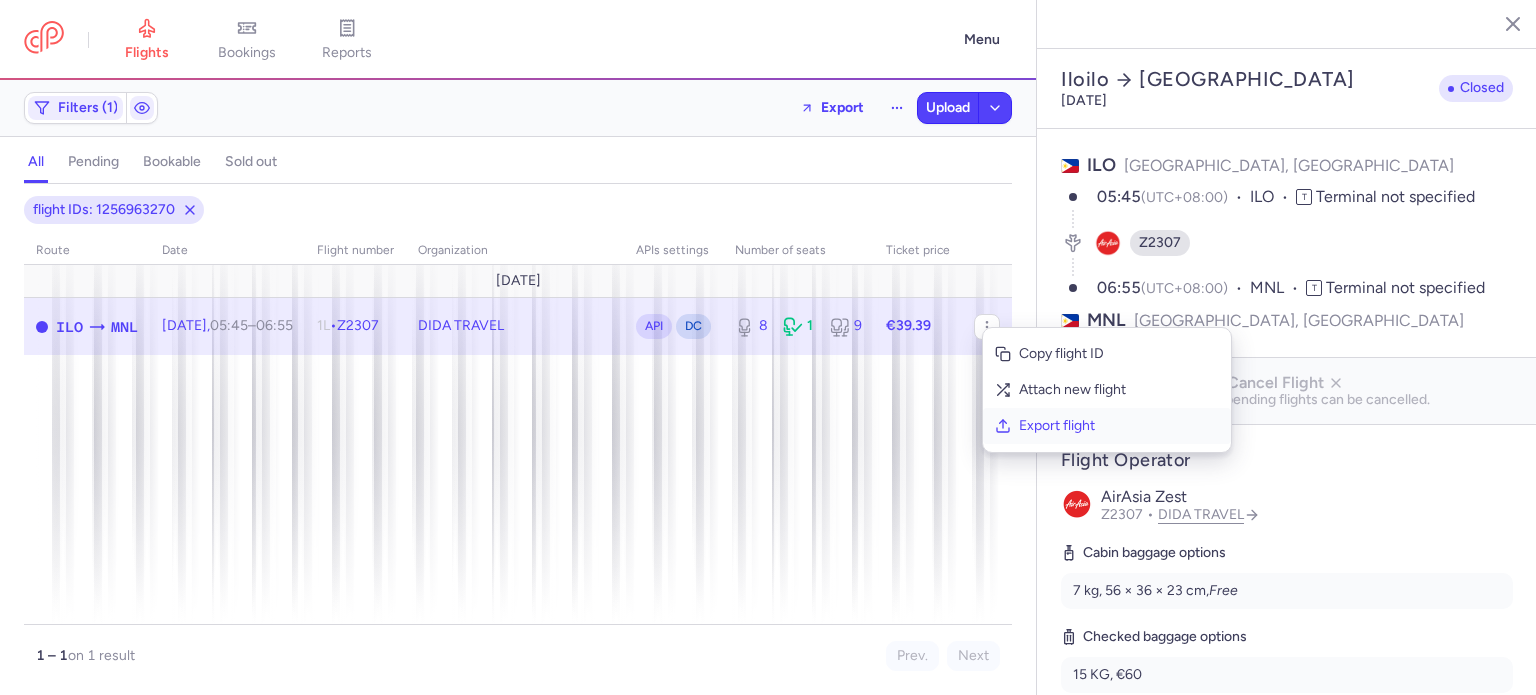 click on "Export flight" at bounding box center (1119, 426) 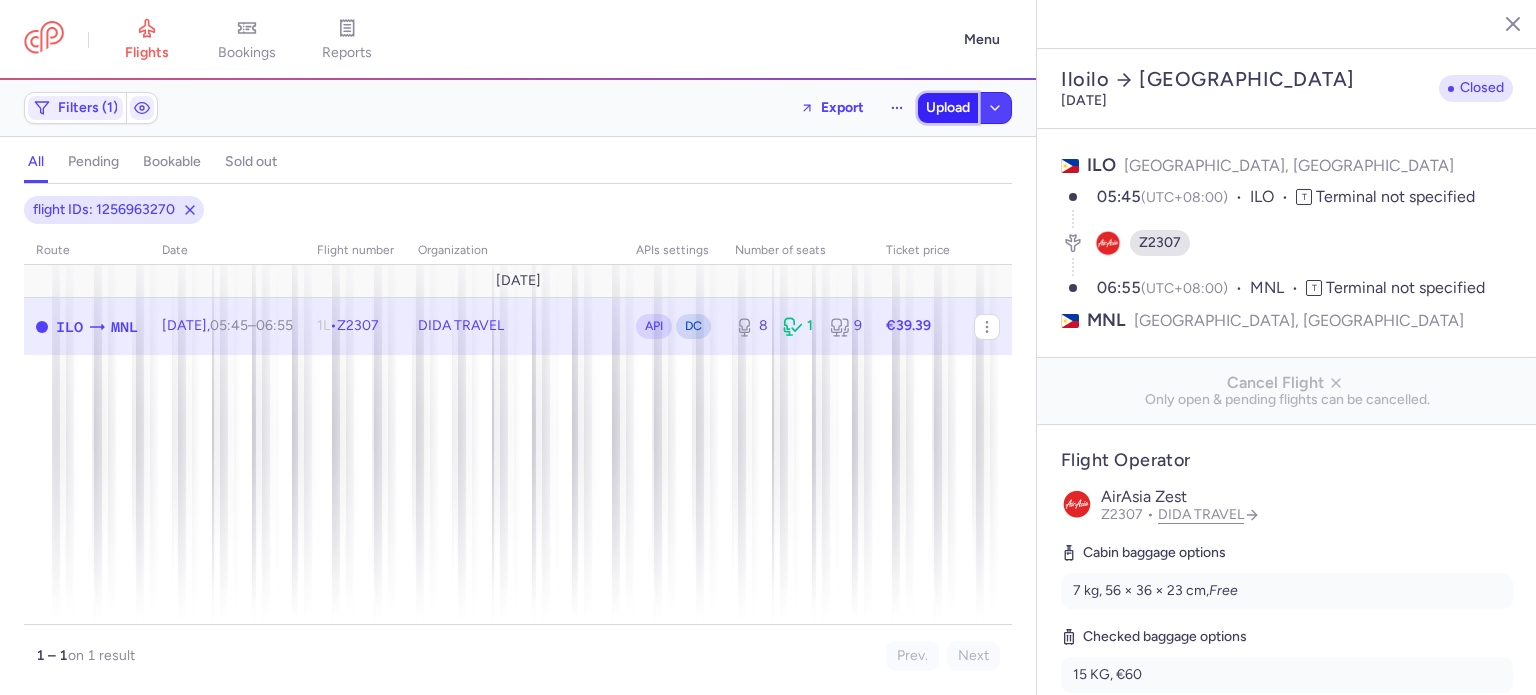 click on "Upload" at bounding box center (948, 108) 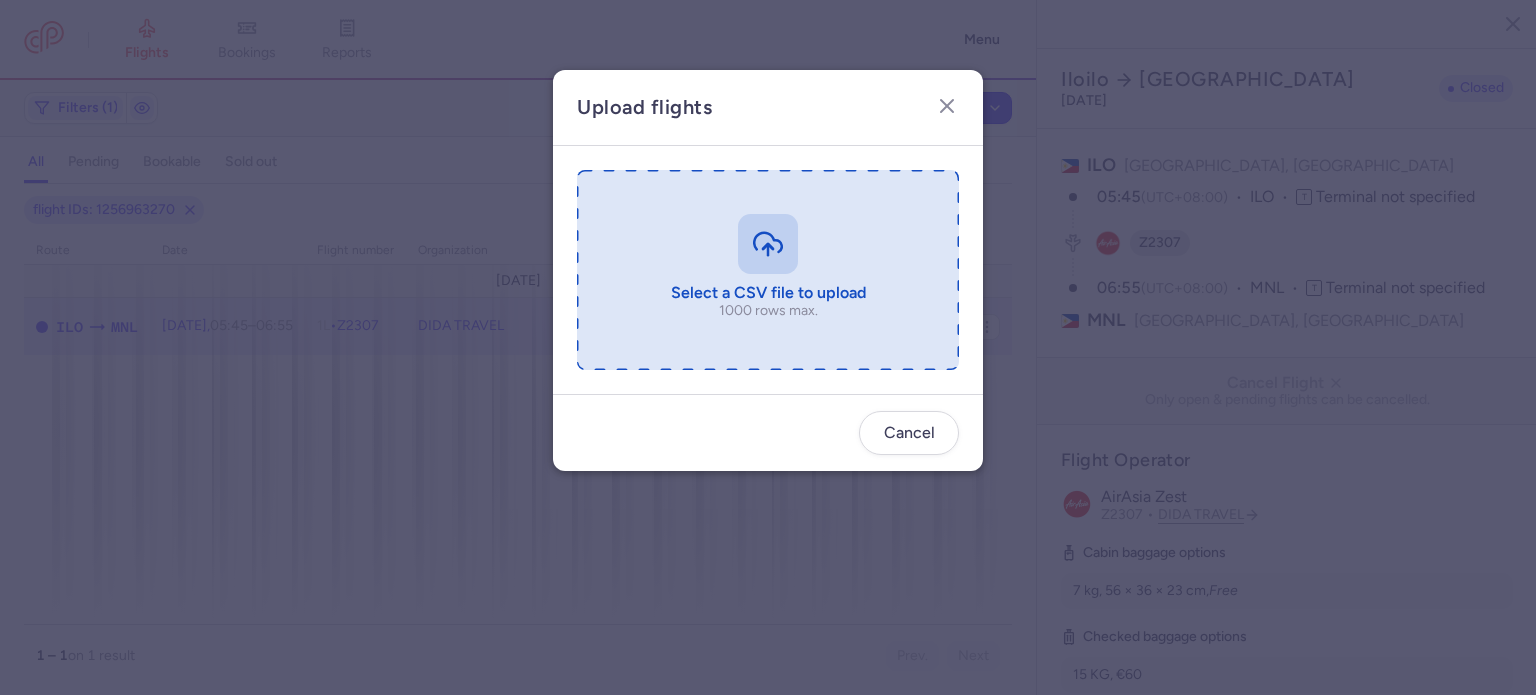 click at bounding box center [768, 270] 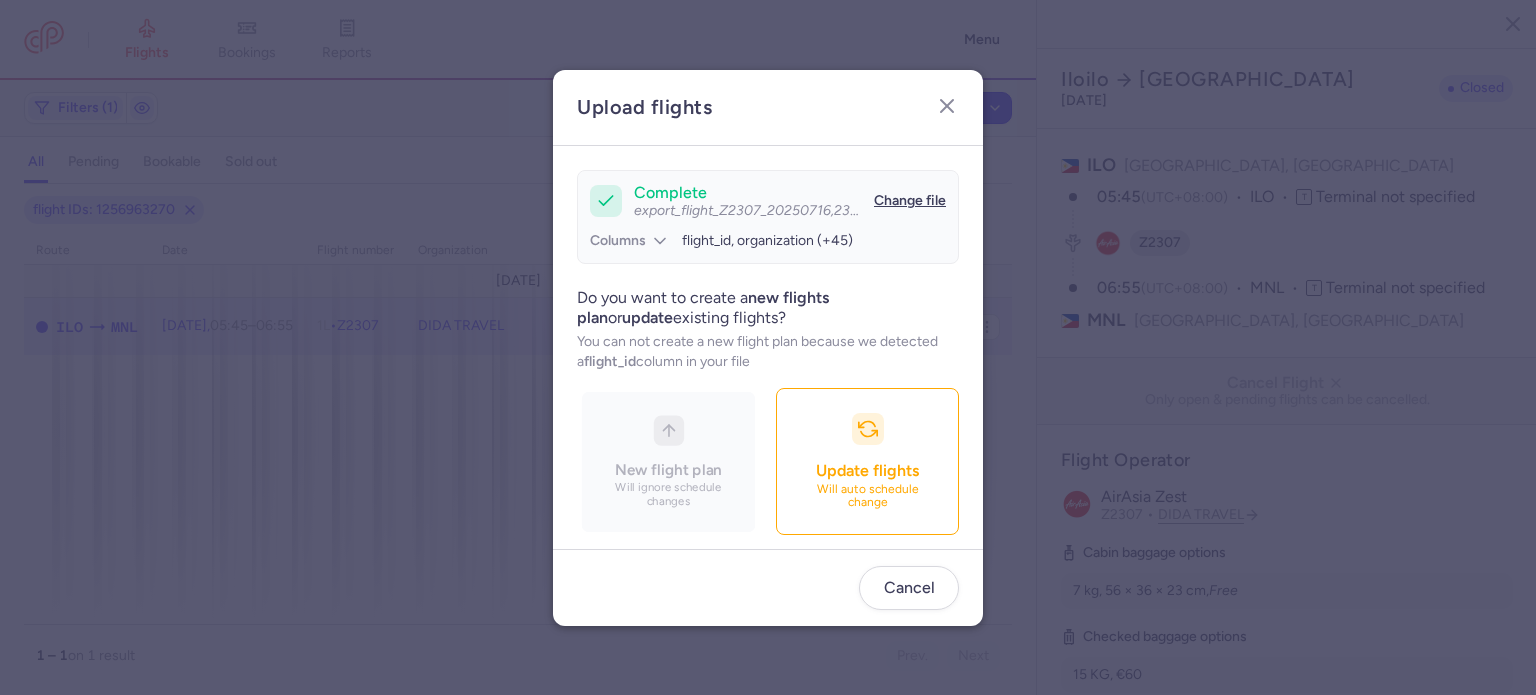 scroll, scrollTop: 172, scrollLeft: 0, axis: vertical 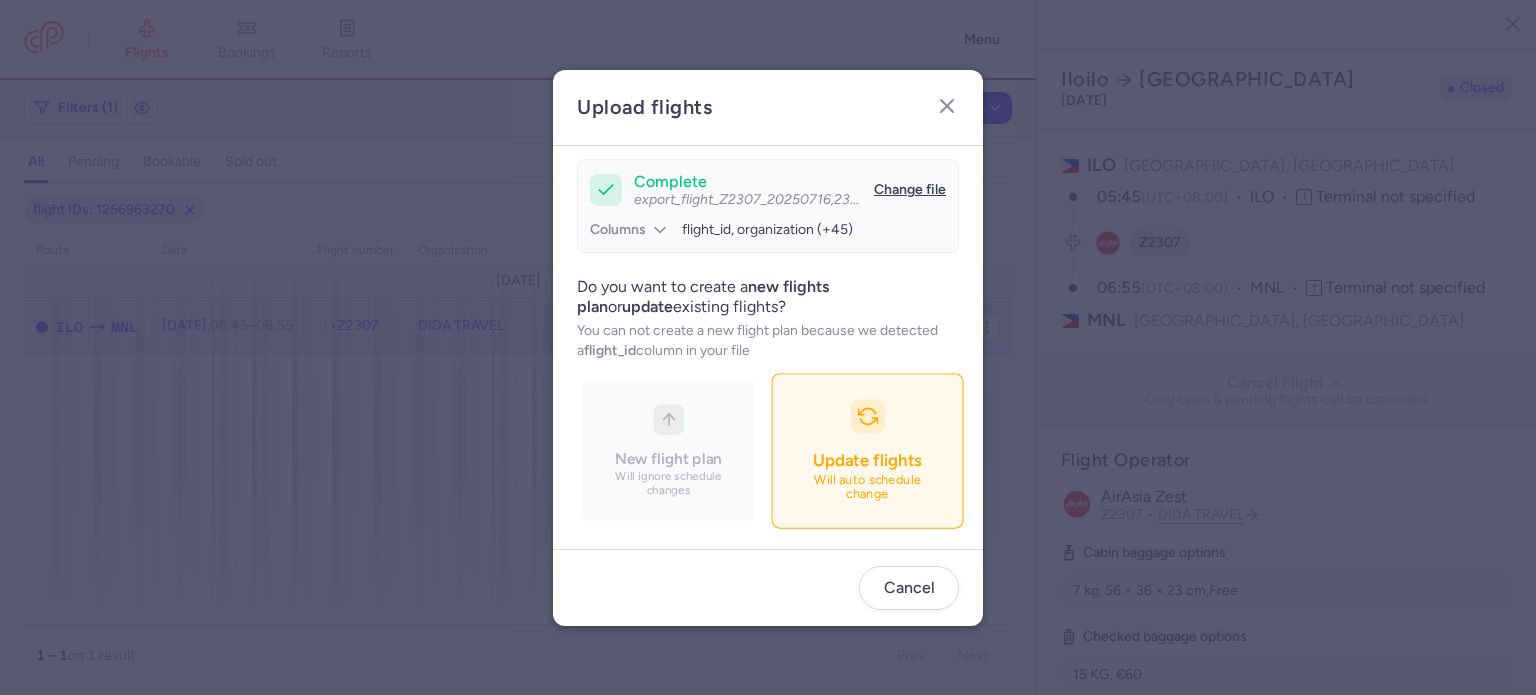 click on "Update flights Will auto schedule change" at bounding box center [867, 450] 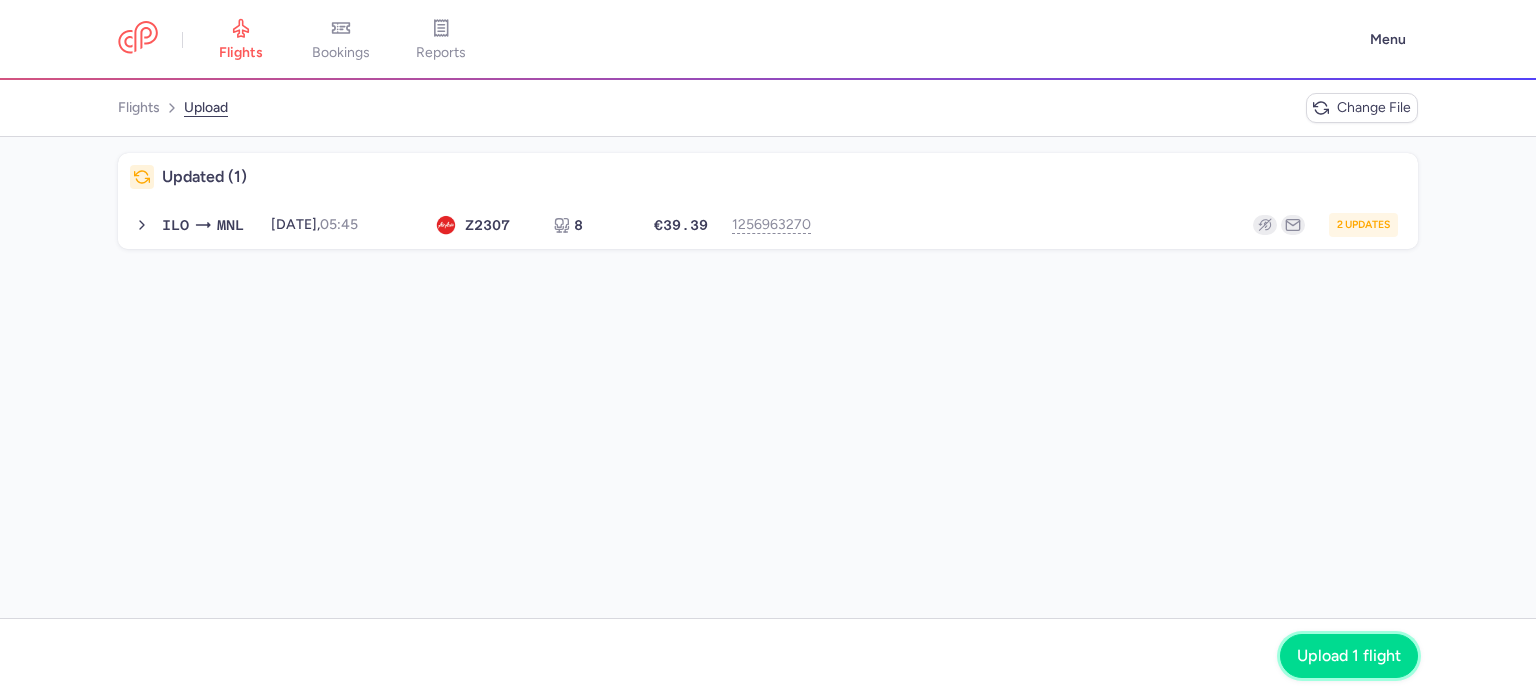 click on "Upload 1 flight" at bounding box center (1349, 656) 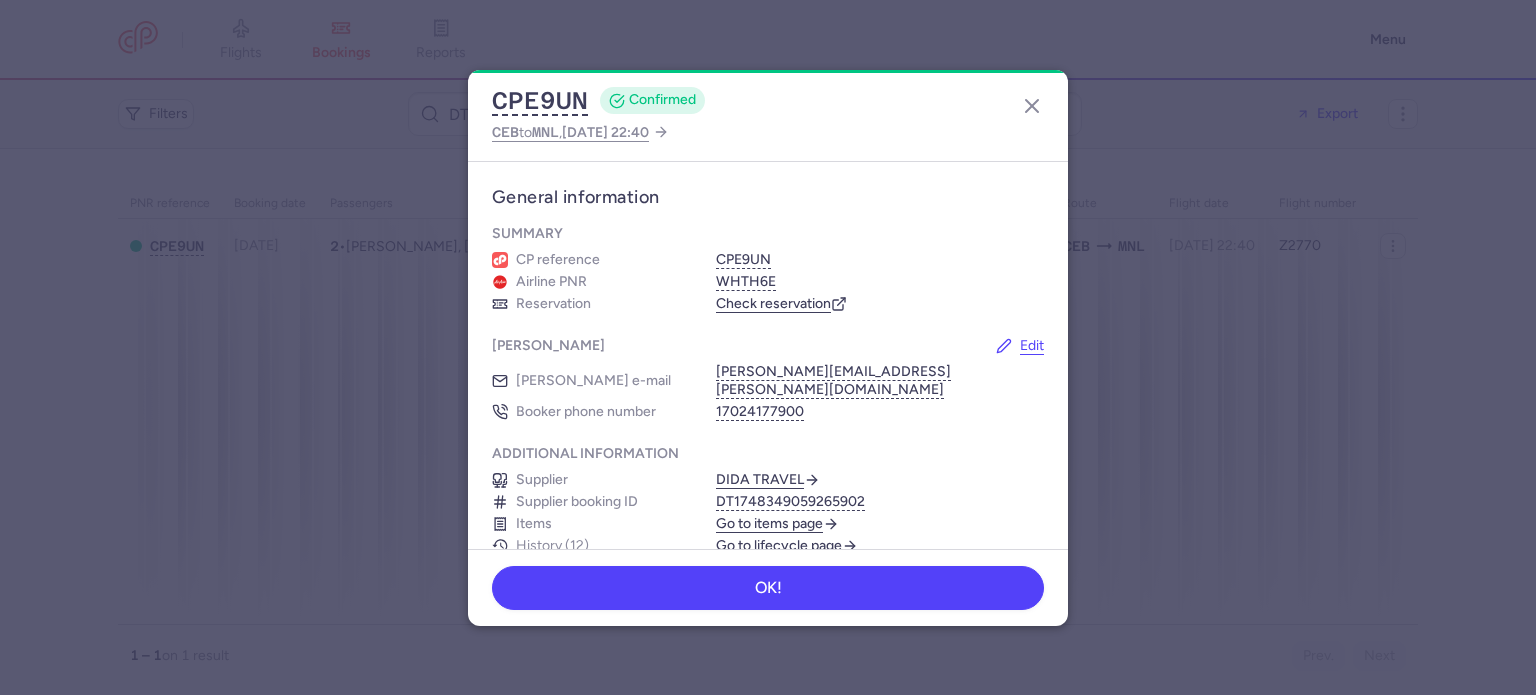 scroll, scrollTop: 0, scrollLeft: 0, axis: both 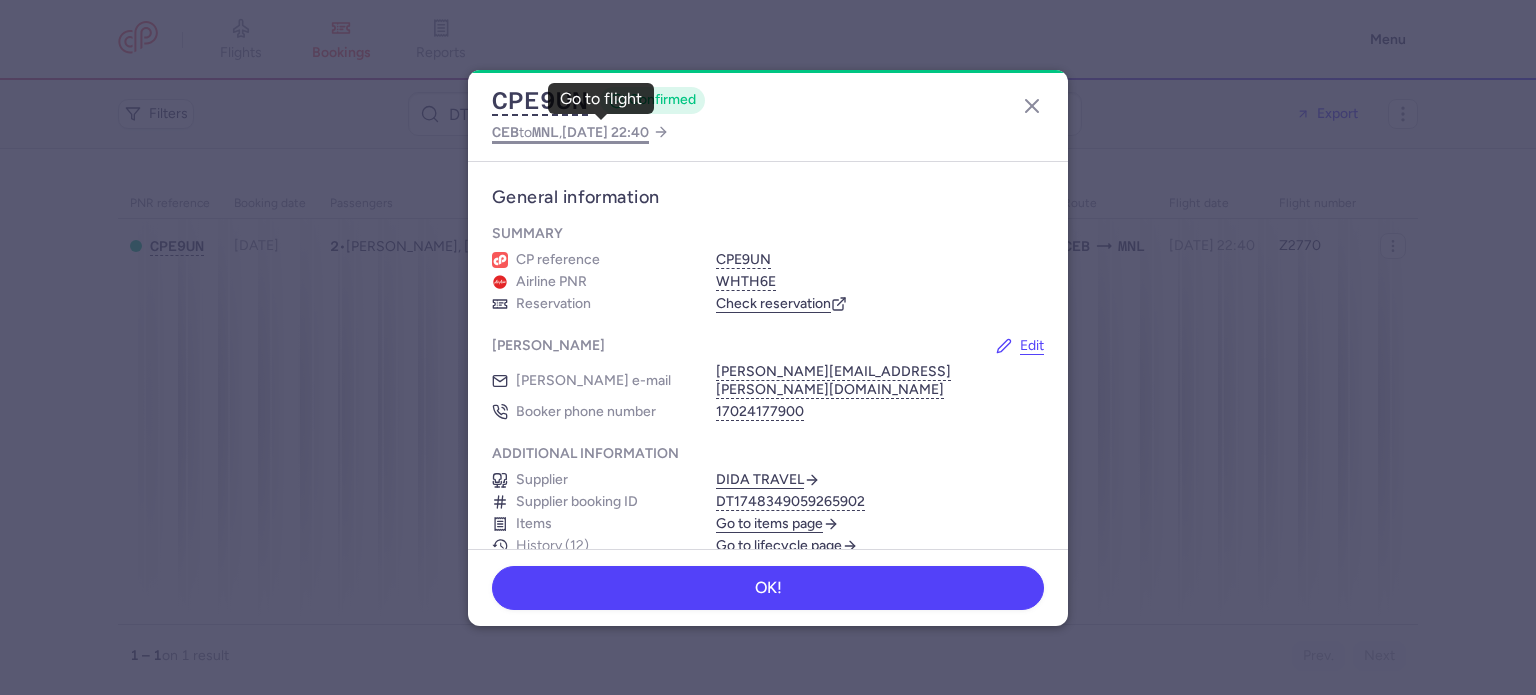 click on "MNL" at bounding box center [545, 132] 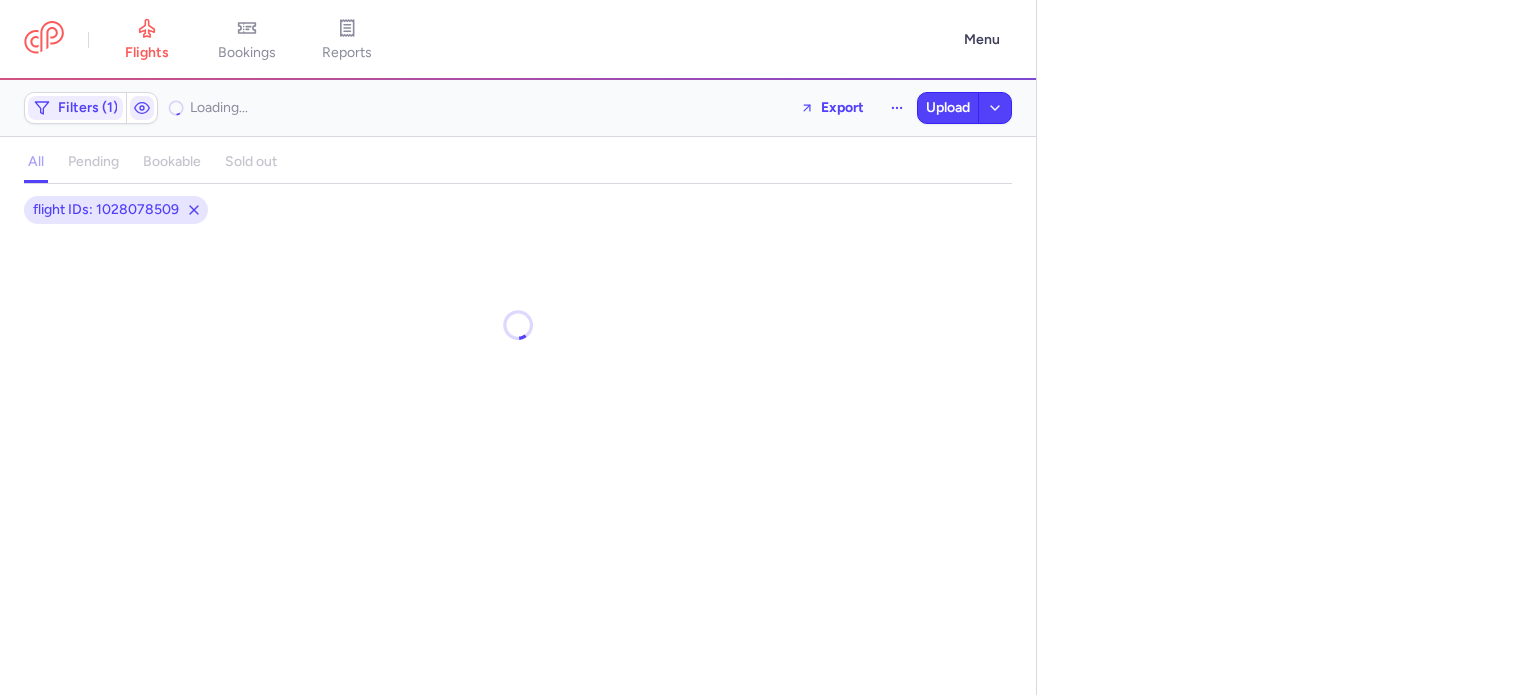 select on "days" 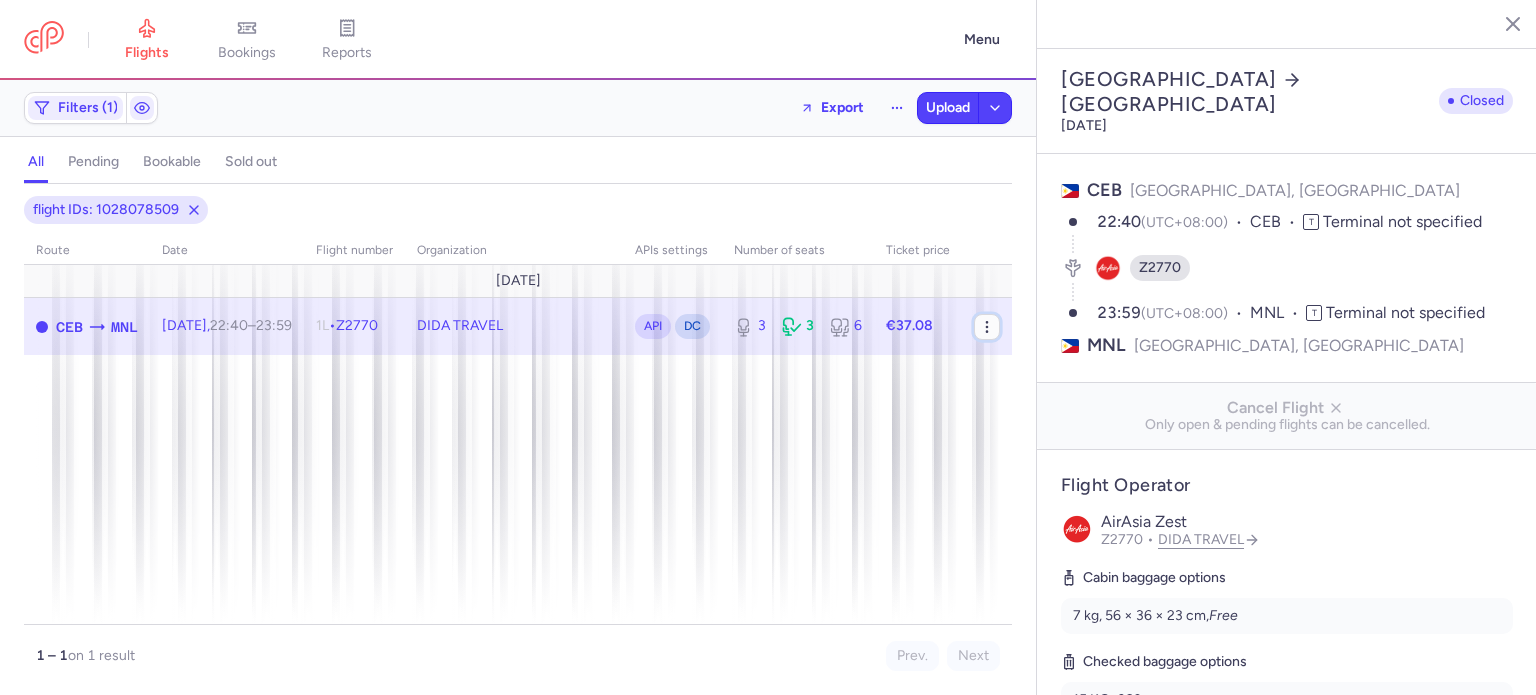 click 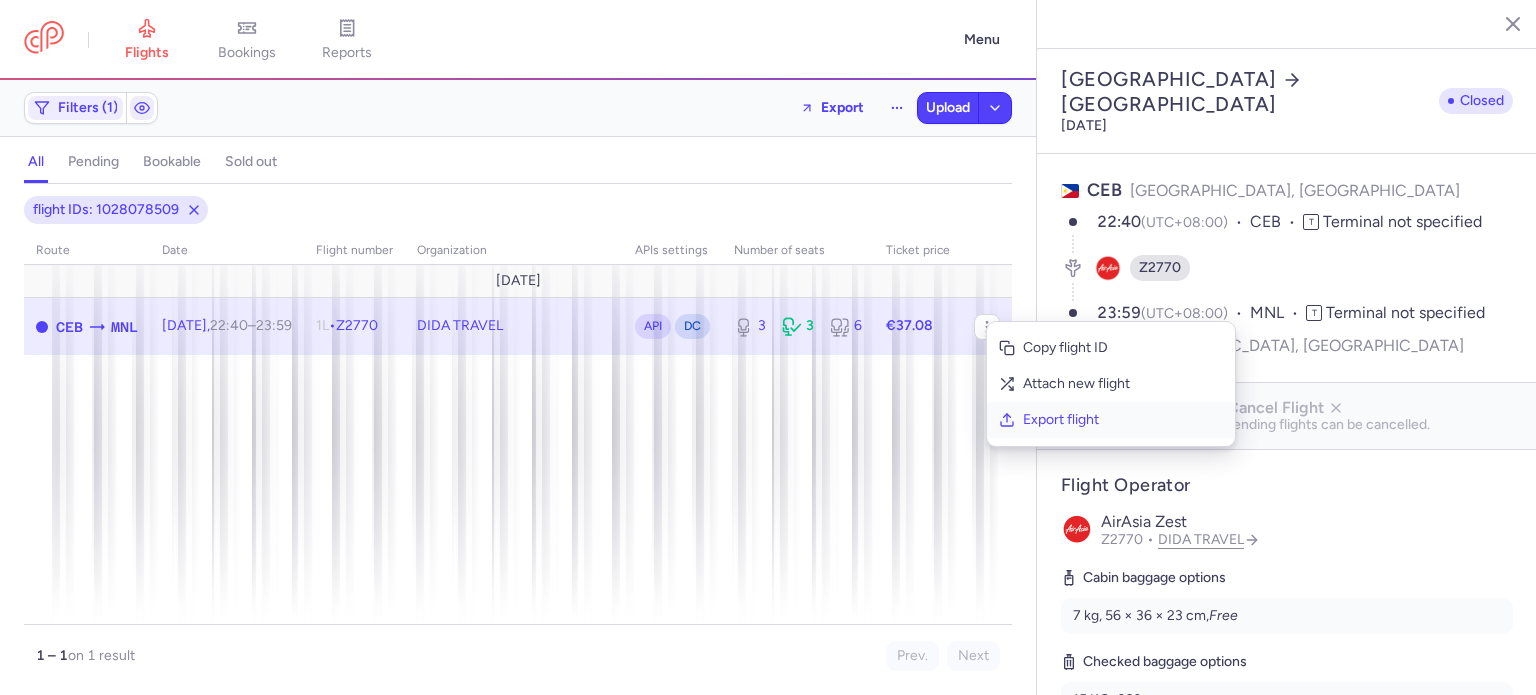 click on "Export flight" at bounding box center [1123, 420] 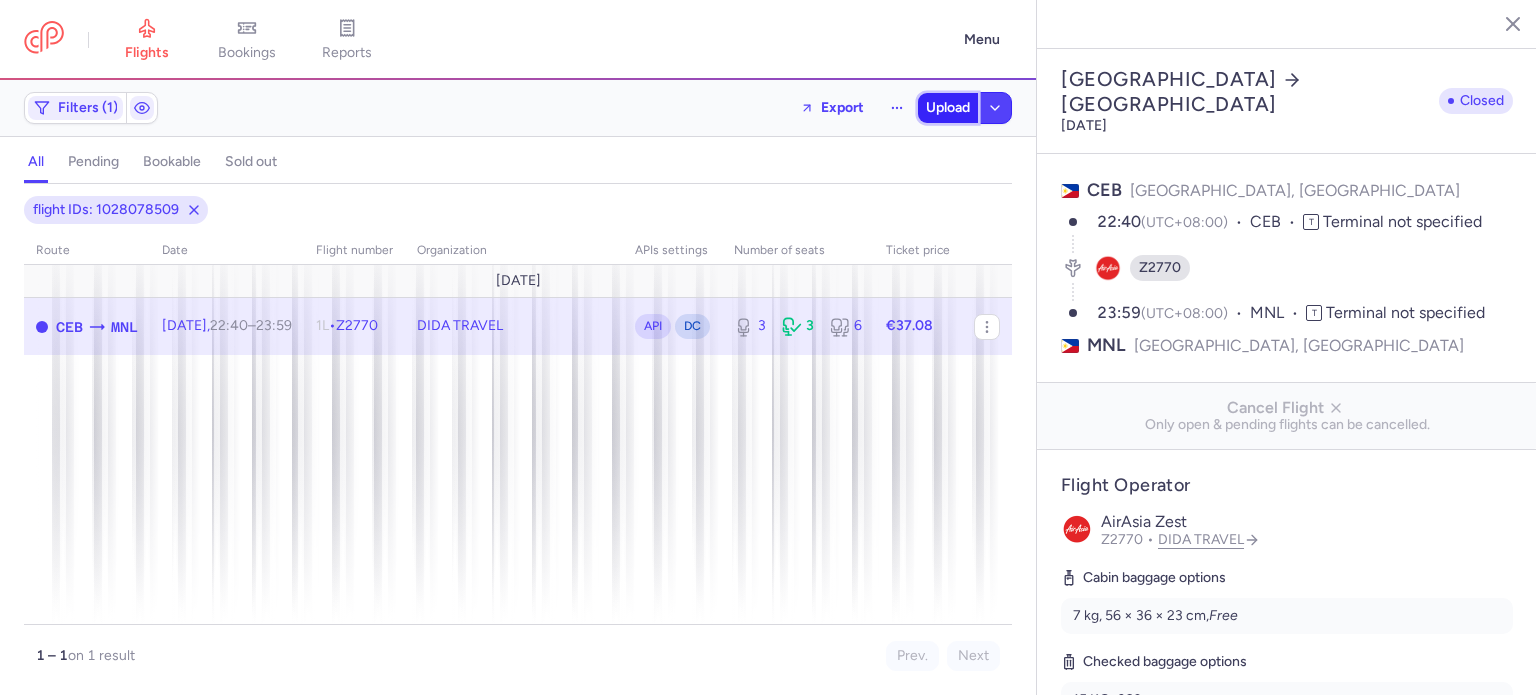 click on "Upload" at bounding box center [948, 108] 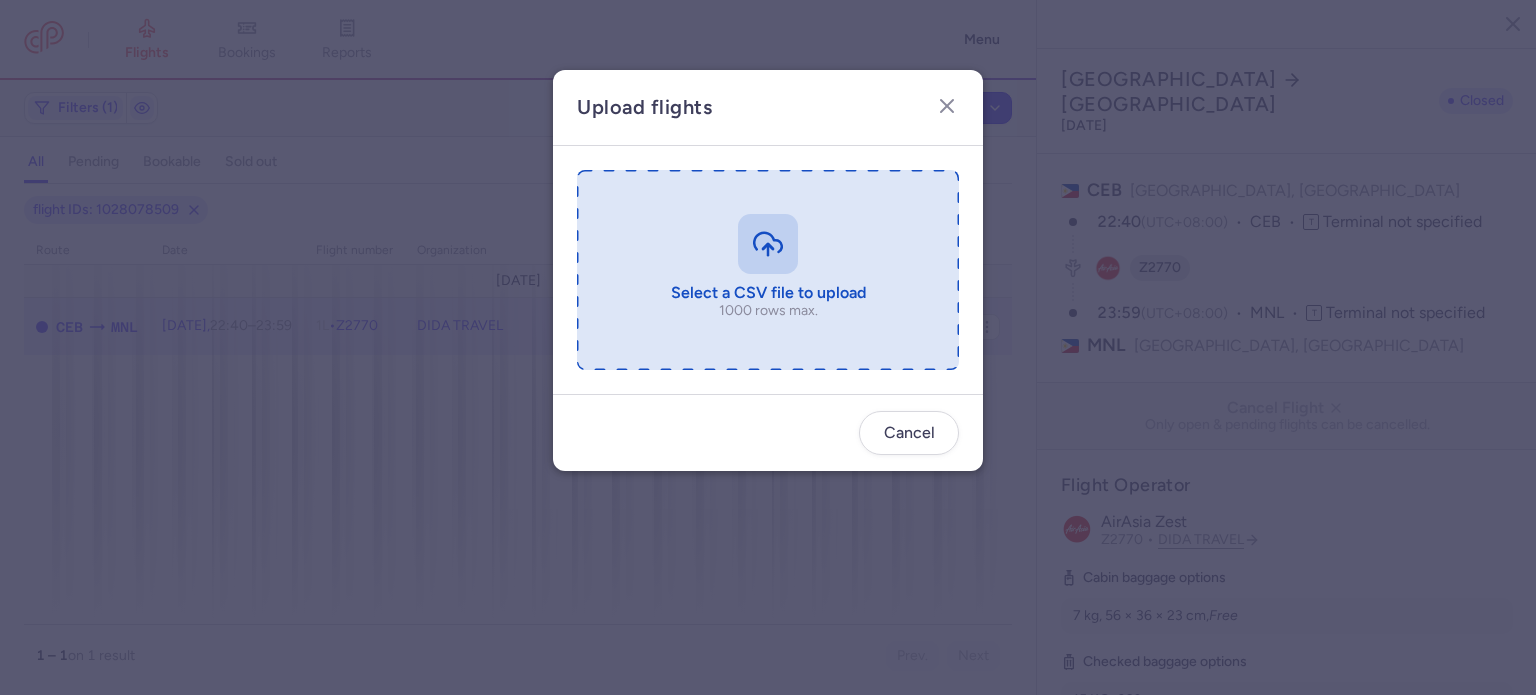 click at bounding box center (768, 270) 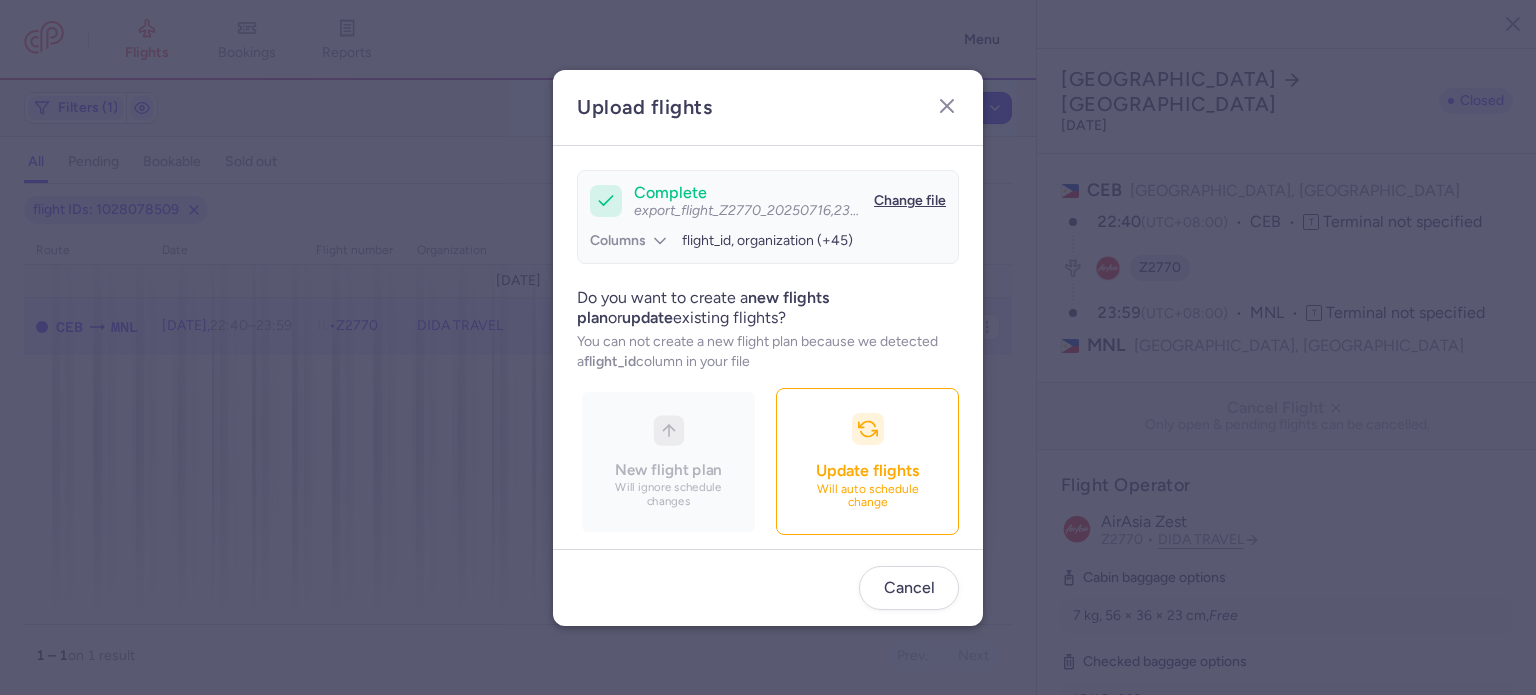 scroll, scrollTop: 172, scrollLeft: 0, axis: vertical 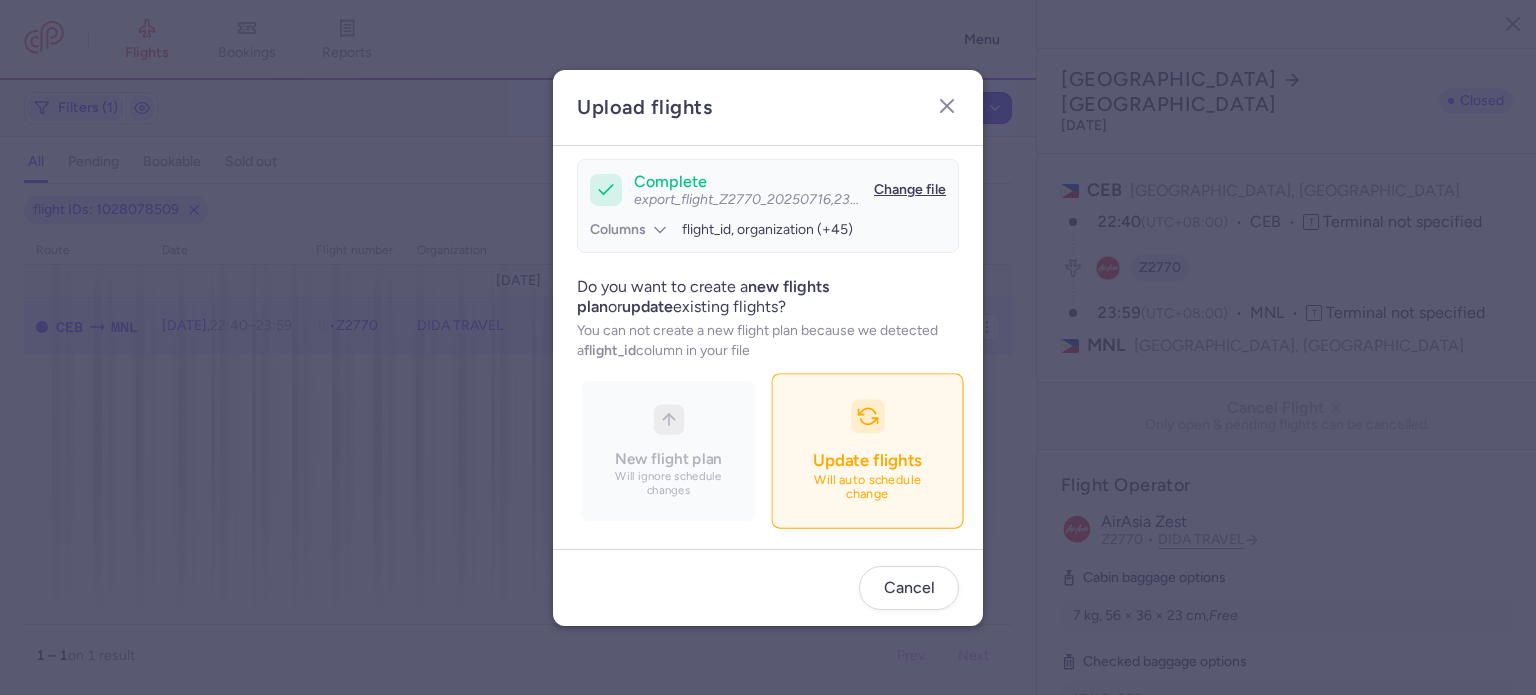 click on "Update flights Will auto schedule change" at bounding box center [867, 450] 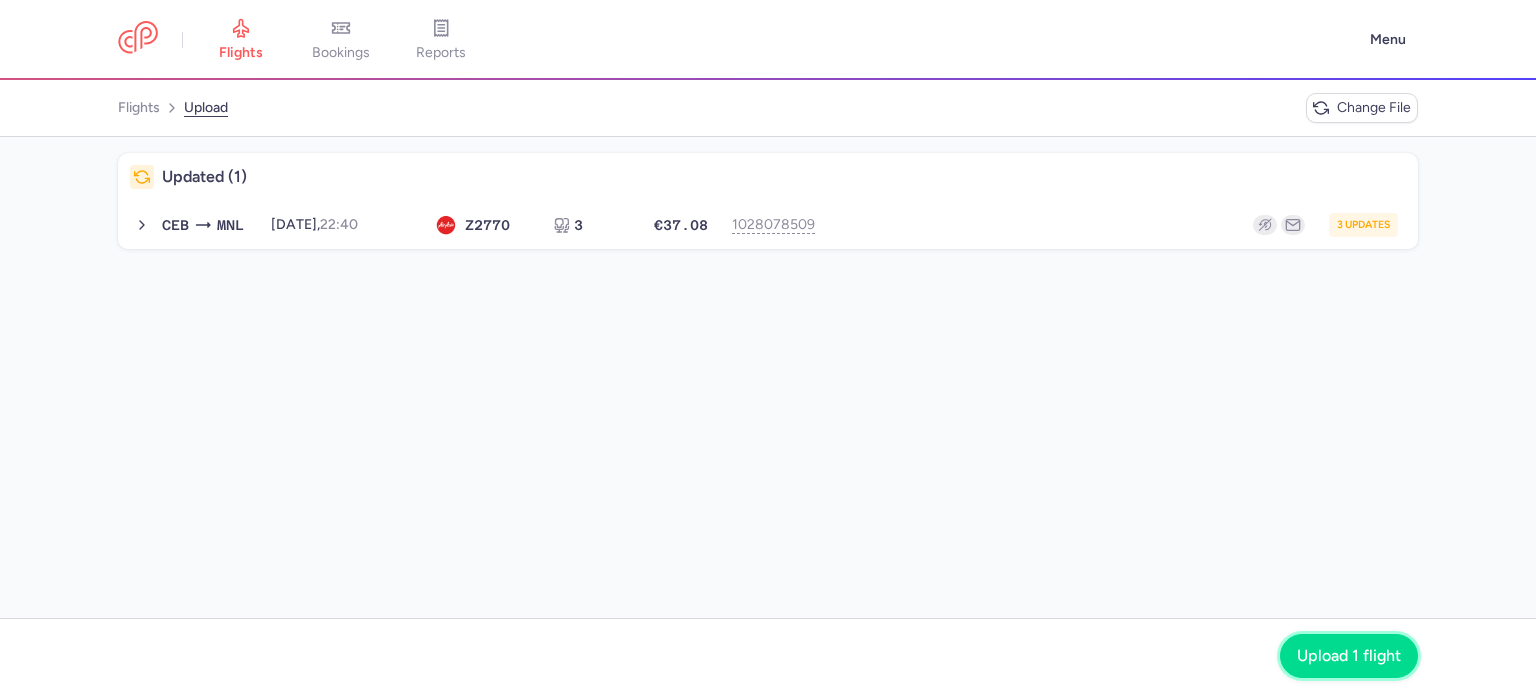 click on "Upload 1 flight" at bounding box center [1349, 656] 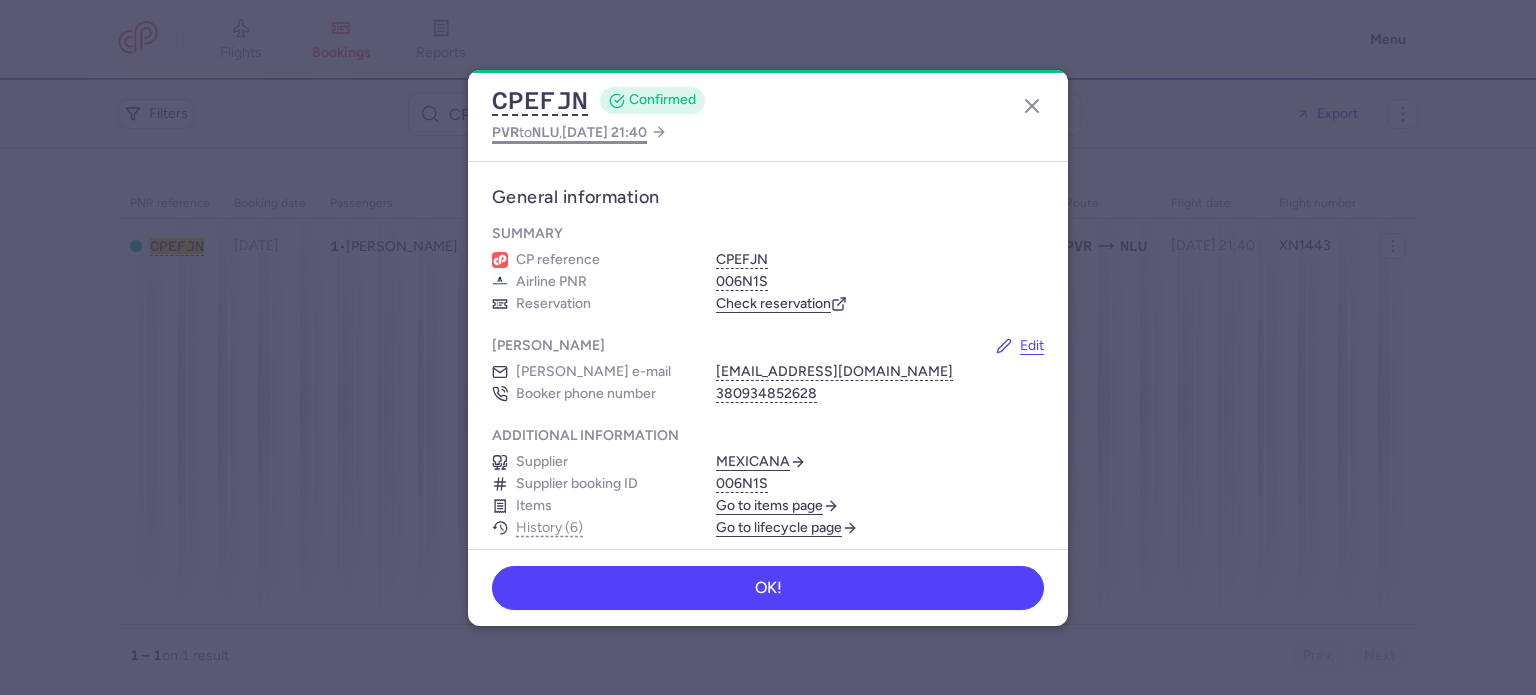 scroll, scrollTop: 0, scrollLeft: 0, axis: both 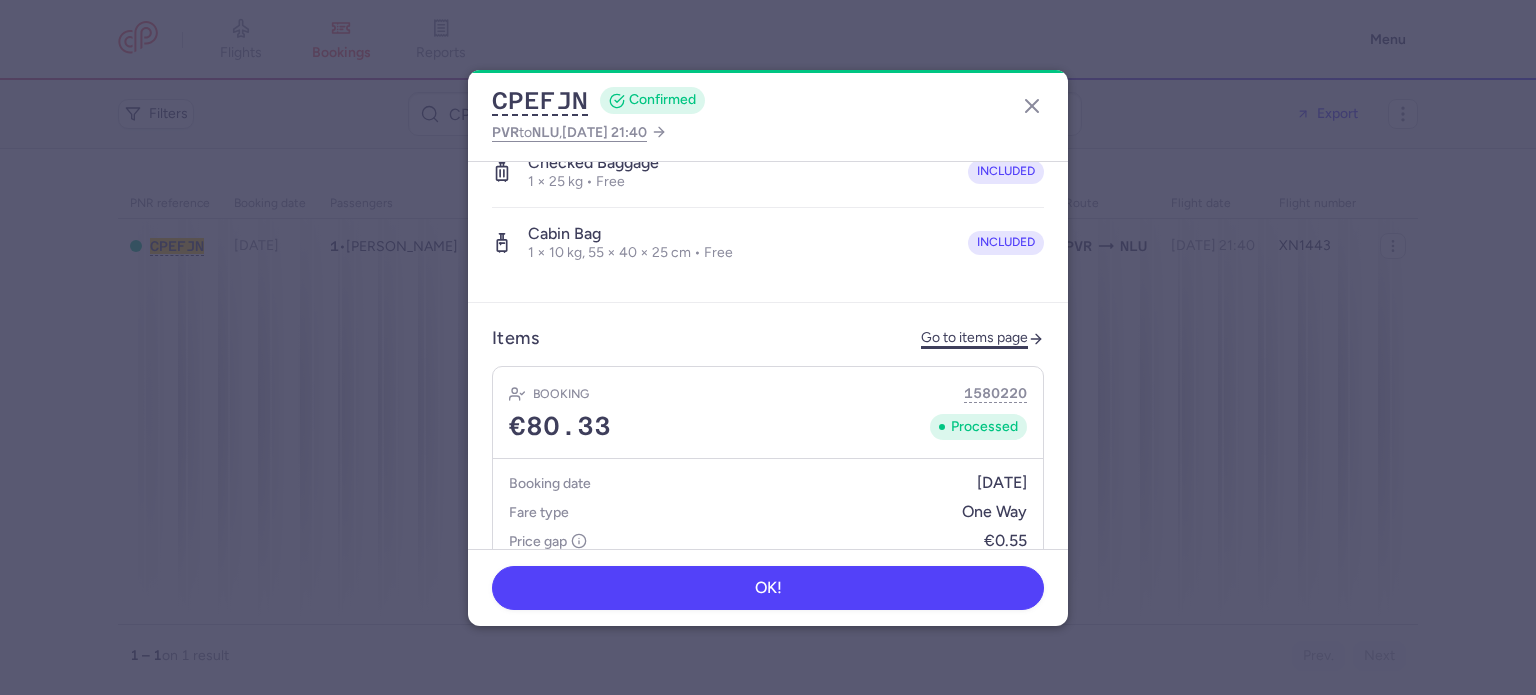 click on "Go to items page" 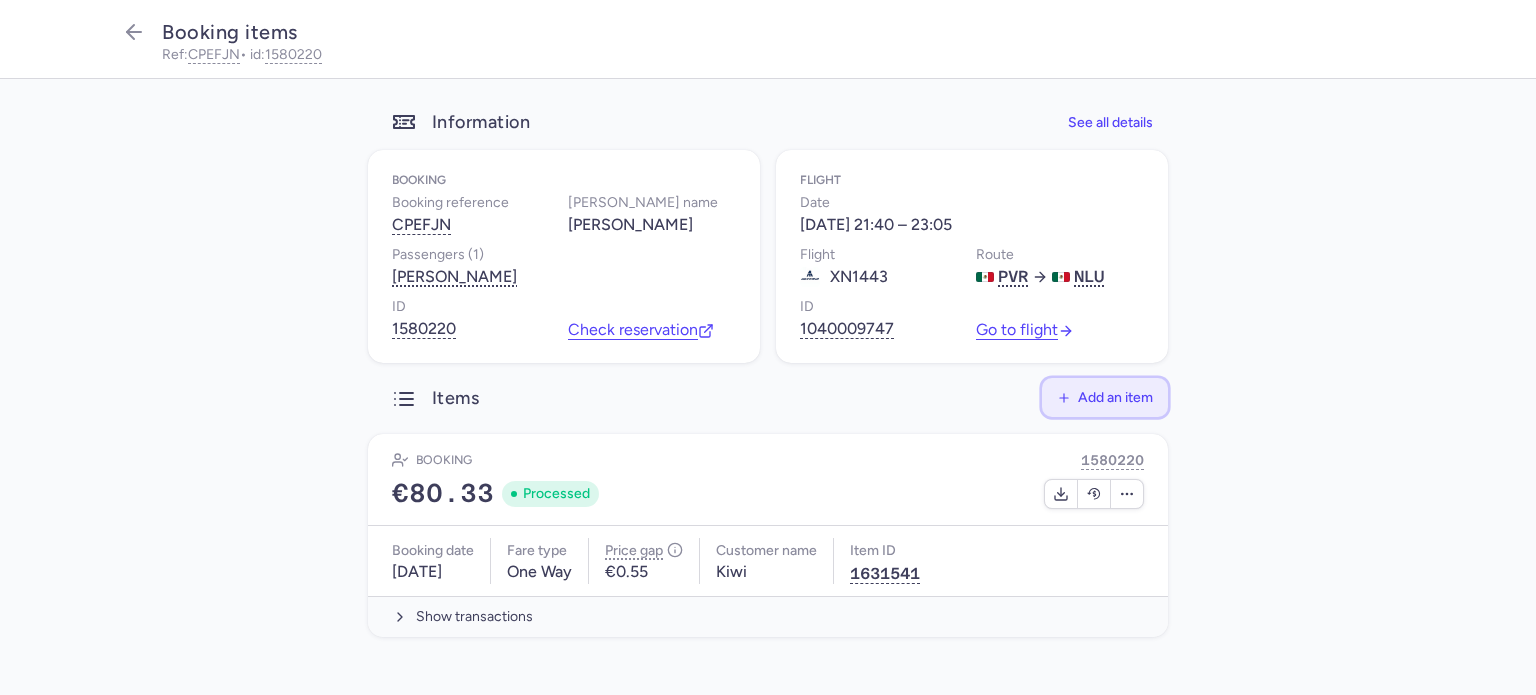 click on "Add an item" 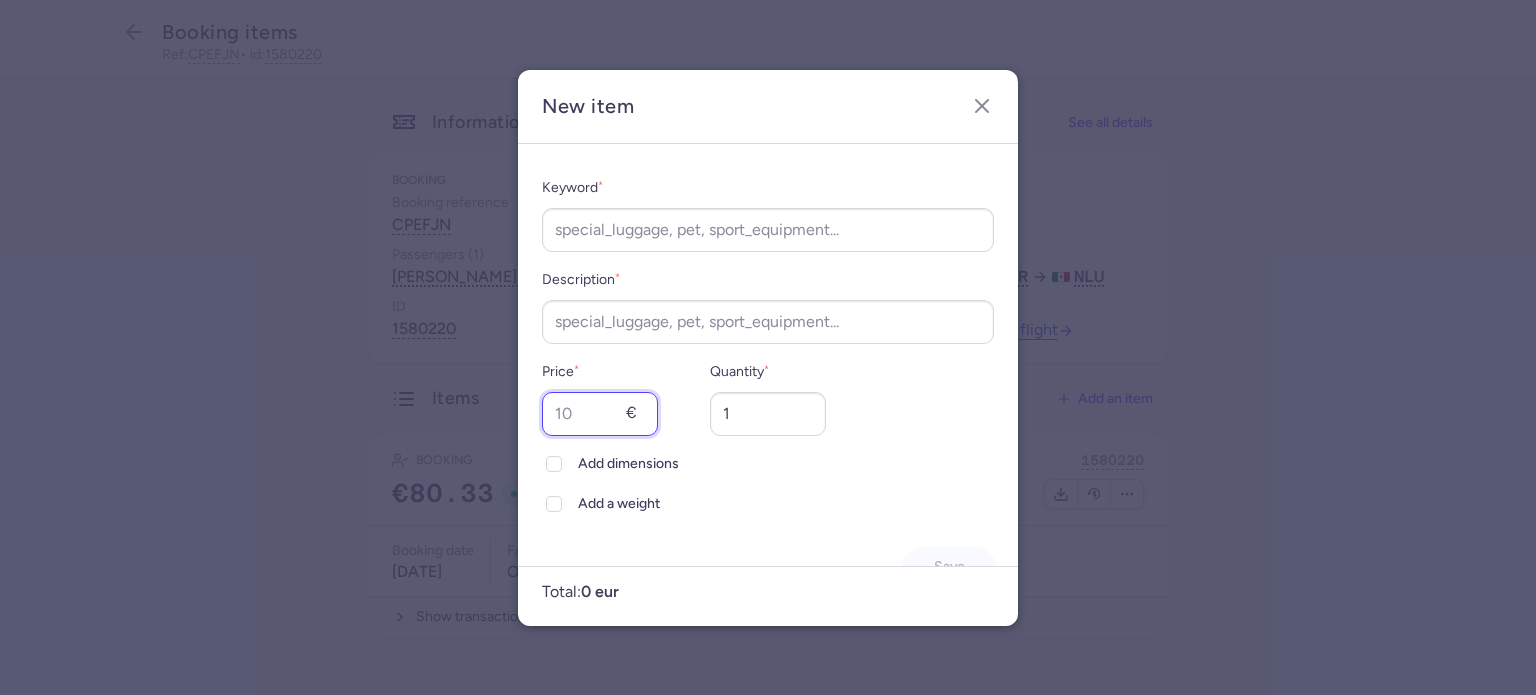 click on "Price  *" at bounding box center [600, 414] 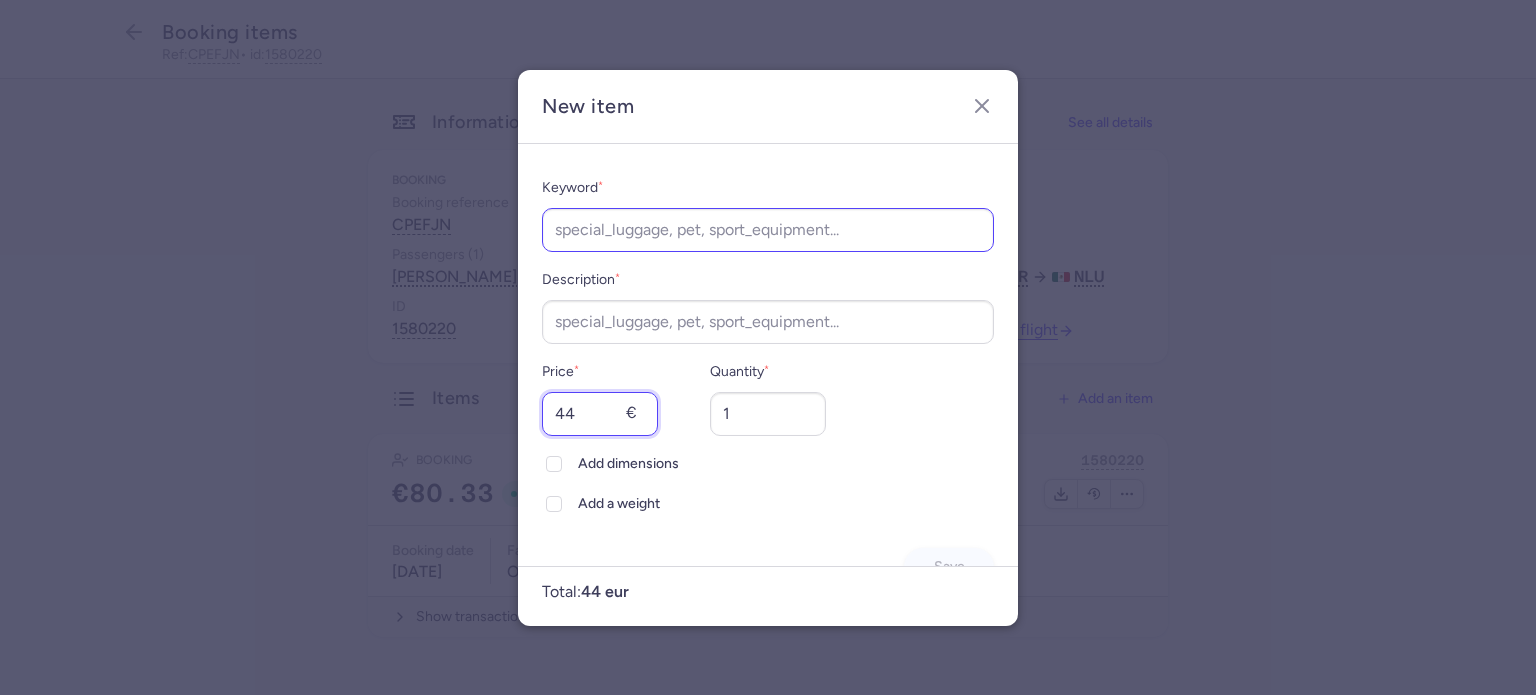 type on "44" 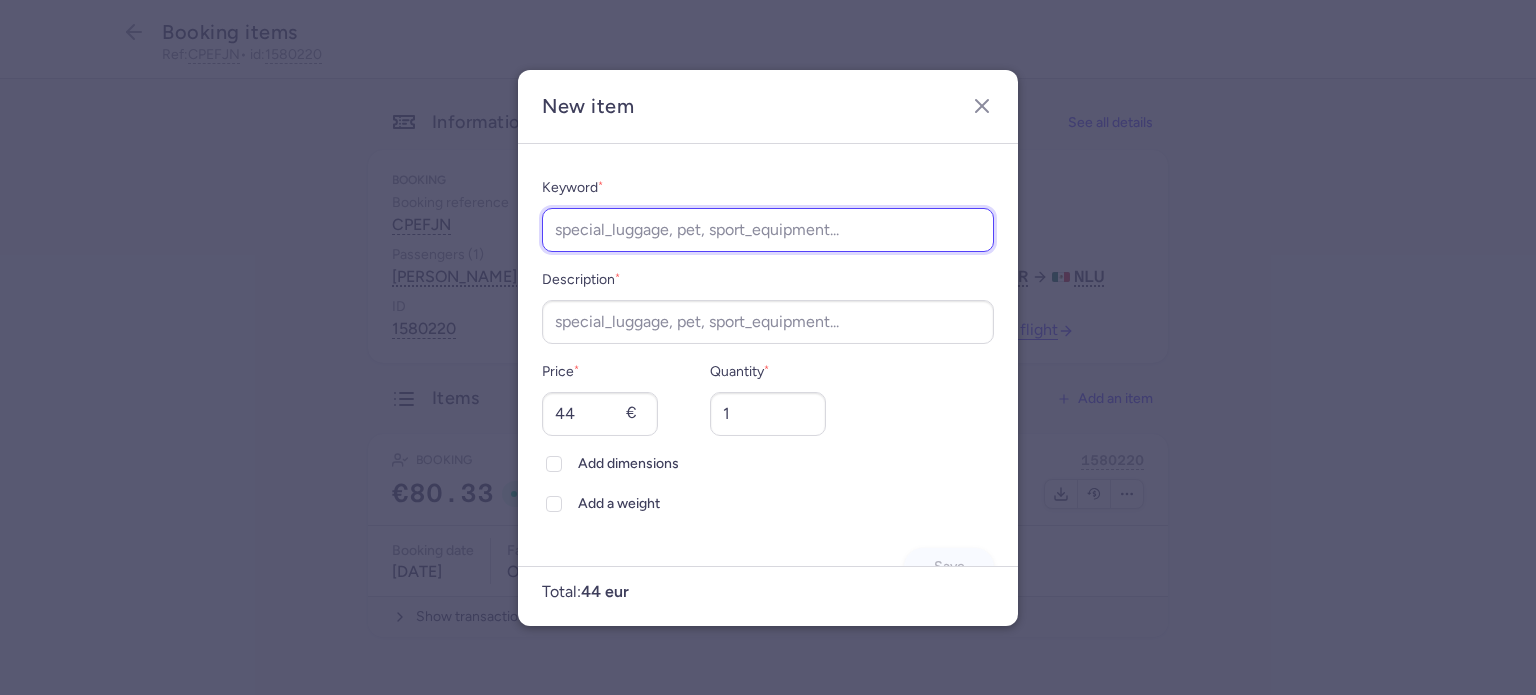 click on "Keyword  *" at bounding box center (768, 230) 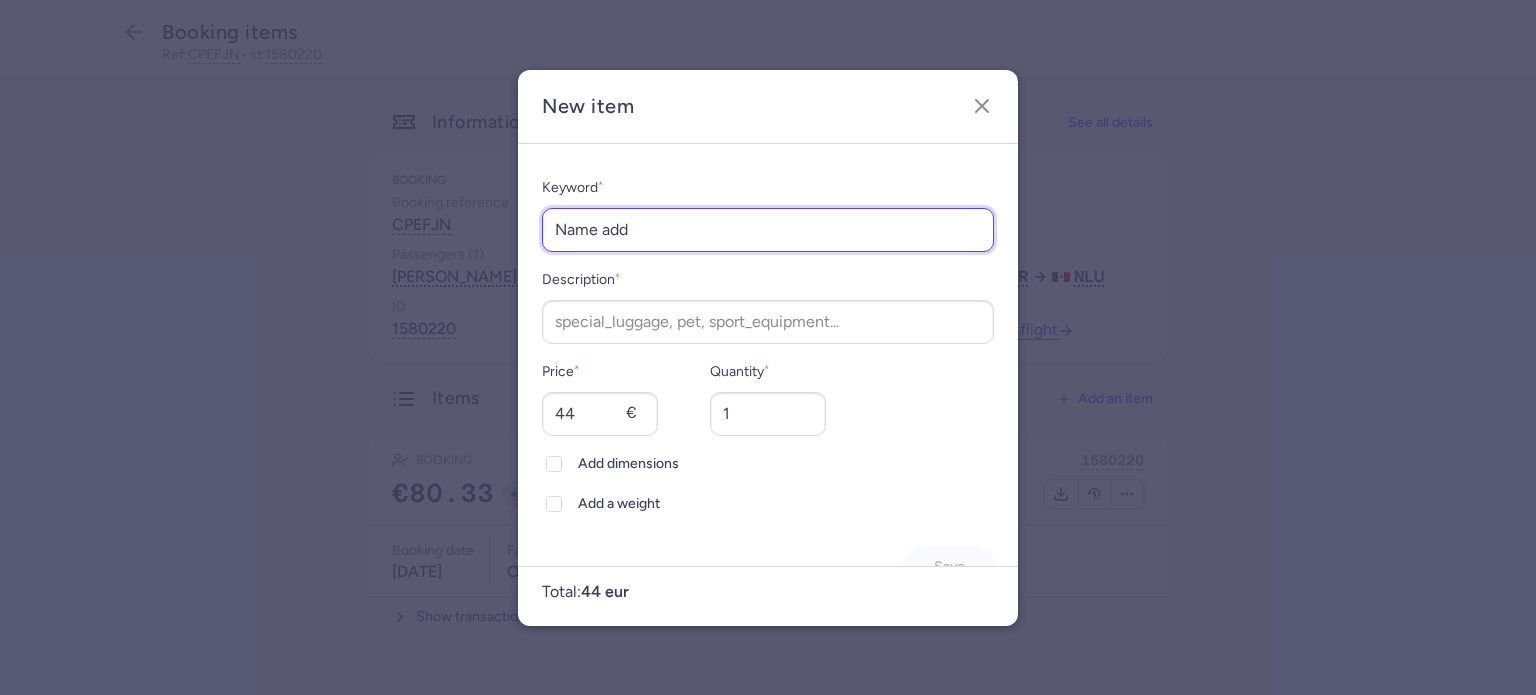 type on "Name add" 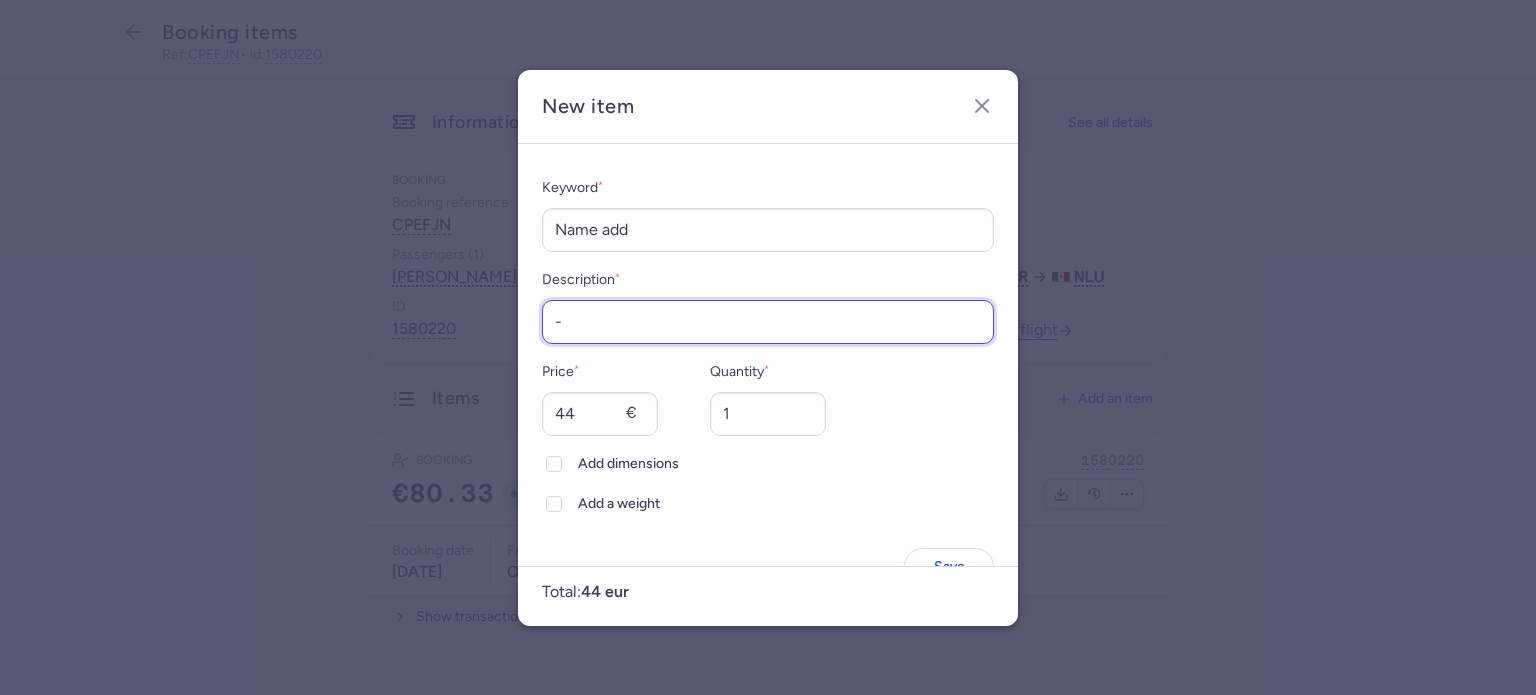 scroll, scrollTop: 51, scrollLeft: 0, axis: vertical 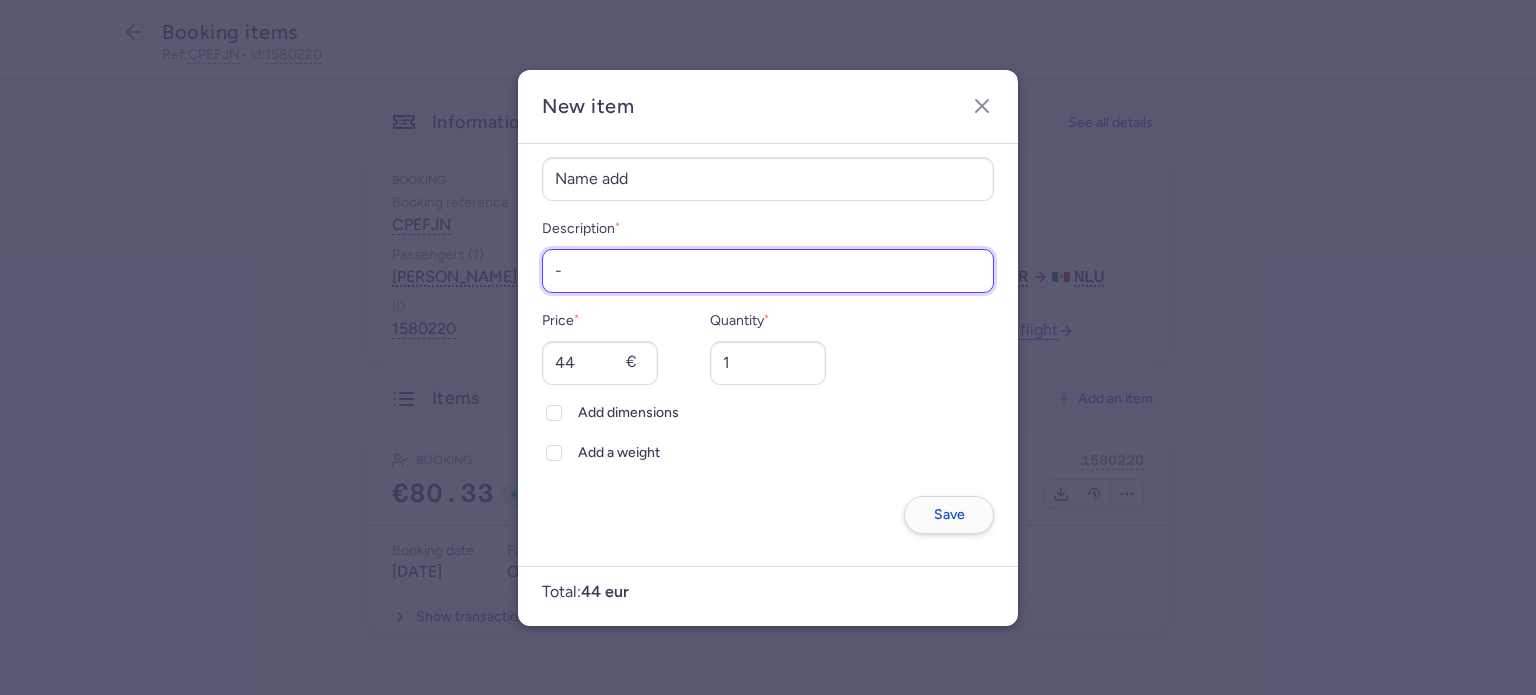 type on "-" 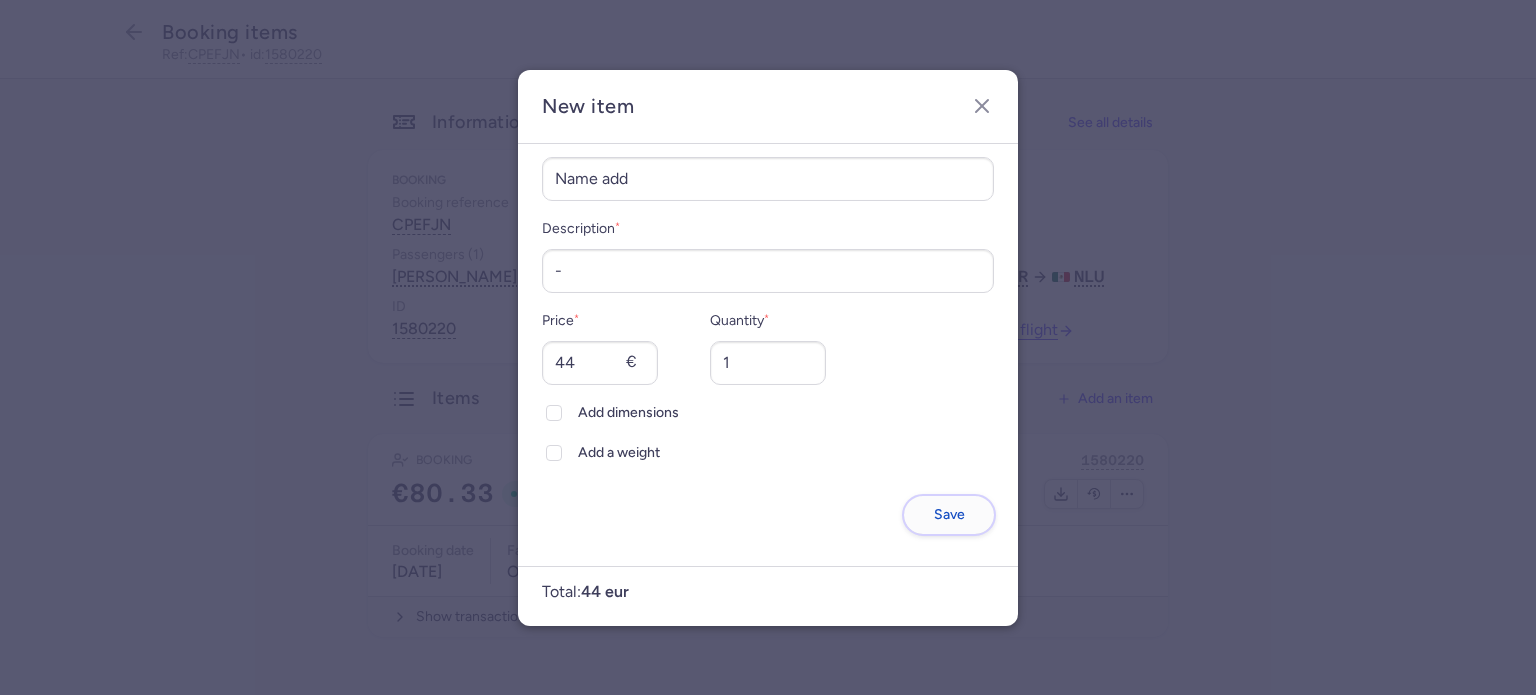 click on "Save" at bounding box center [949, 515] 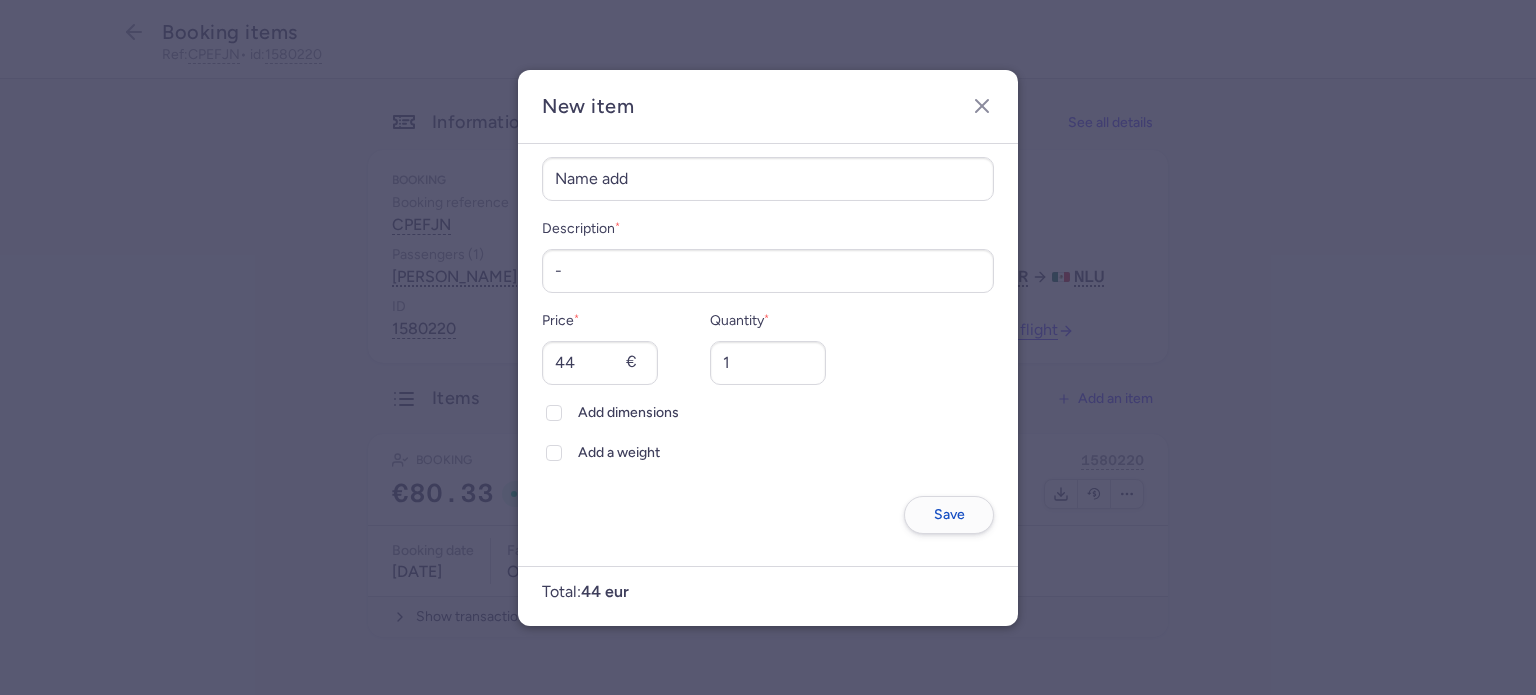 scroll, scrollTop: 0, scrollLeft: 0, axis: both 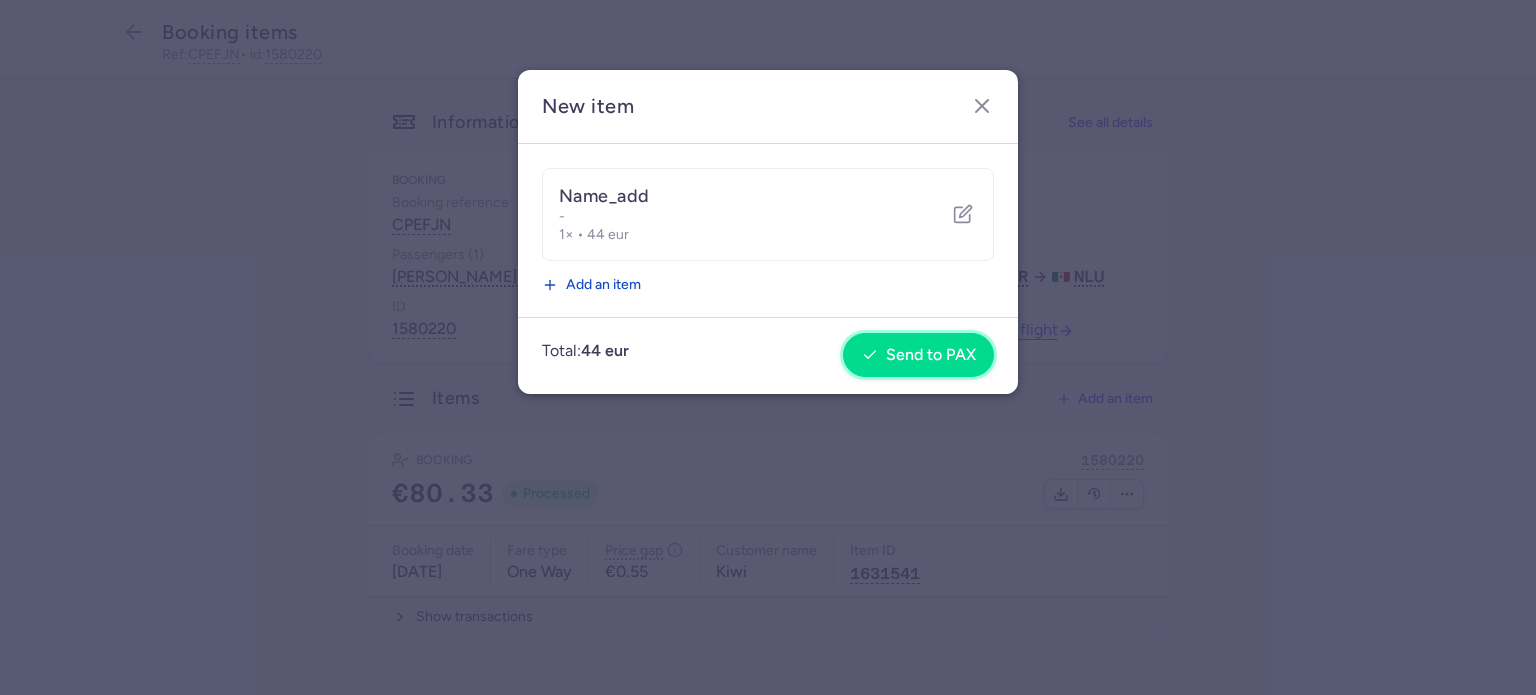 click on "Send to PAX" at bounding box center (918, 355) 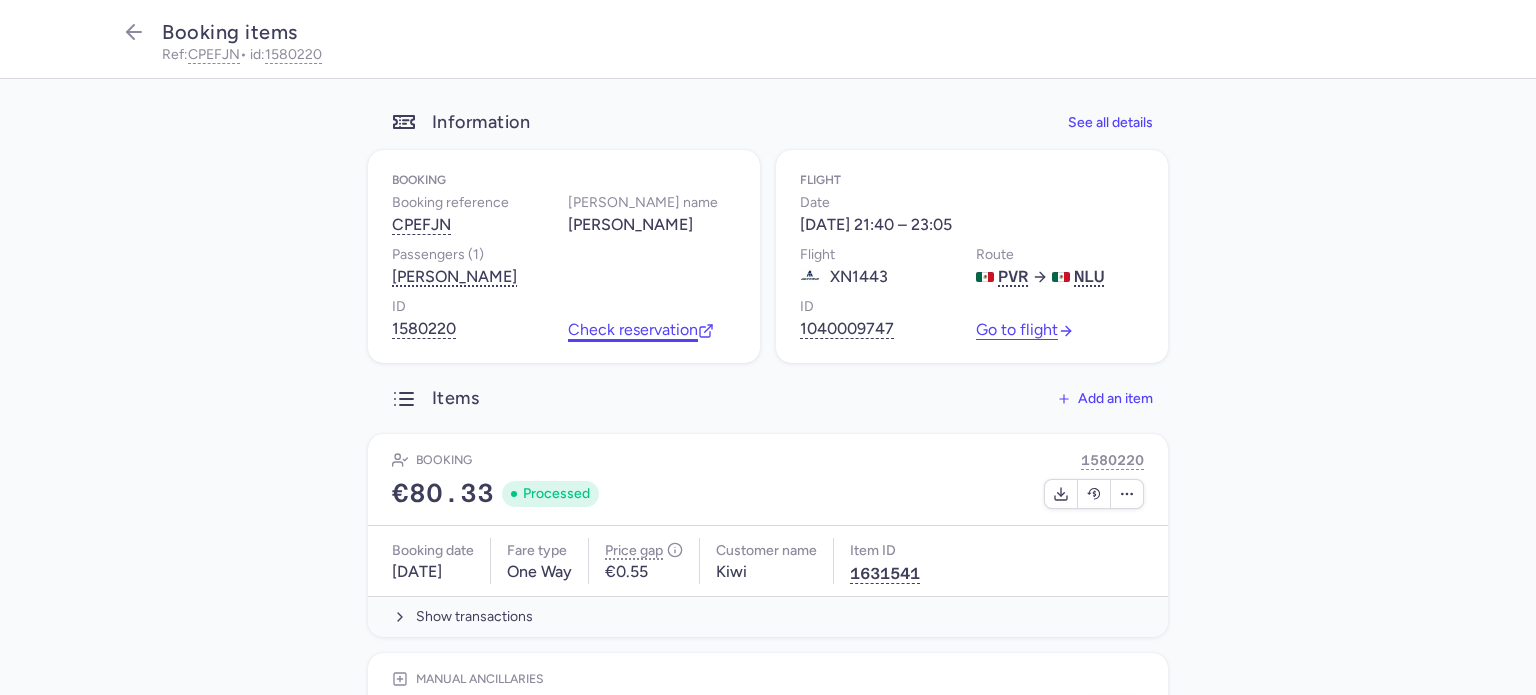 click on "Check reservation" at bounding box center (641, 330) 